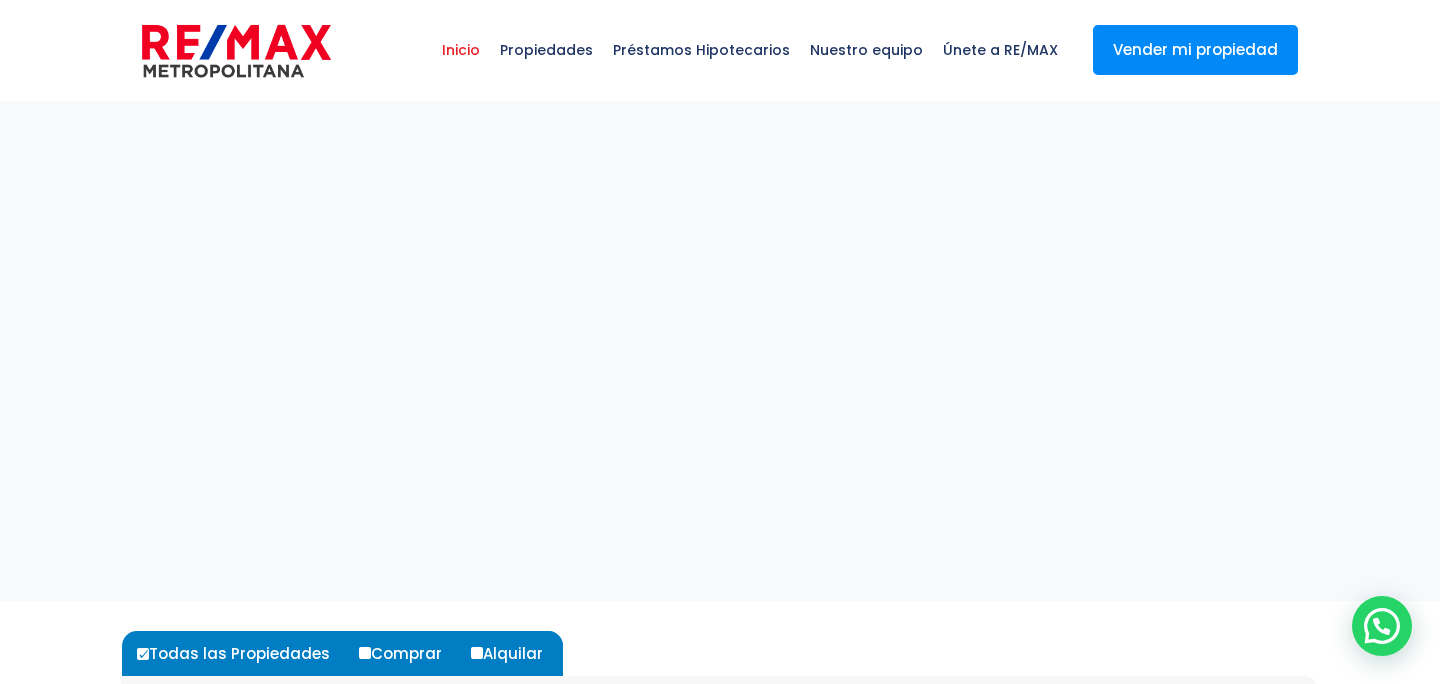 scroll, scrollTop: 0, scrollLeft: 0, axis: both 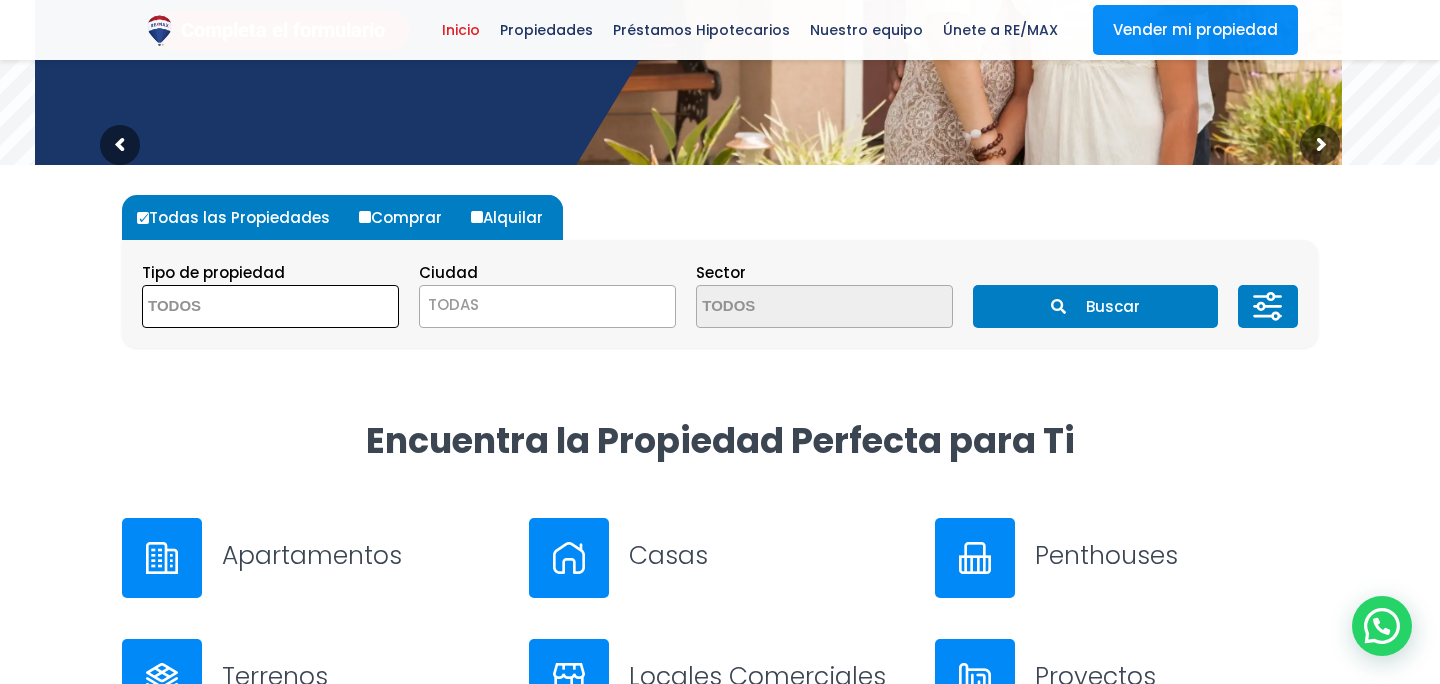 click at bounding box center [240, 307] 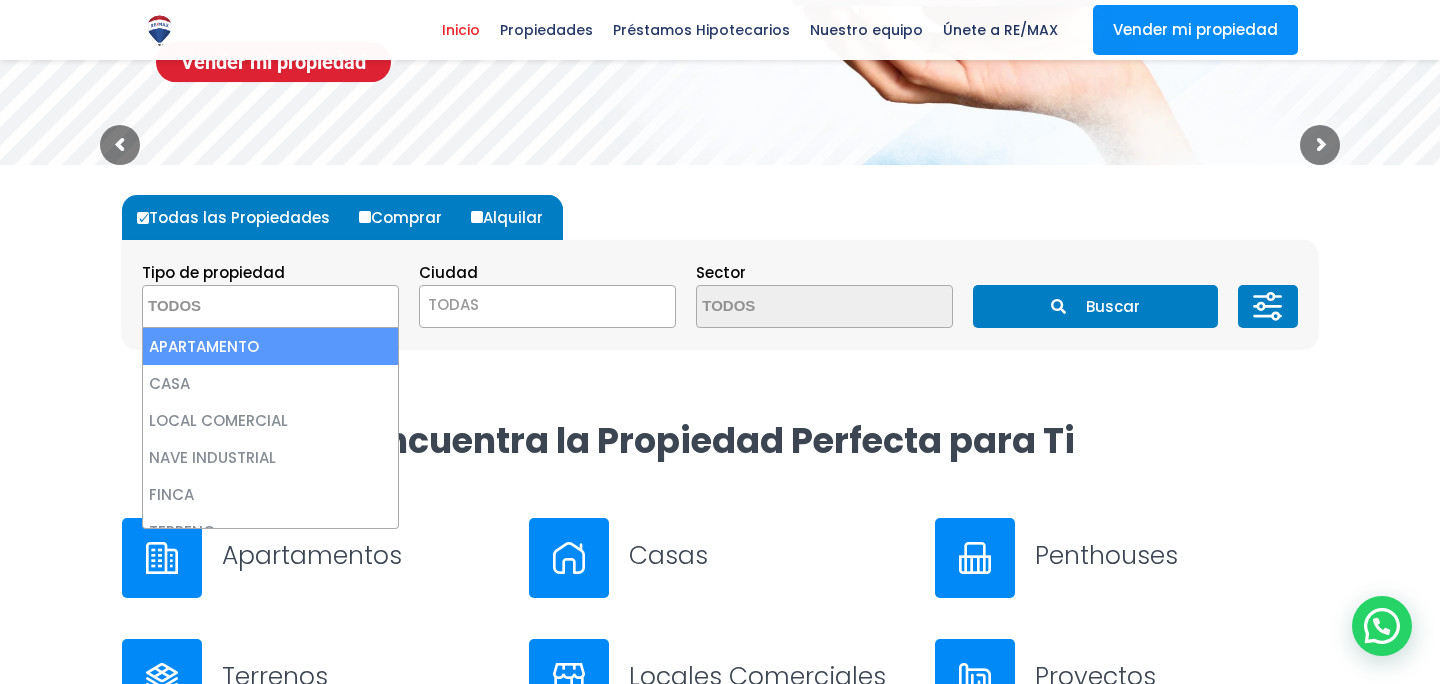 select on "apartment" 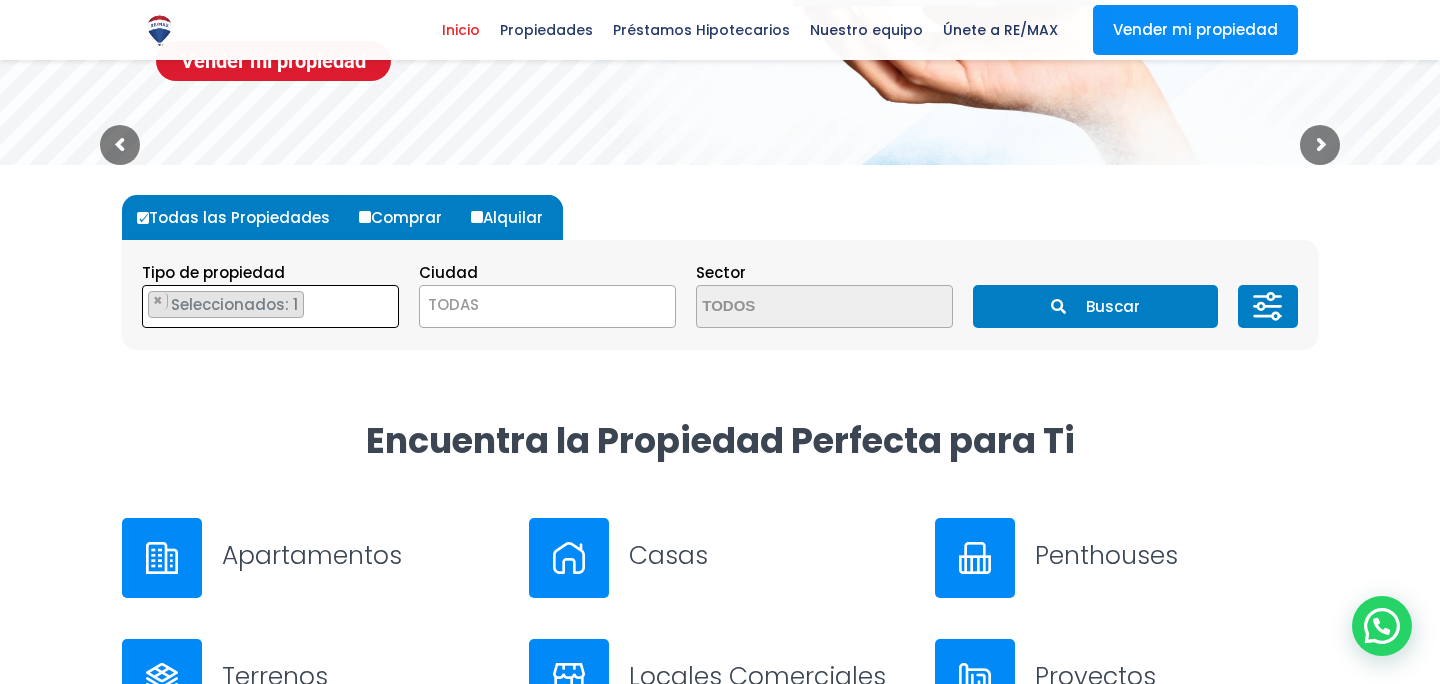 click on "TODAS" at bounding box center [547, 305] 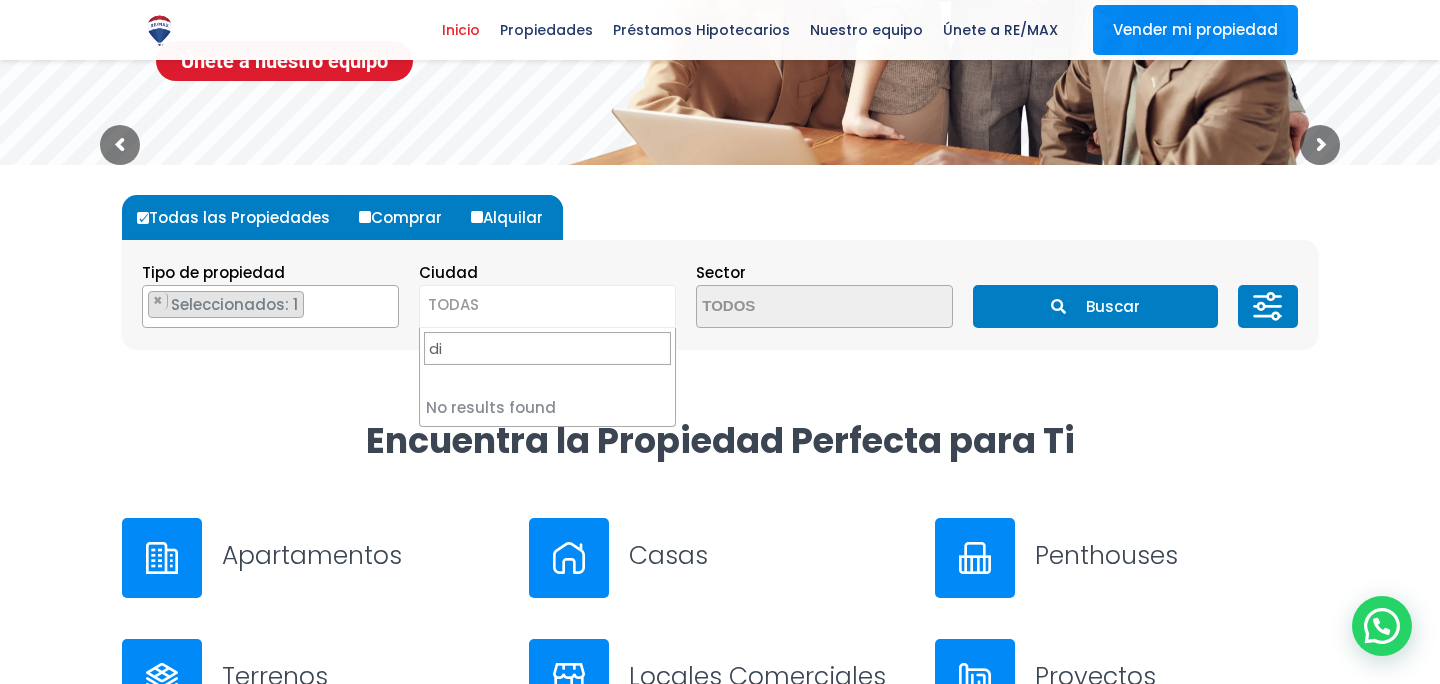 type on "d" 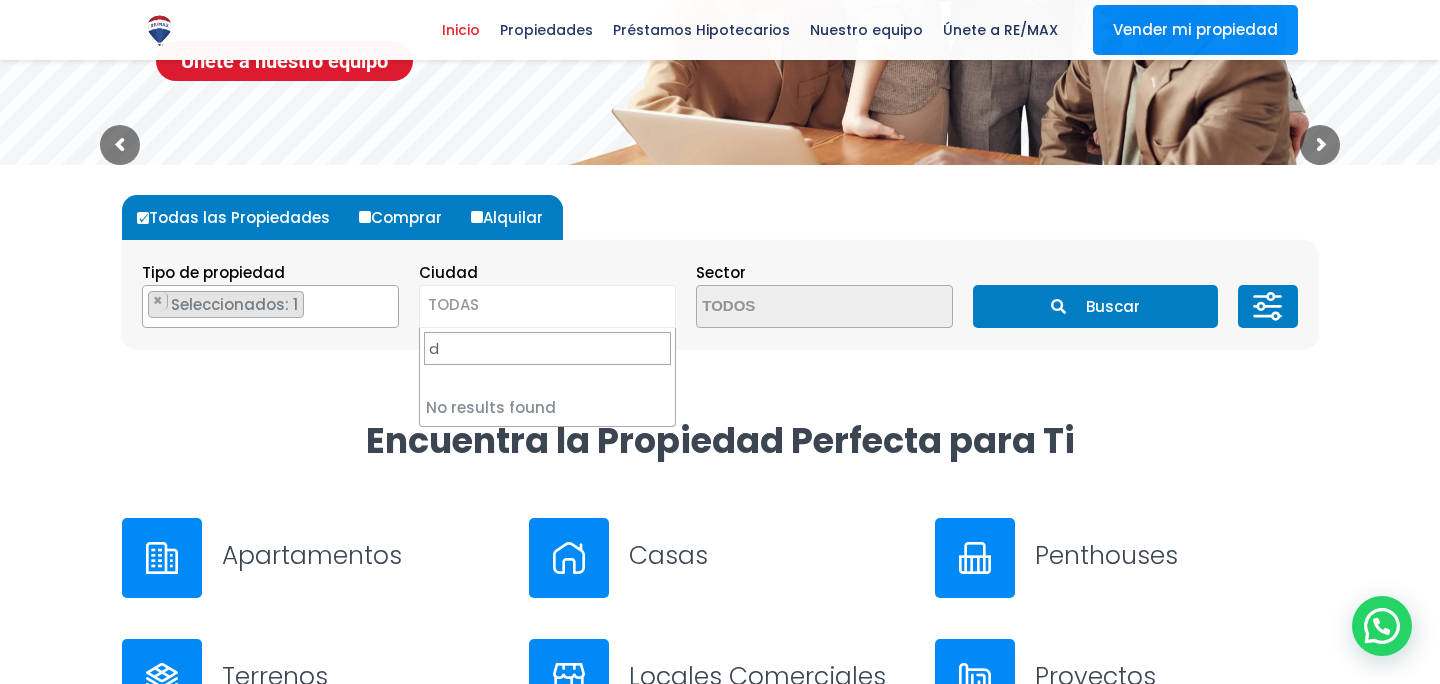 type 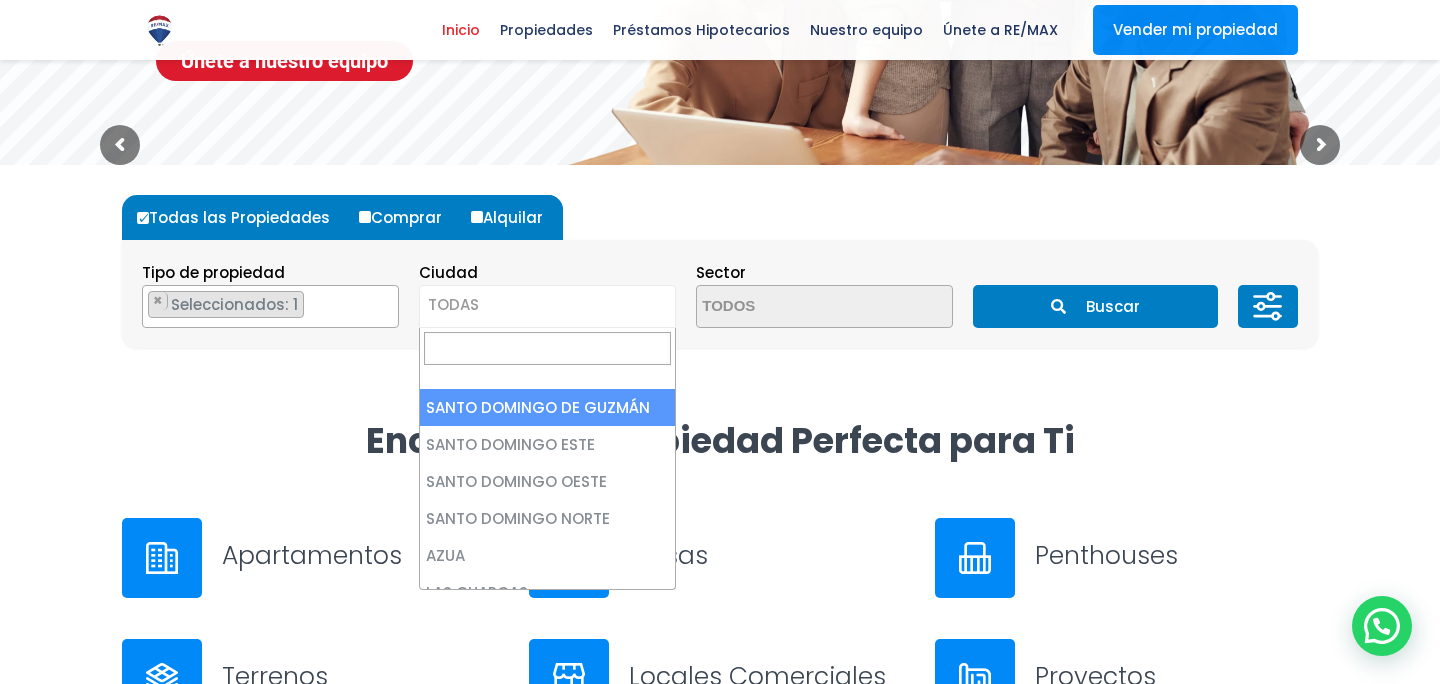 select on "1" 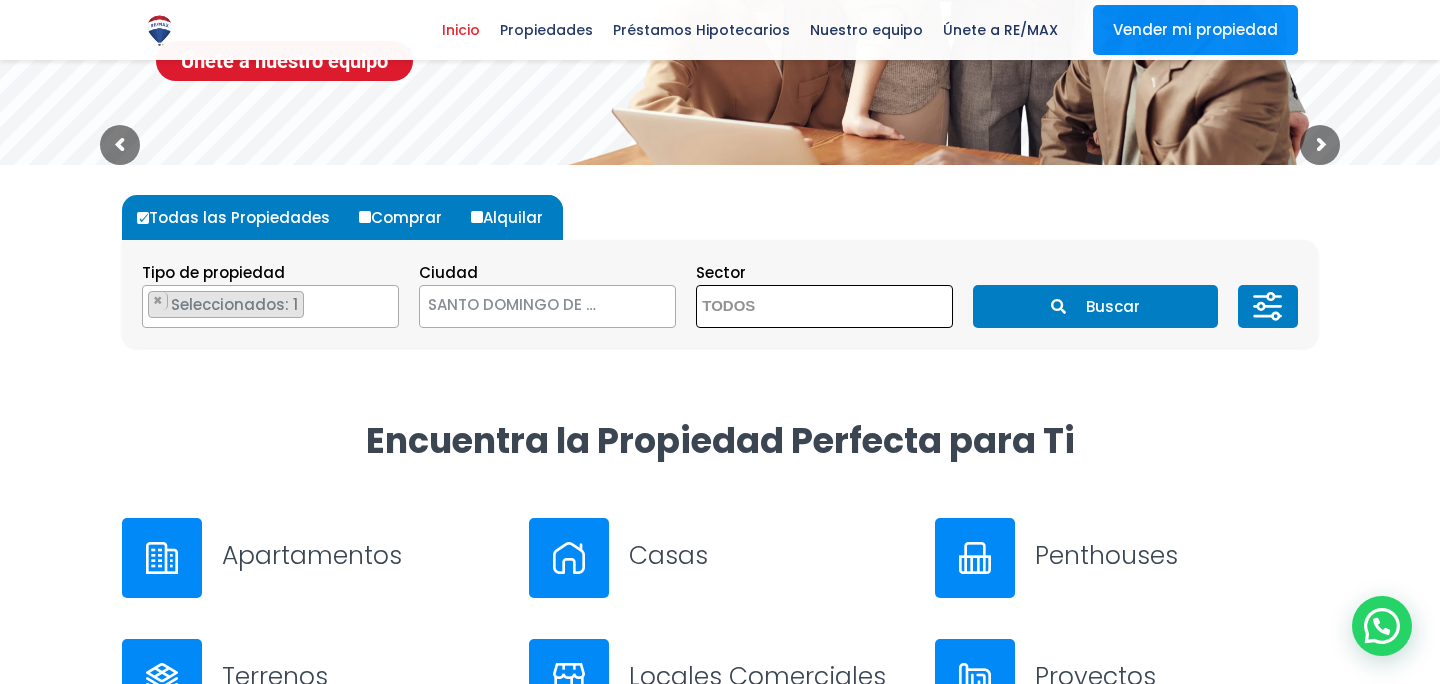 click at bounding box center [794, 307] 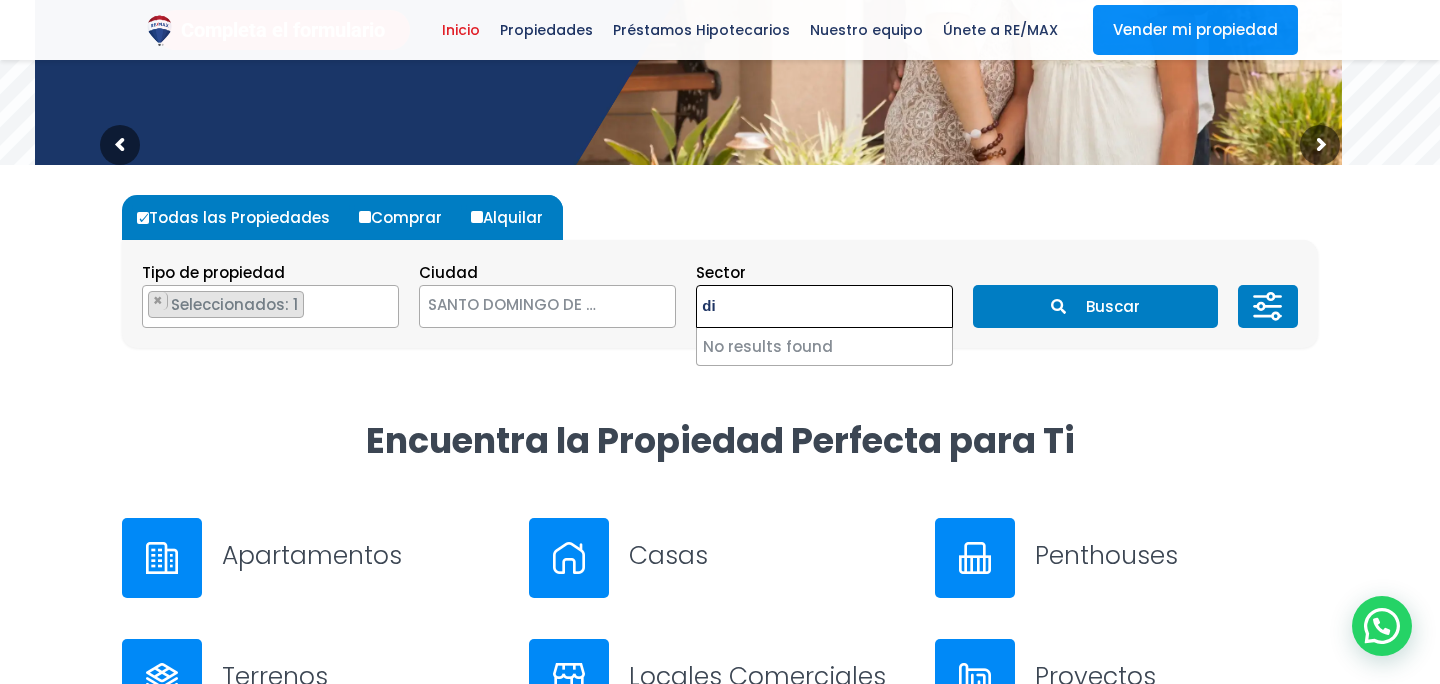 type on "d" 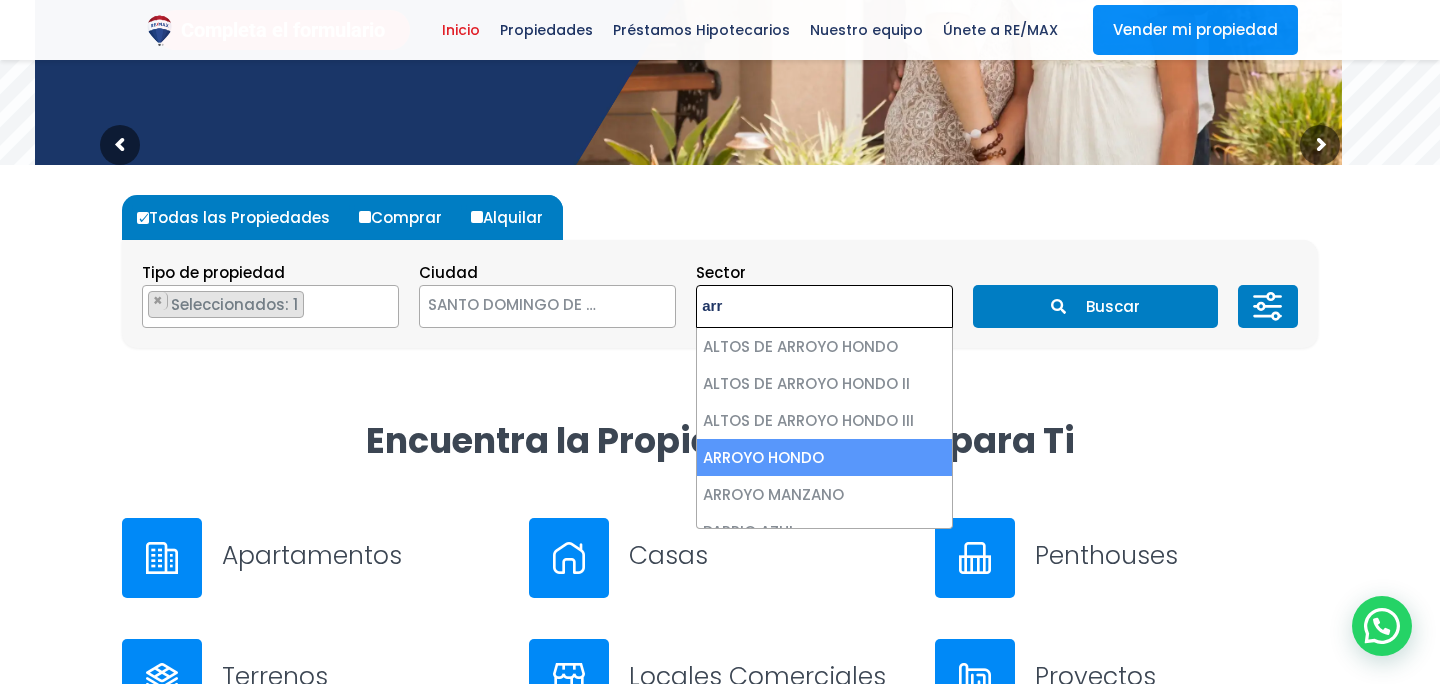 type on "arr" 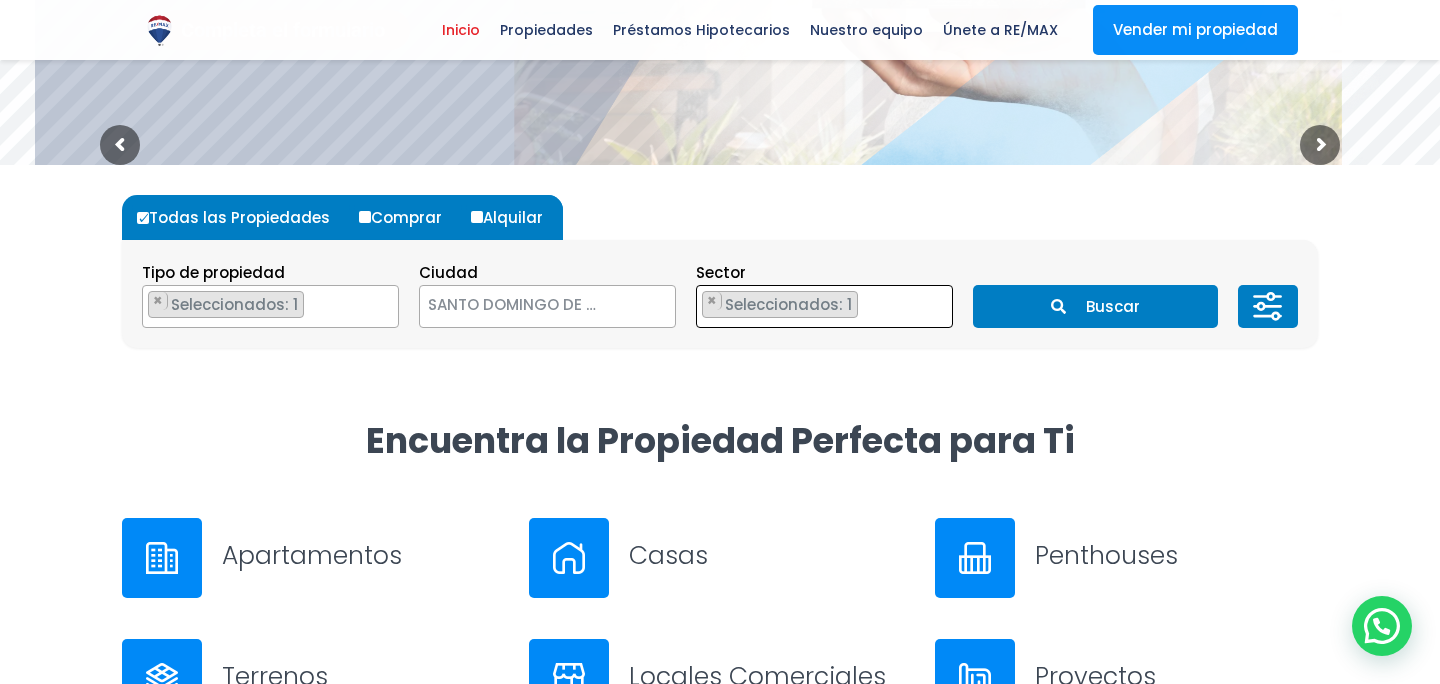 scroll, scrollTop: 230, scrollLeft: 0, axis: vertical 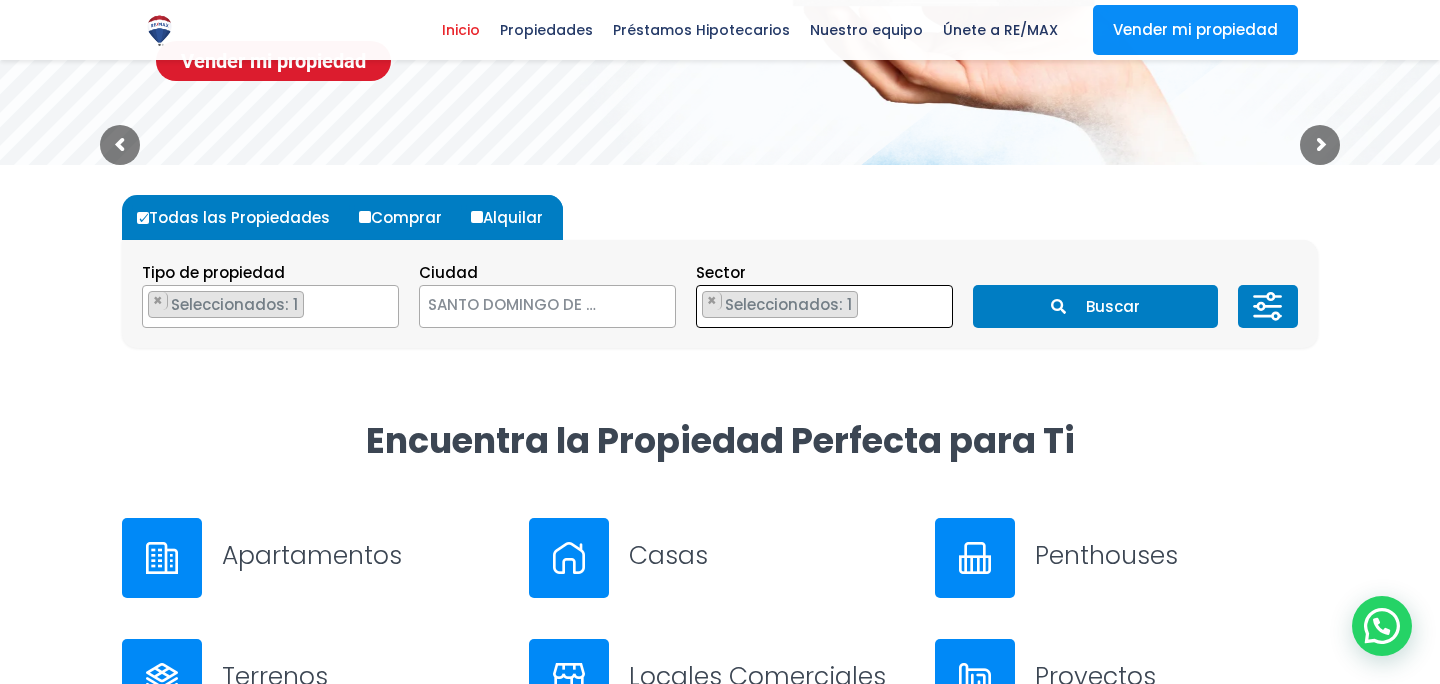 click on "Buscar" at bounding box center [1095, 306] 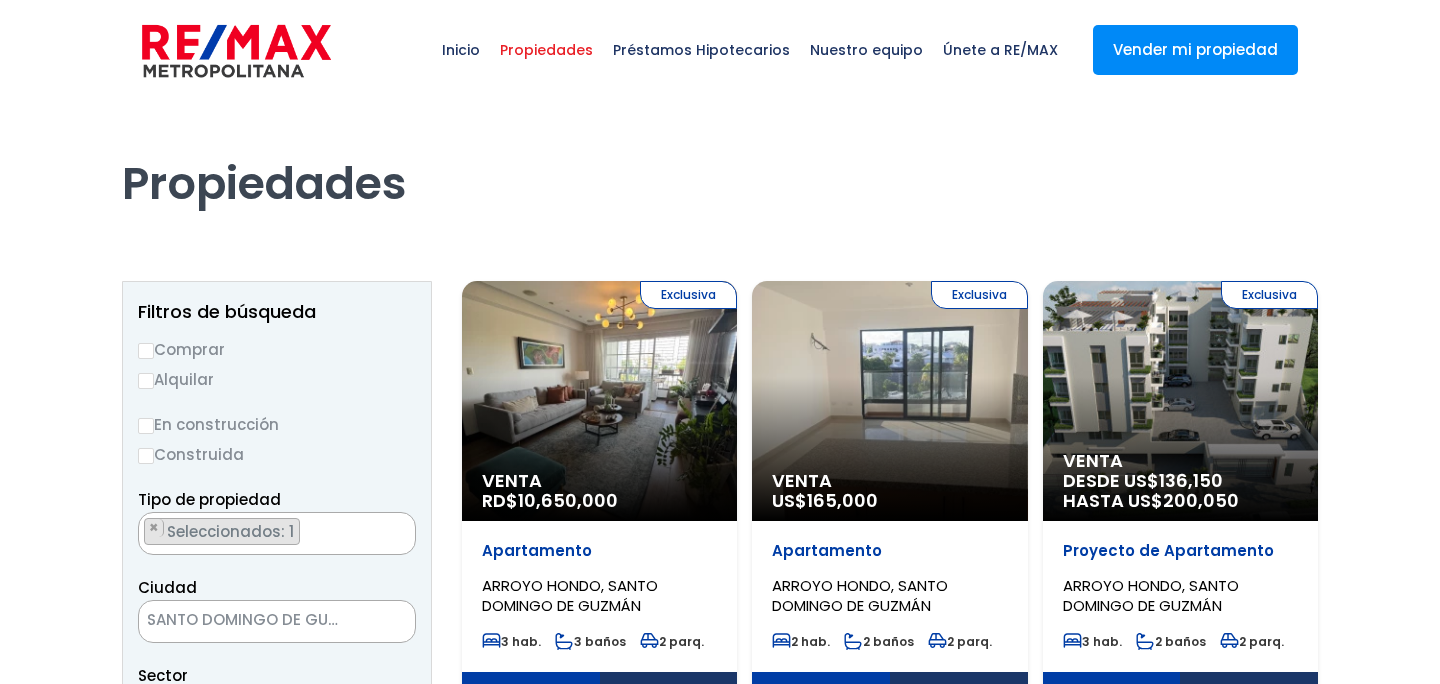 scroll, scrollTop: 0, scrollLeft: 0, axis: both 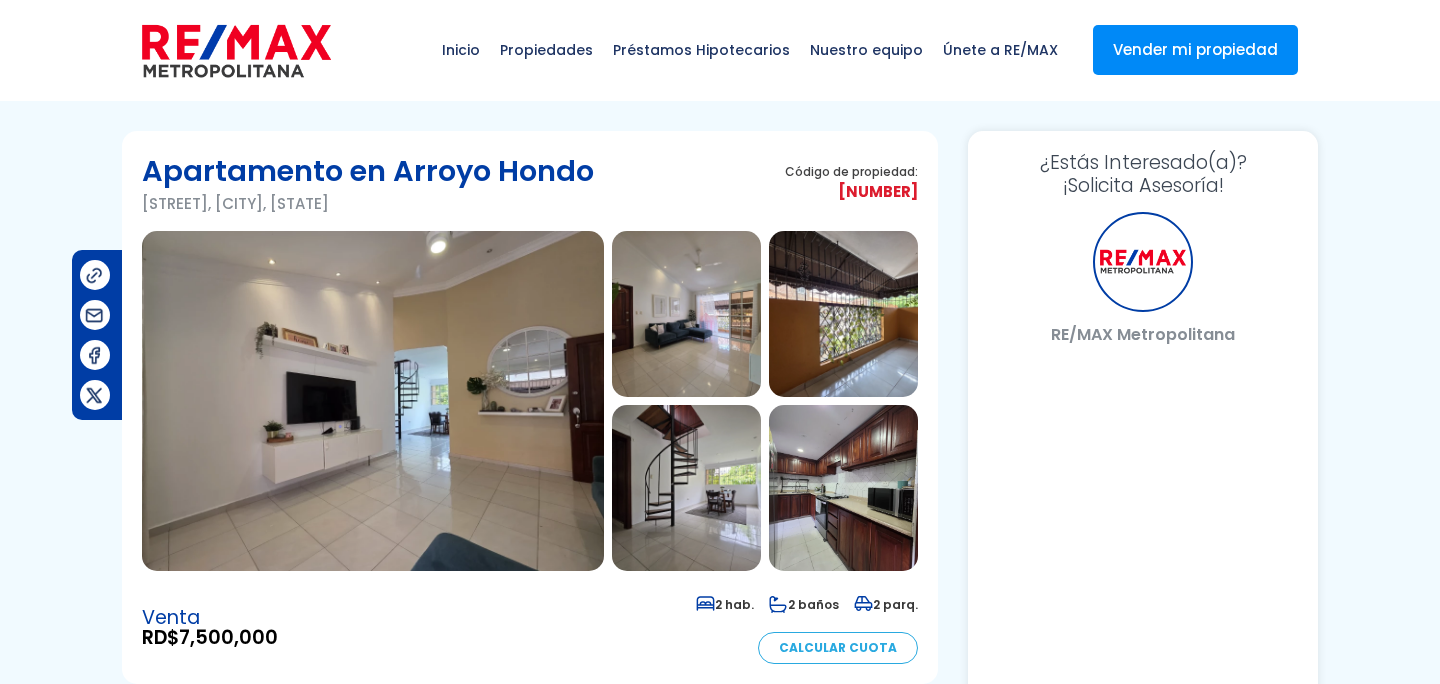 select on "US" 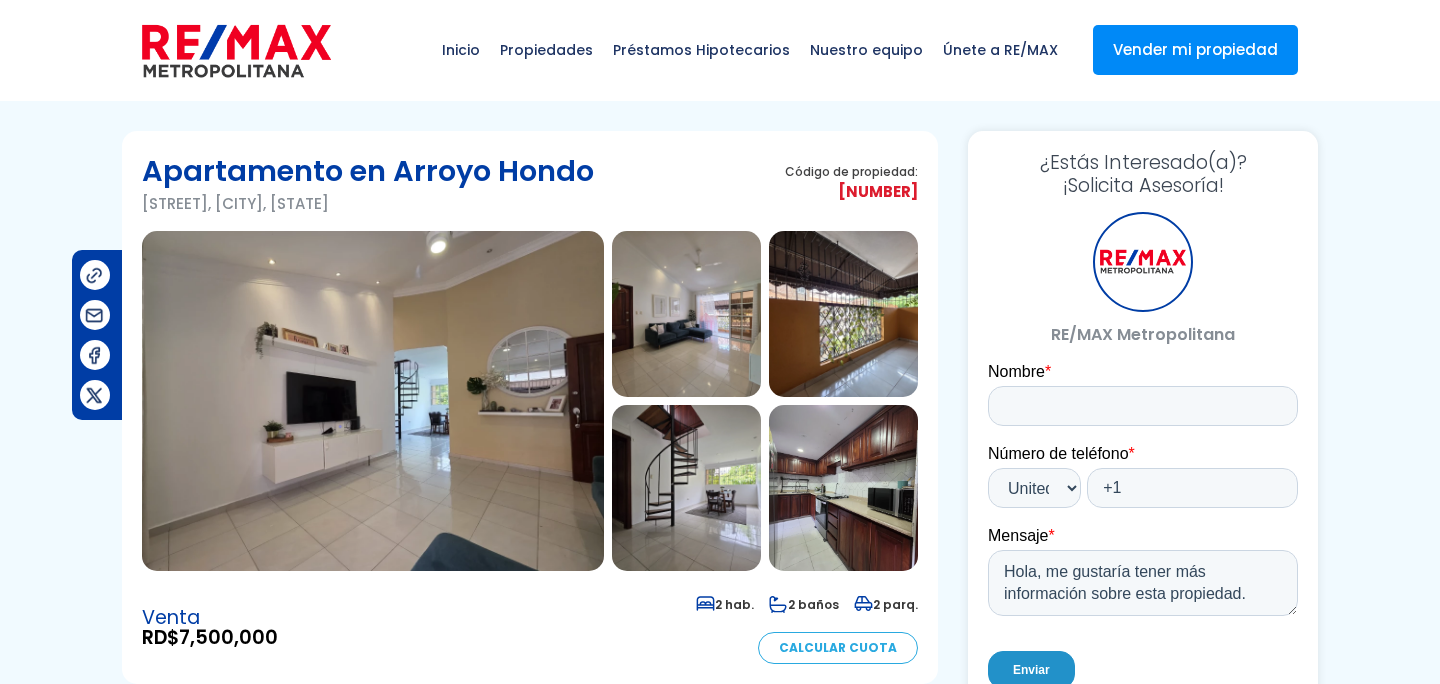 scroll, scrollTop: 0, scrollLeft: 0, axis: both 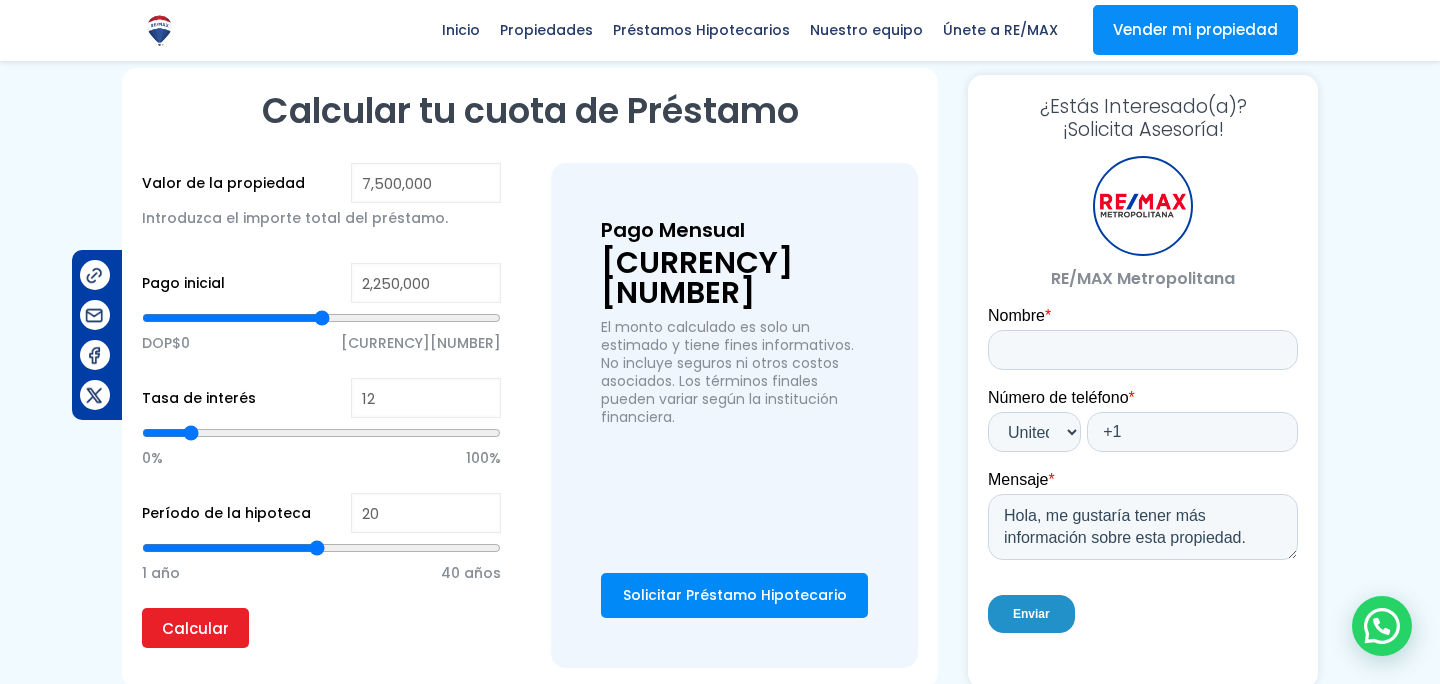 type on "13" 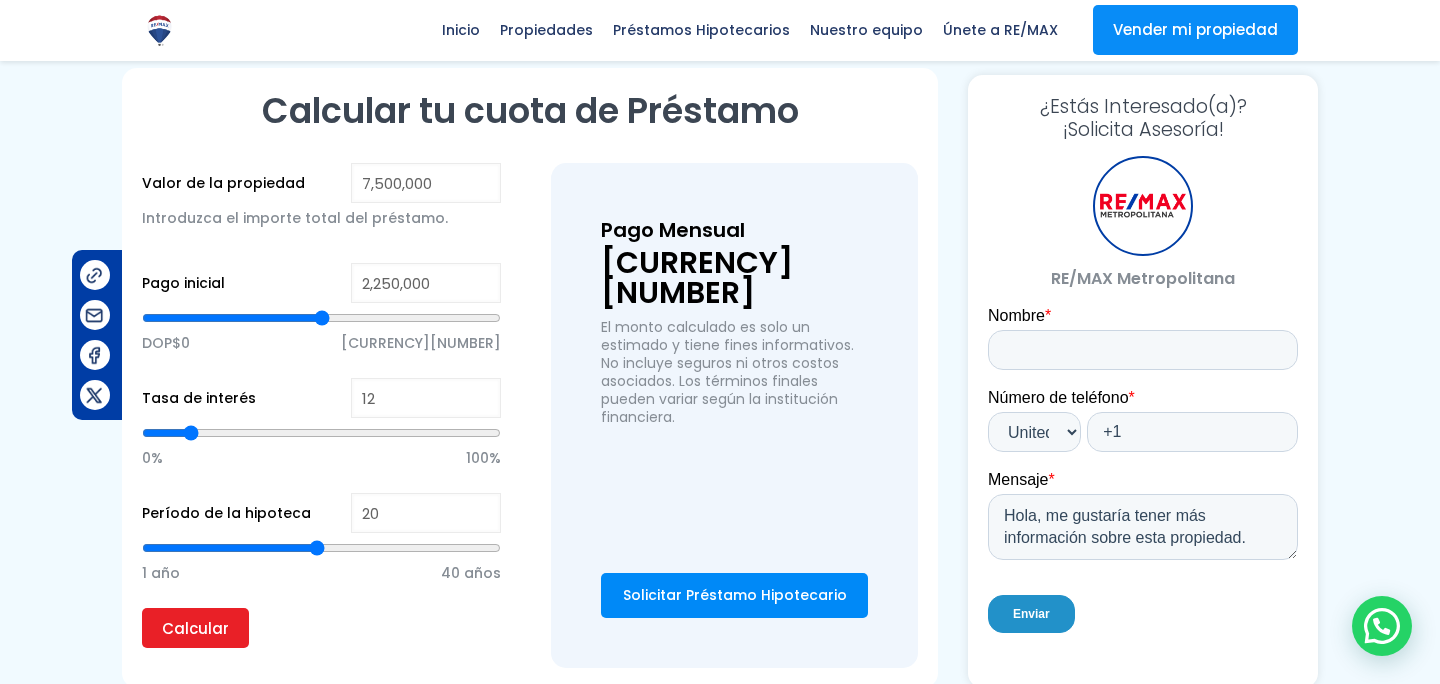 type on "13" 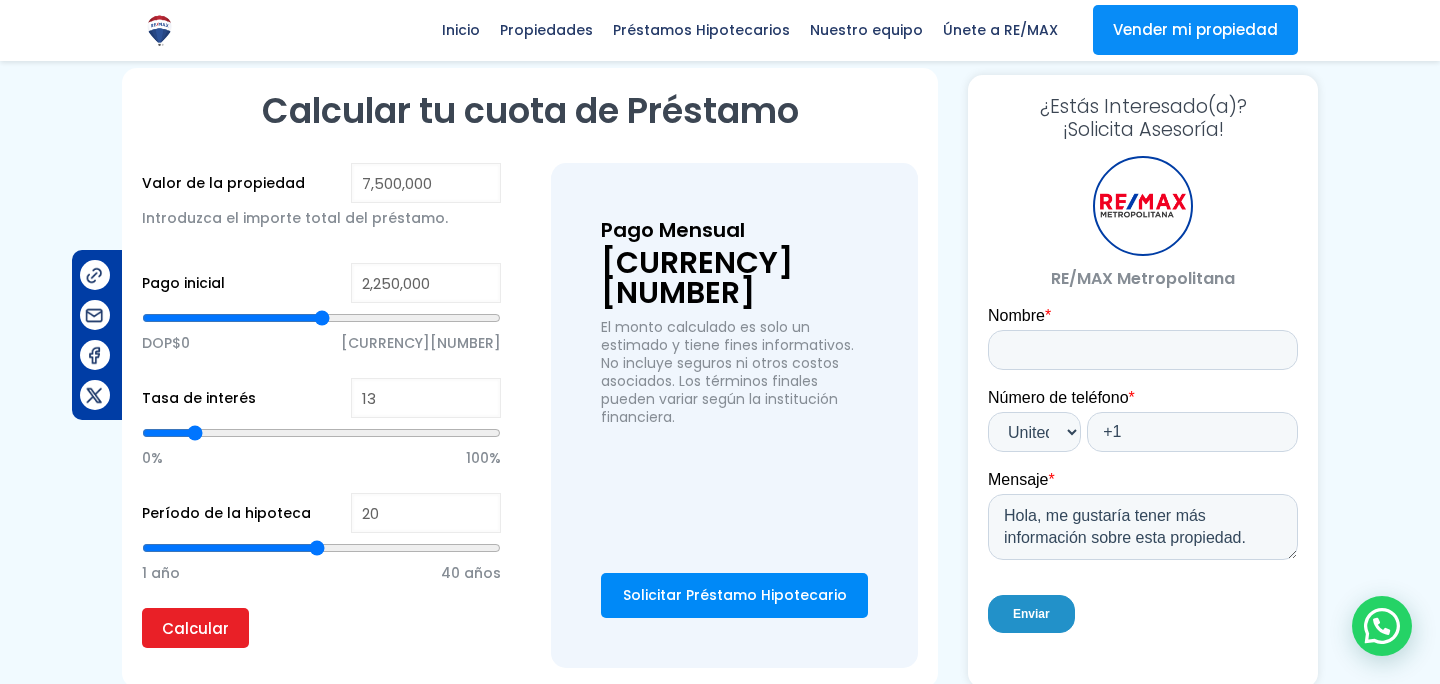 type on "12" 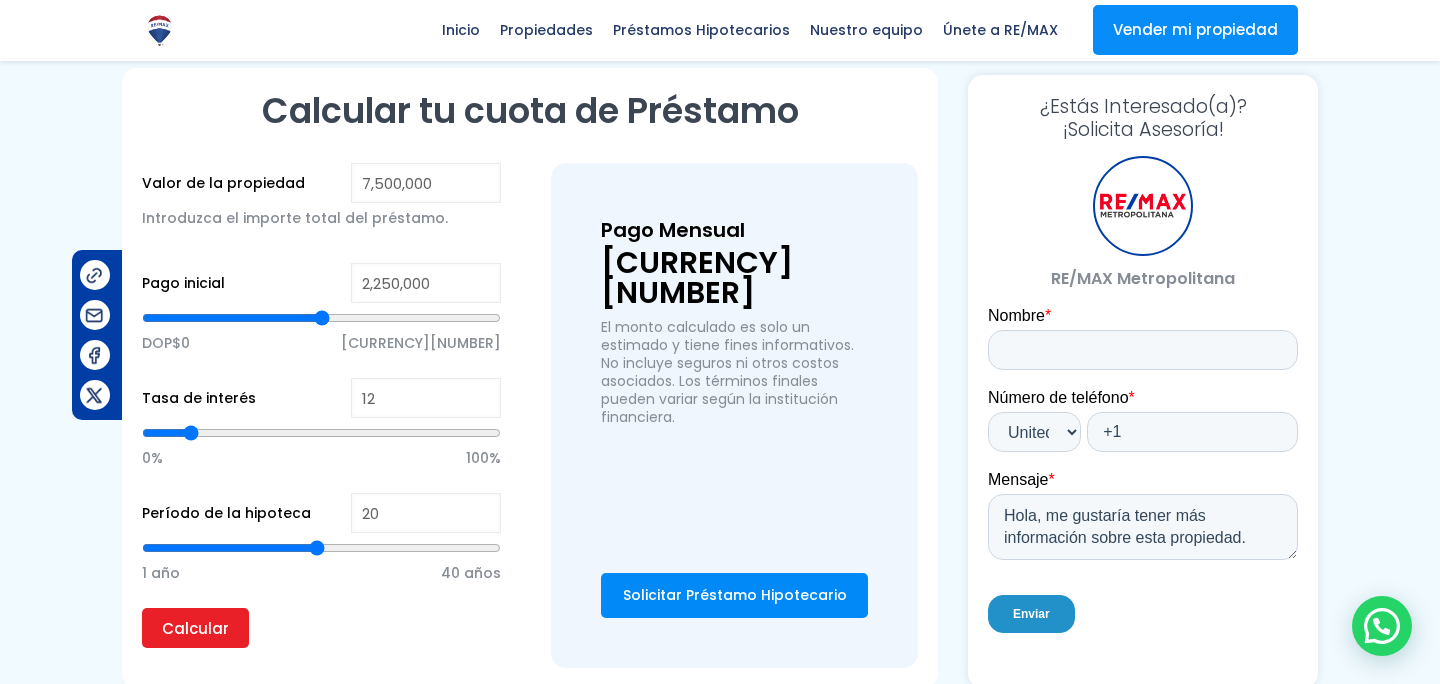 type on "11" 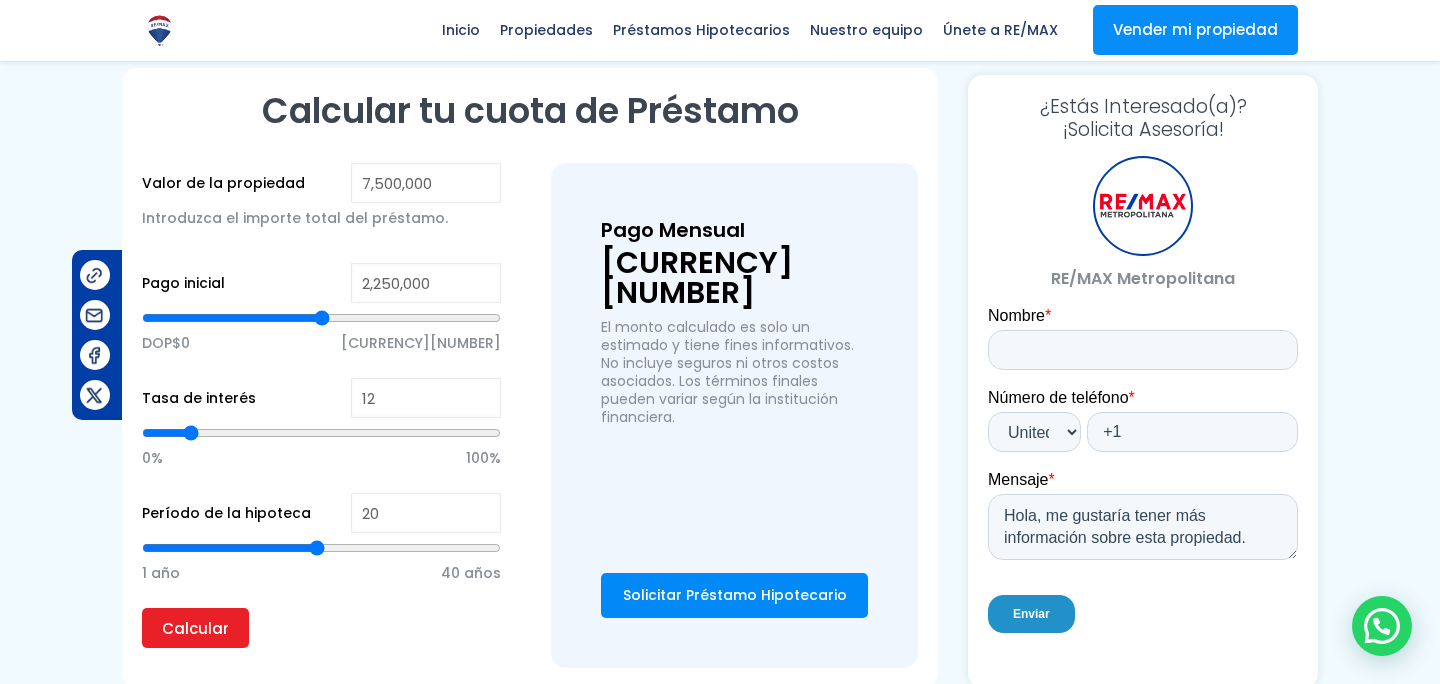 type on "11" 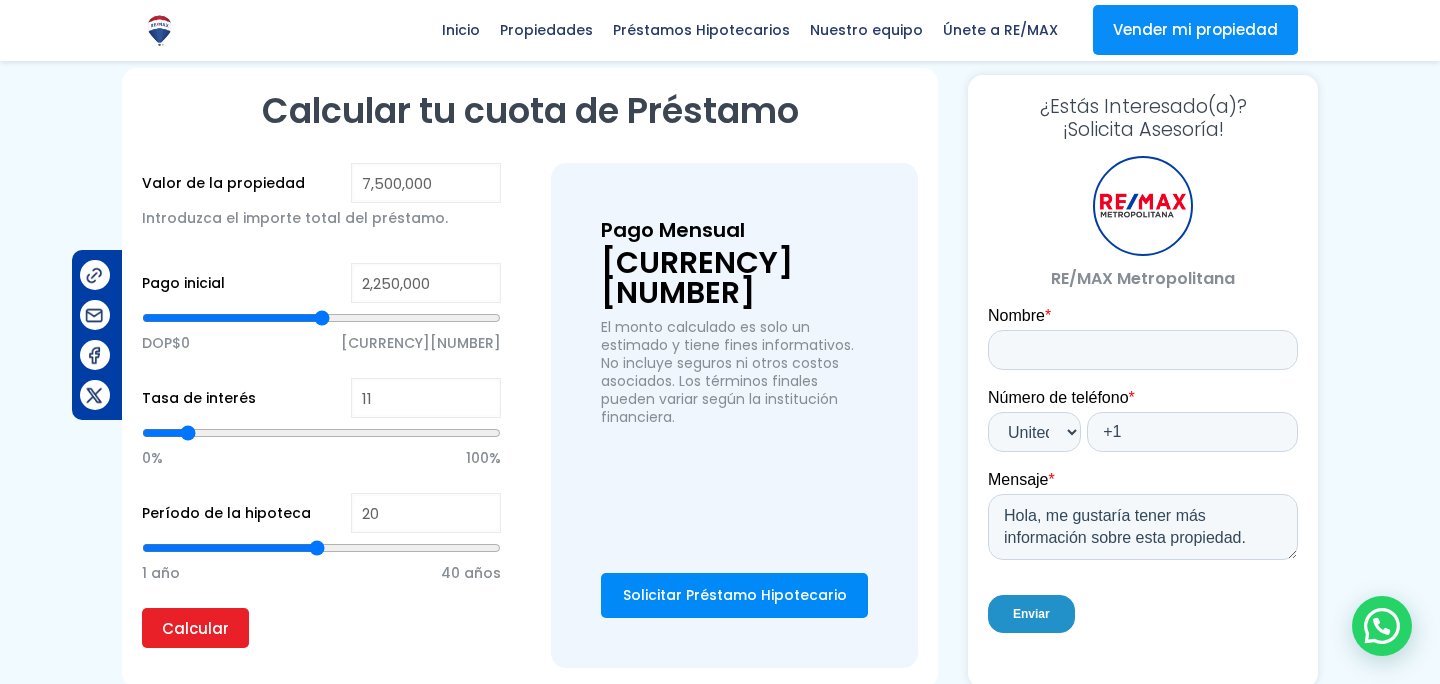 type on "10" 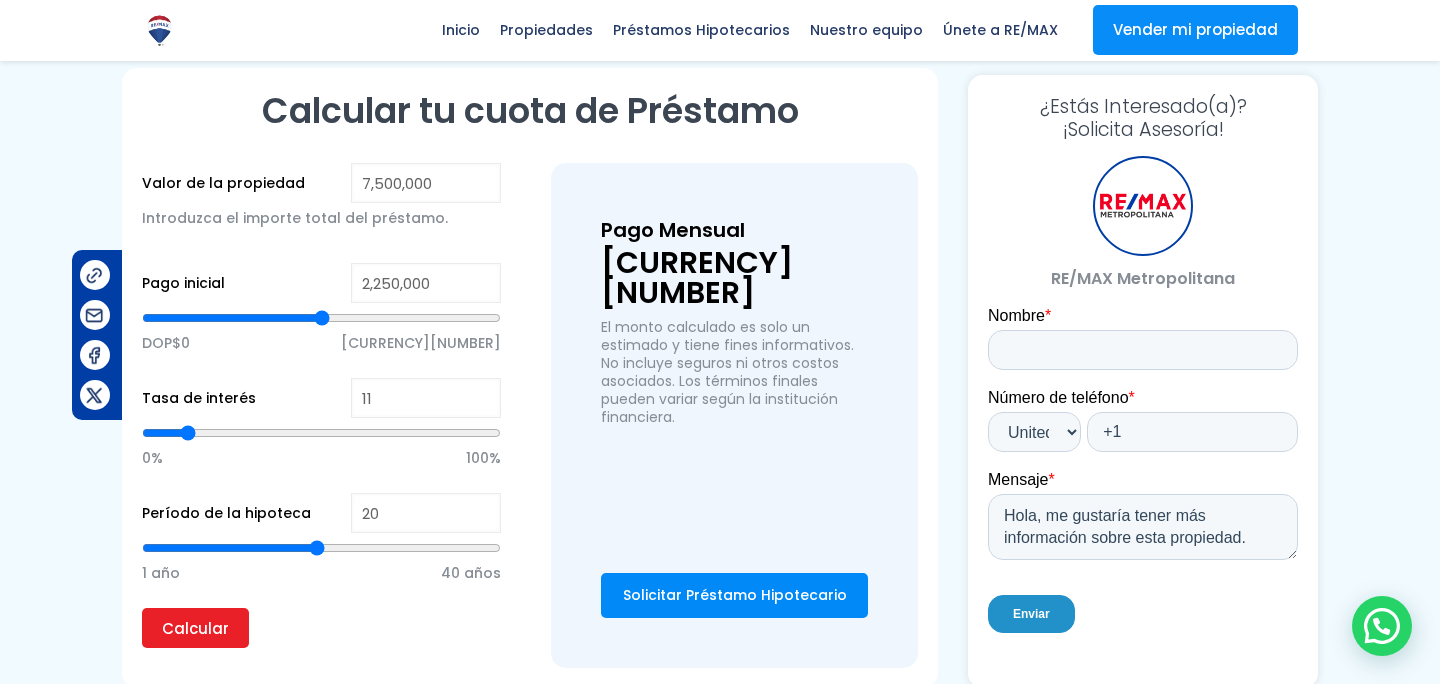 type on "10" 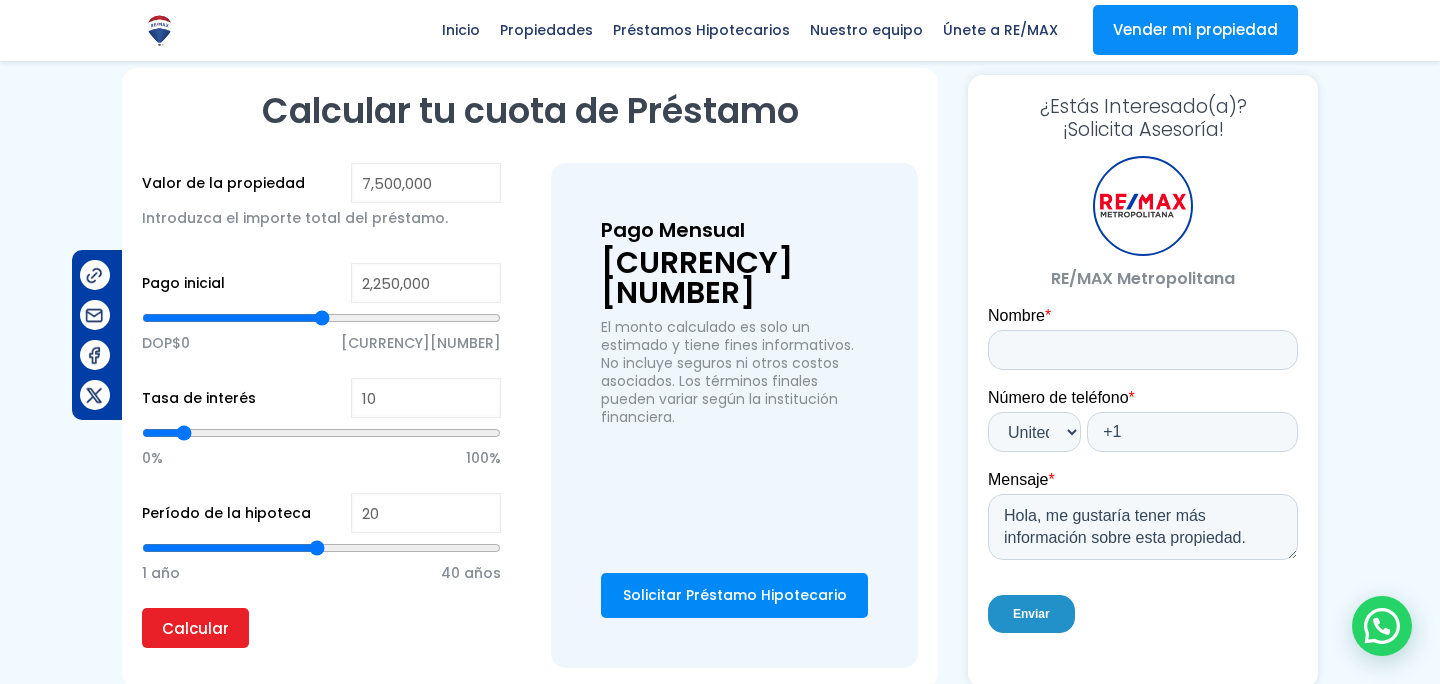 type on "9" 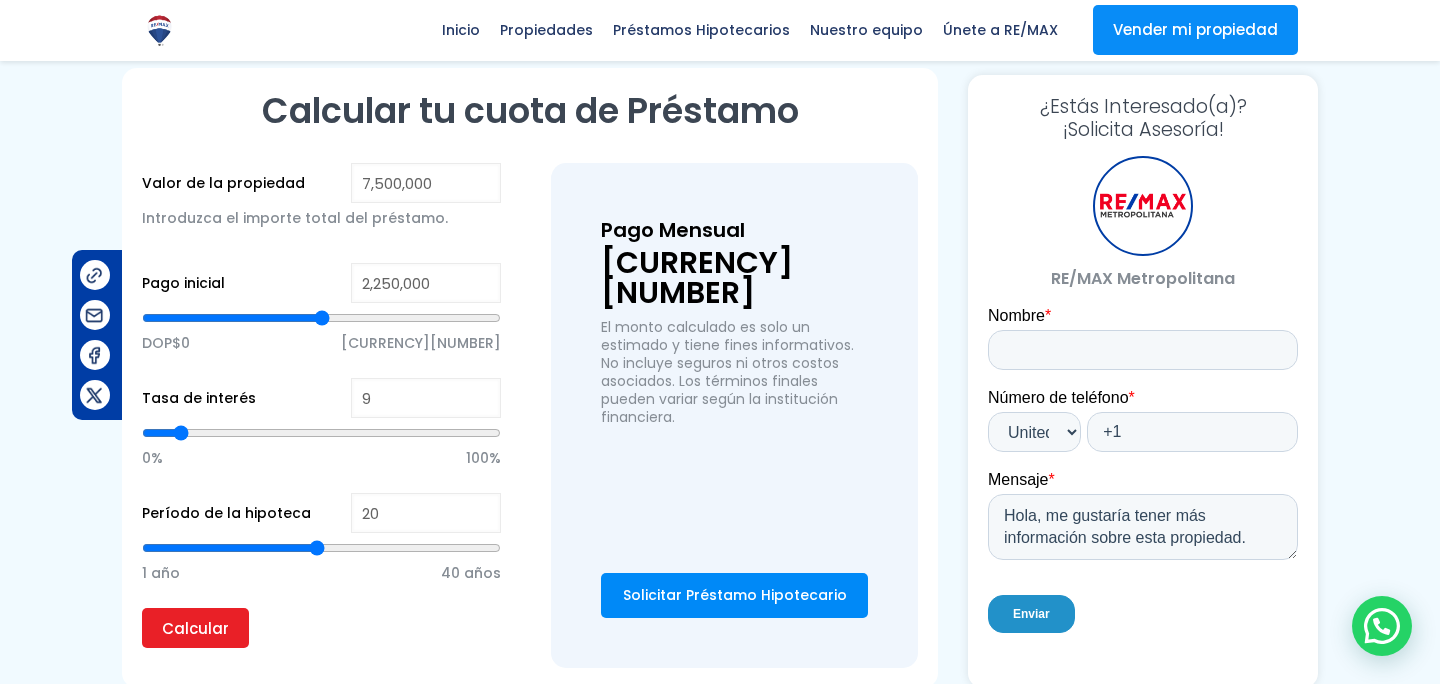 type on "8" 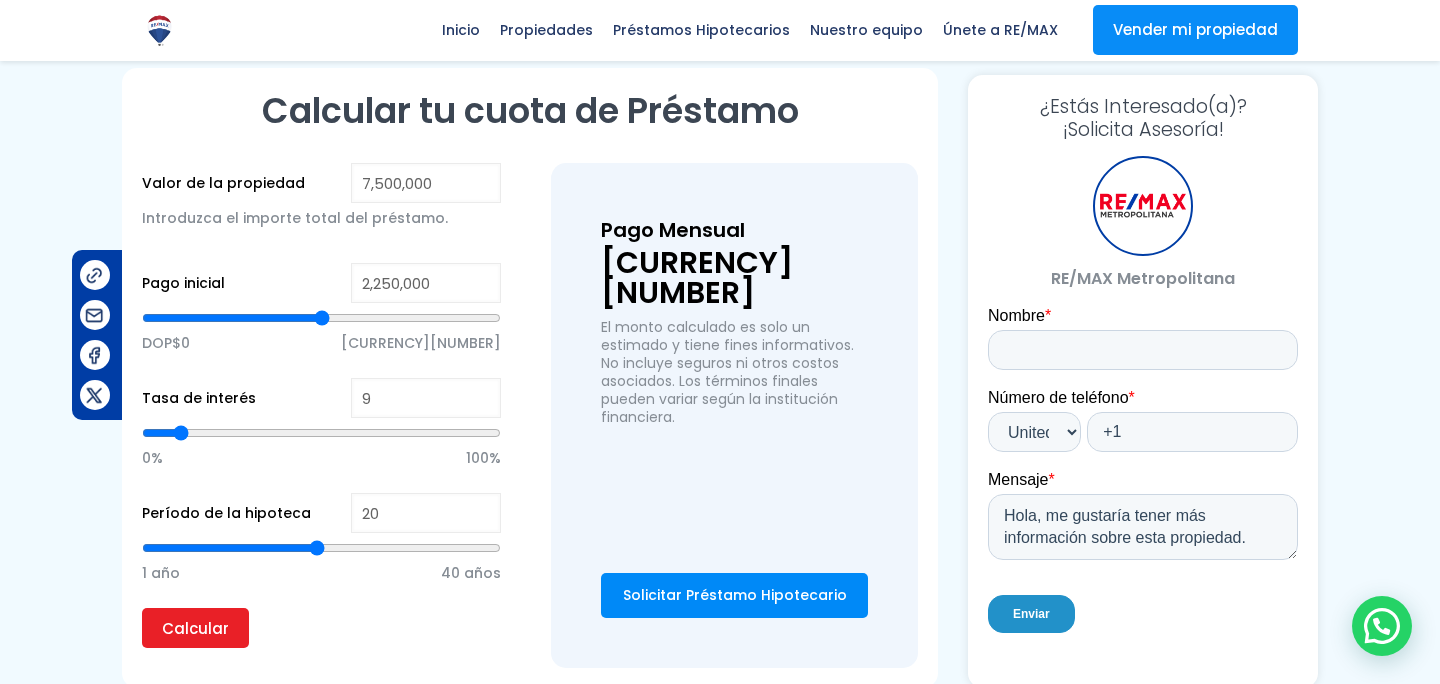 type on "8" 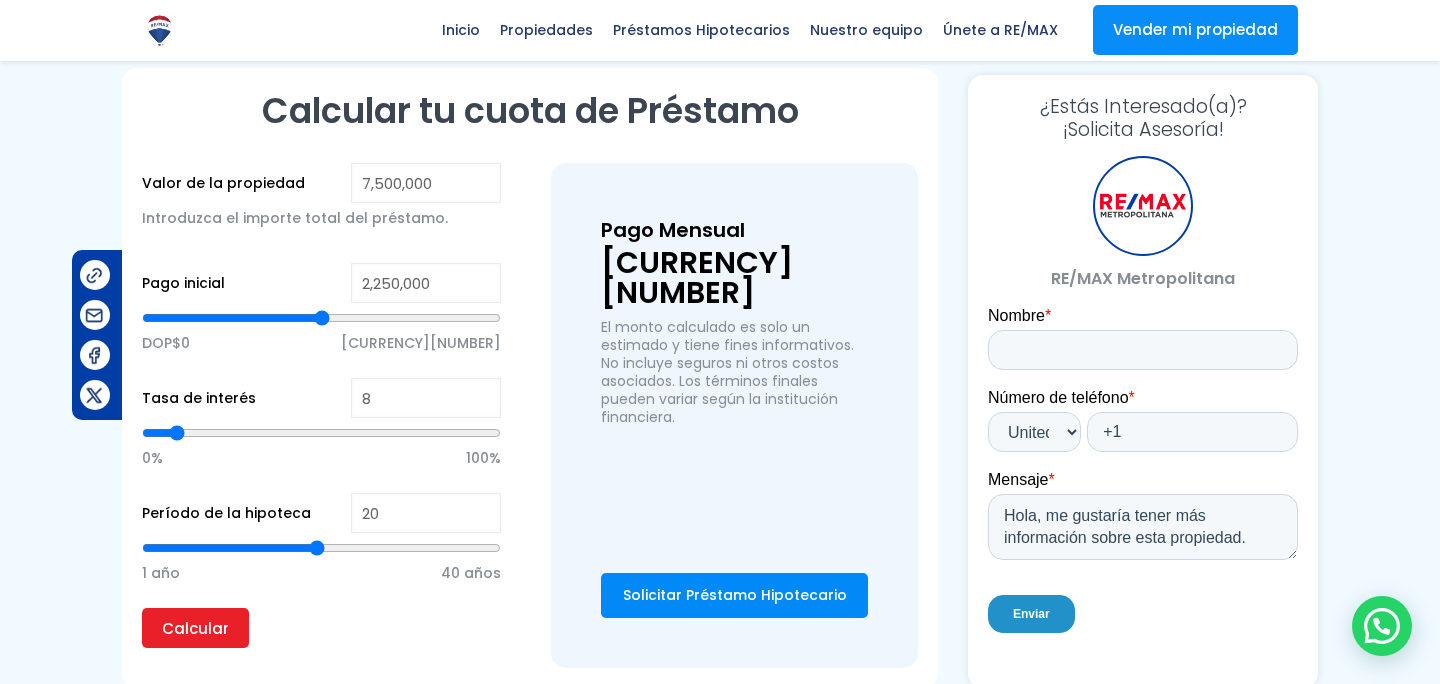 type on "9" 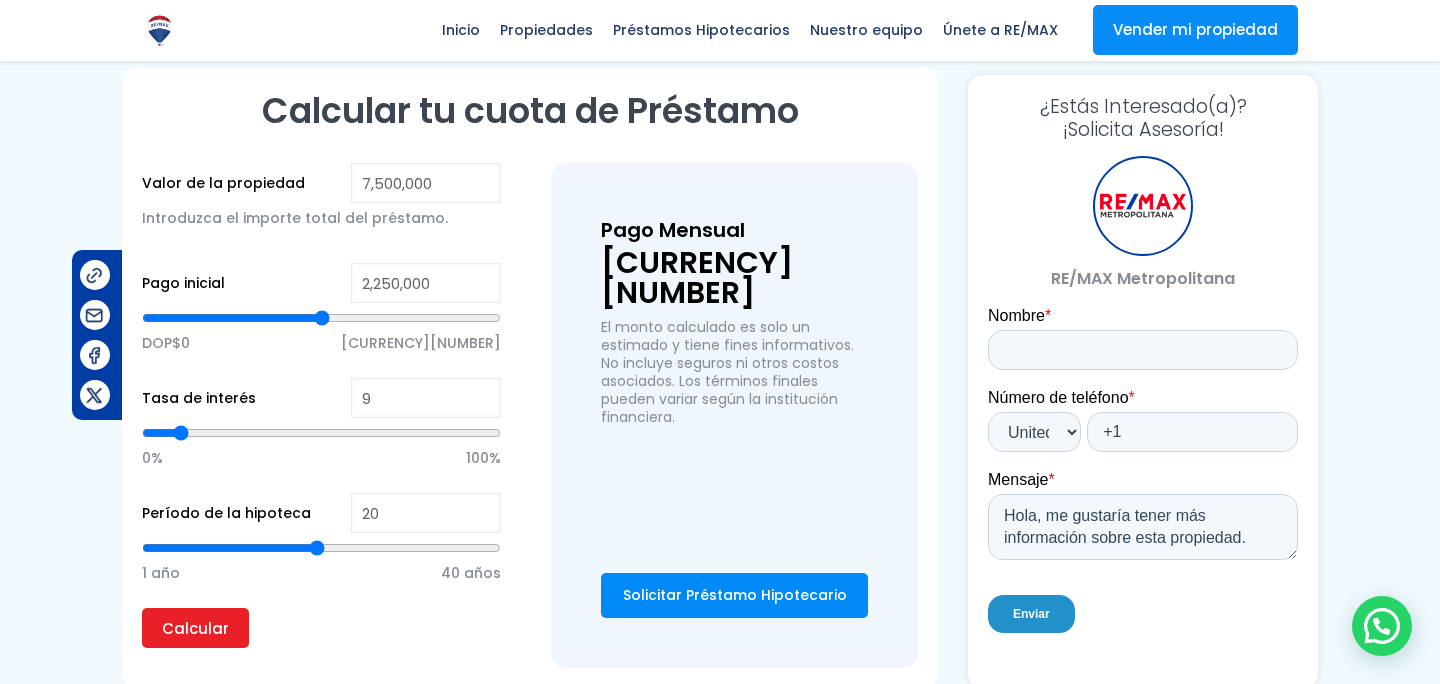 drag, startPoint x: 193, startPoint y: 423, endPoint x: 180, endPoint y: 431, distance: 15.264338 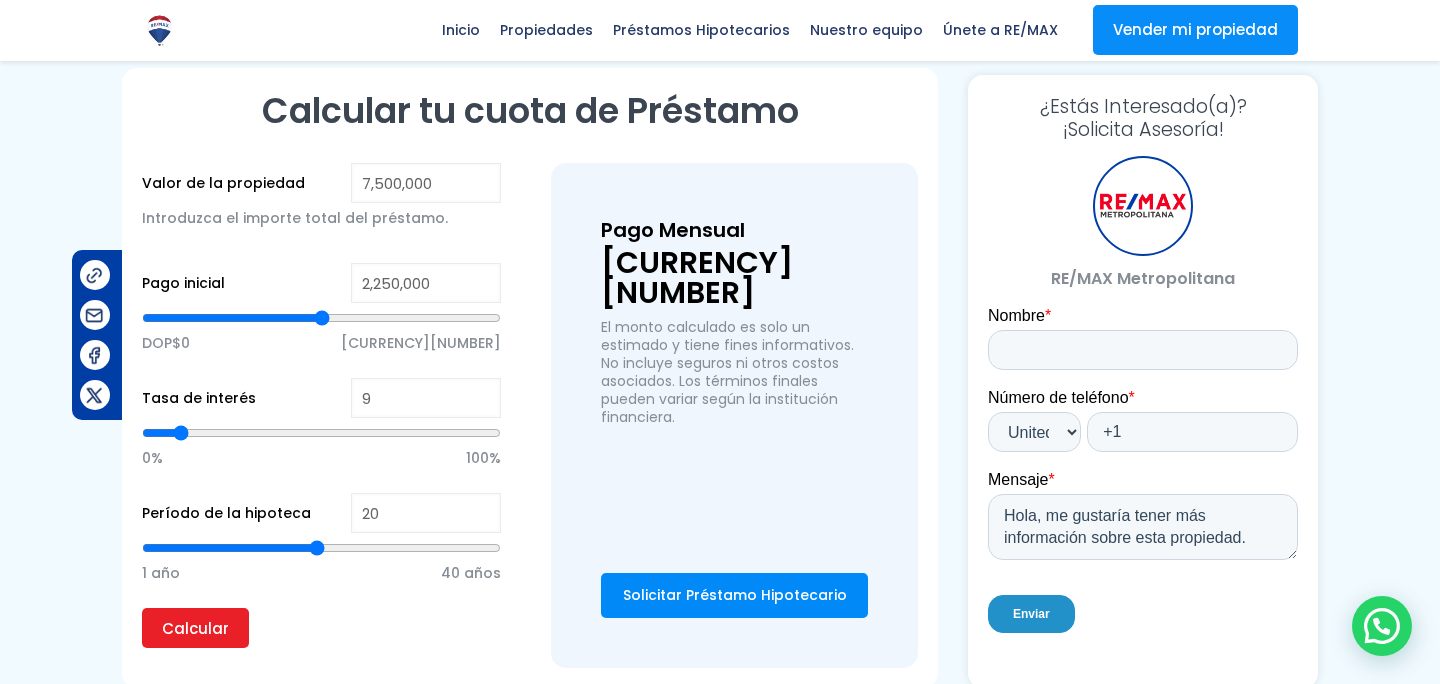 click at bounding box center [321, 433] 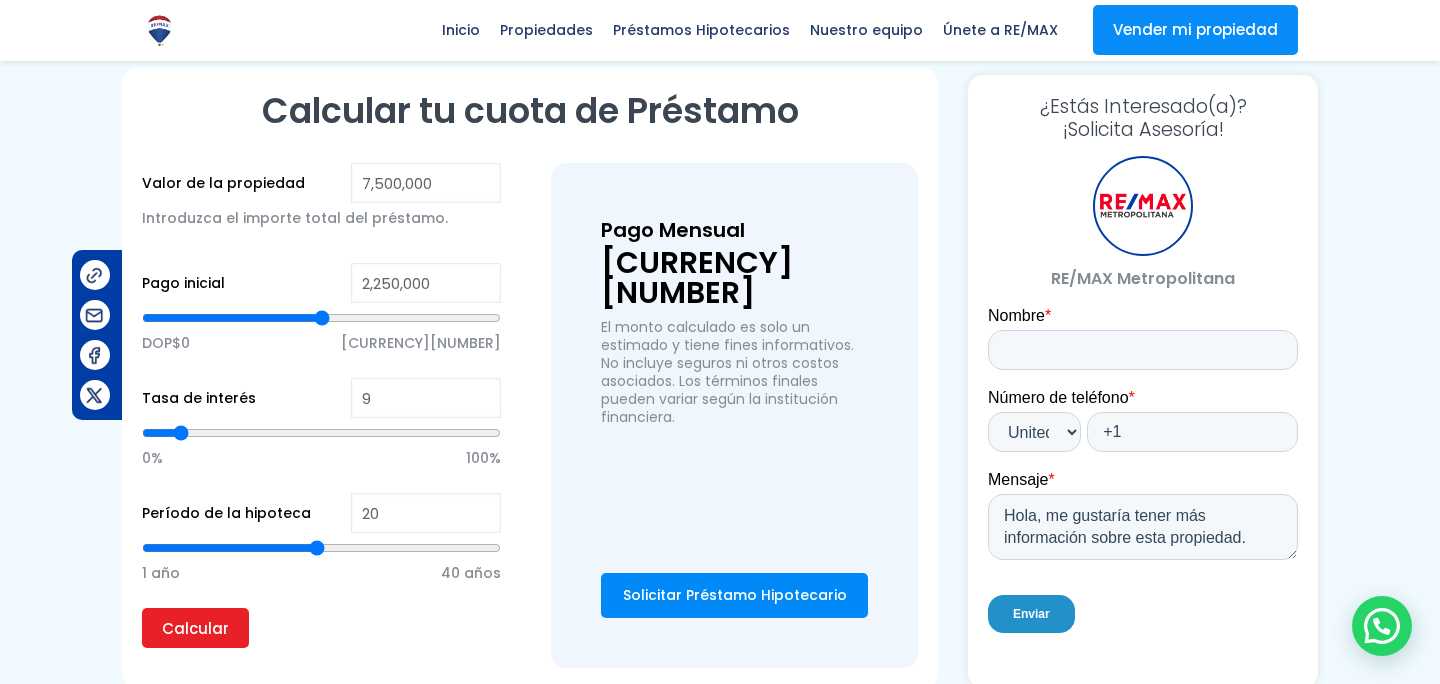 type on "21" 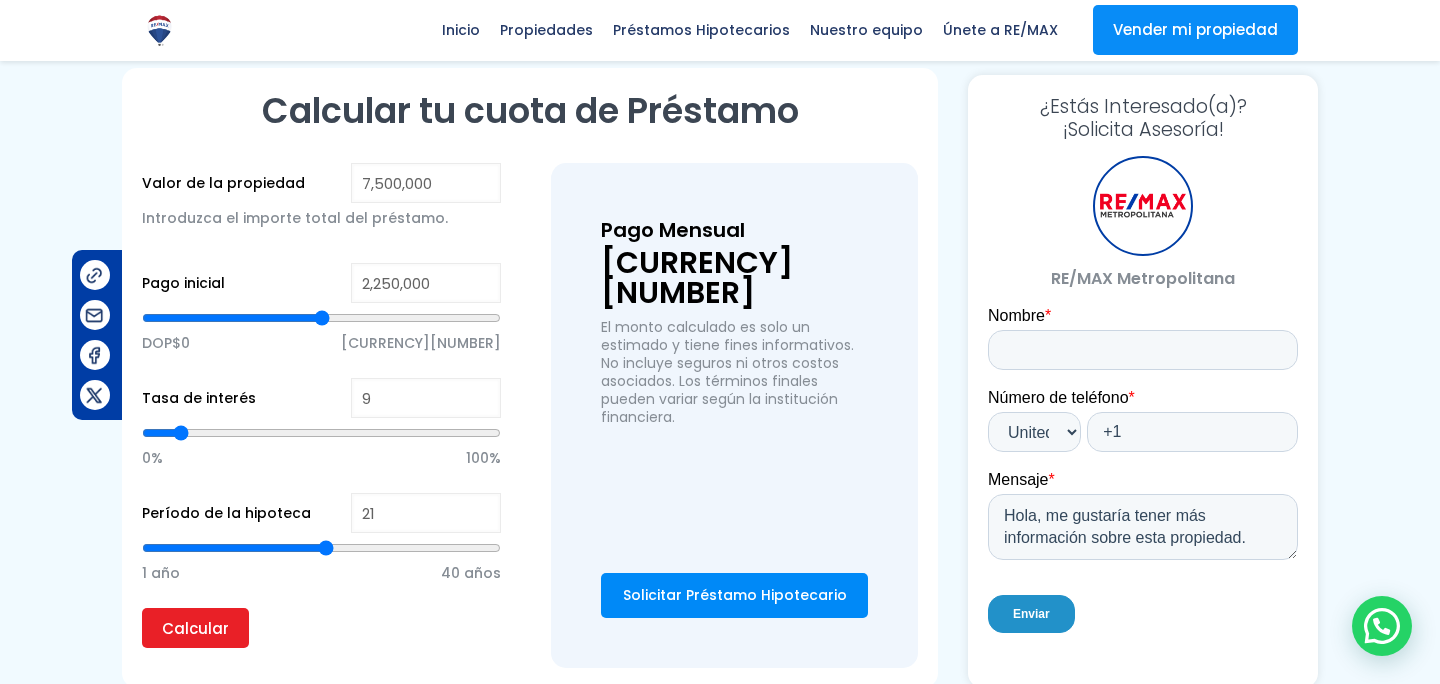 type on "22" 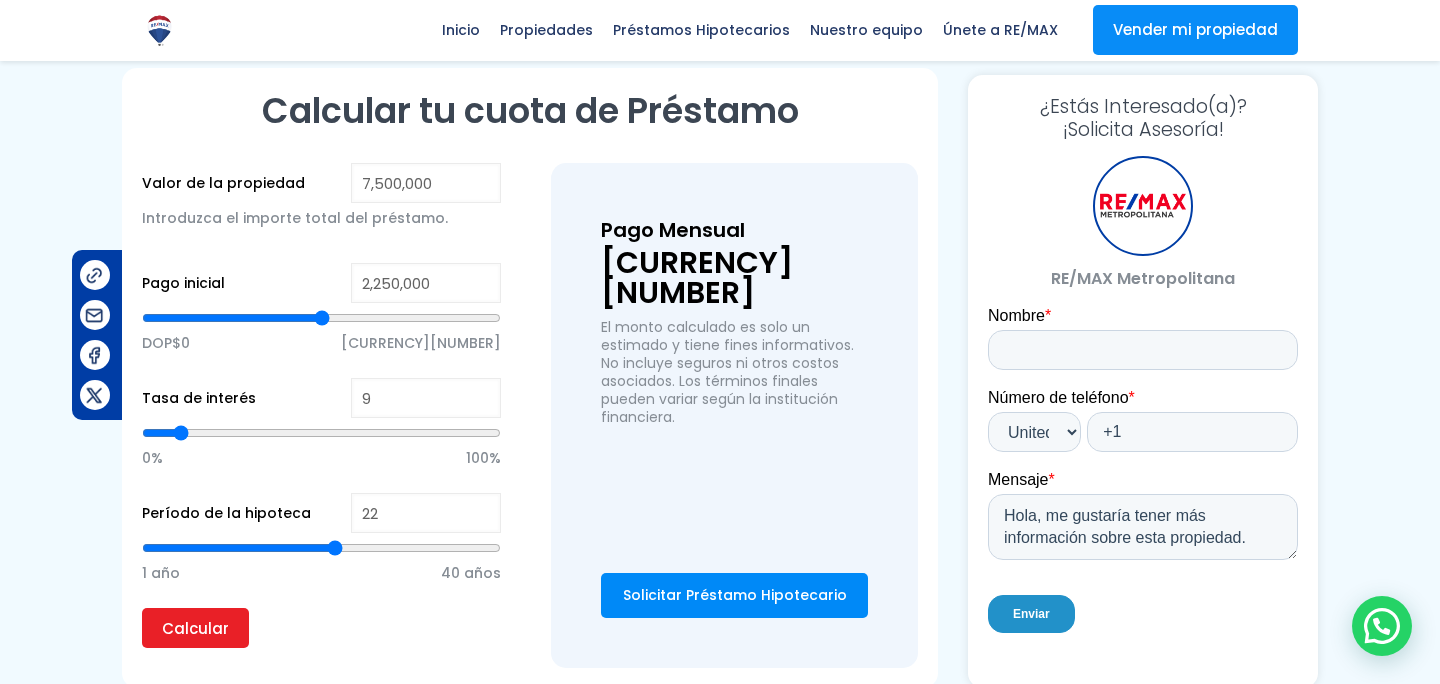type on "23" 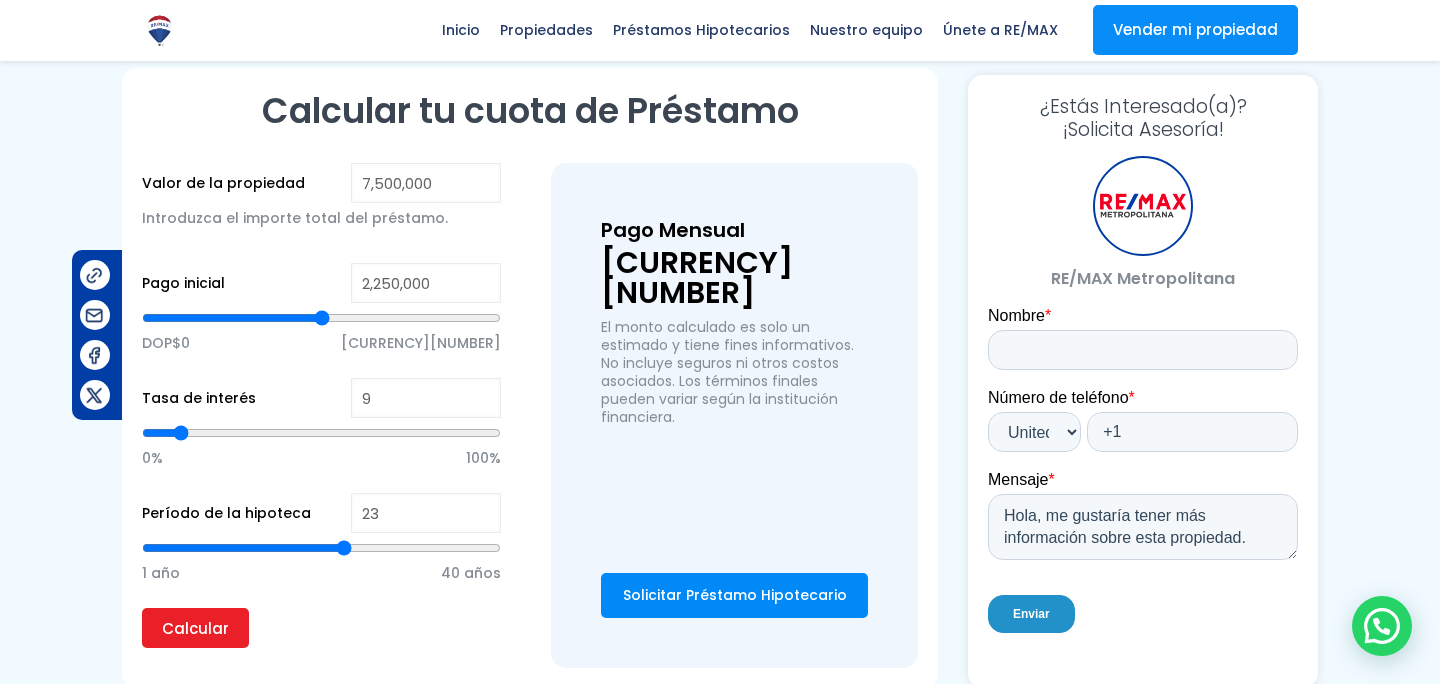 type on "24" 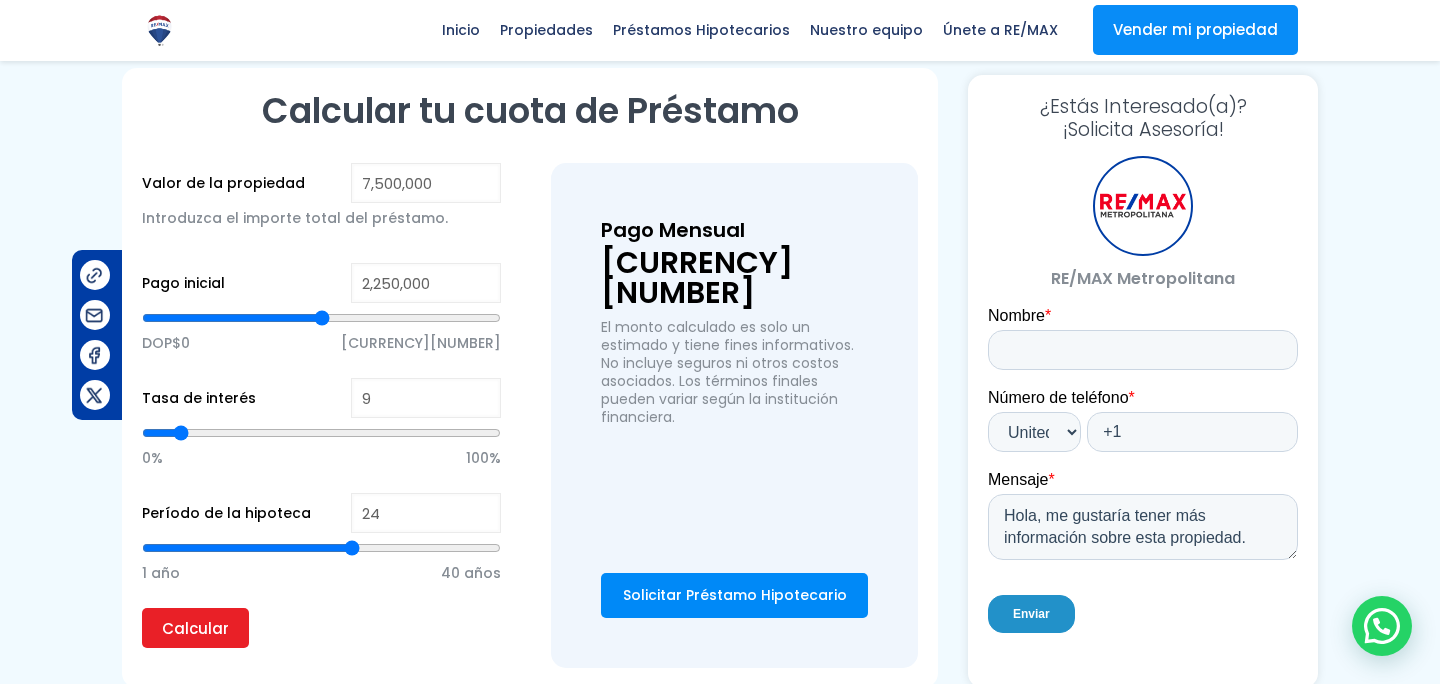 type on "25" 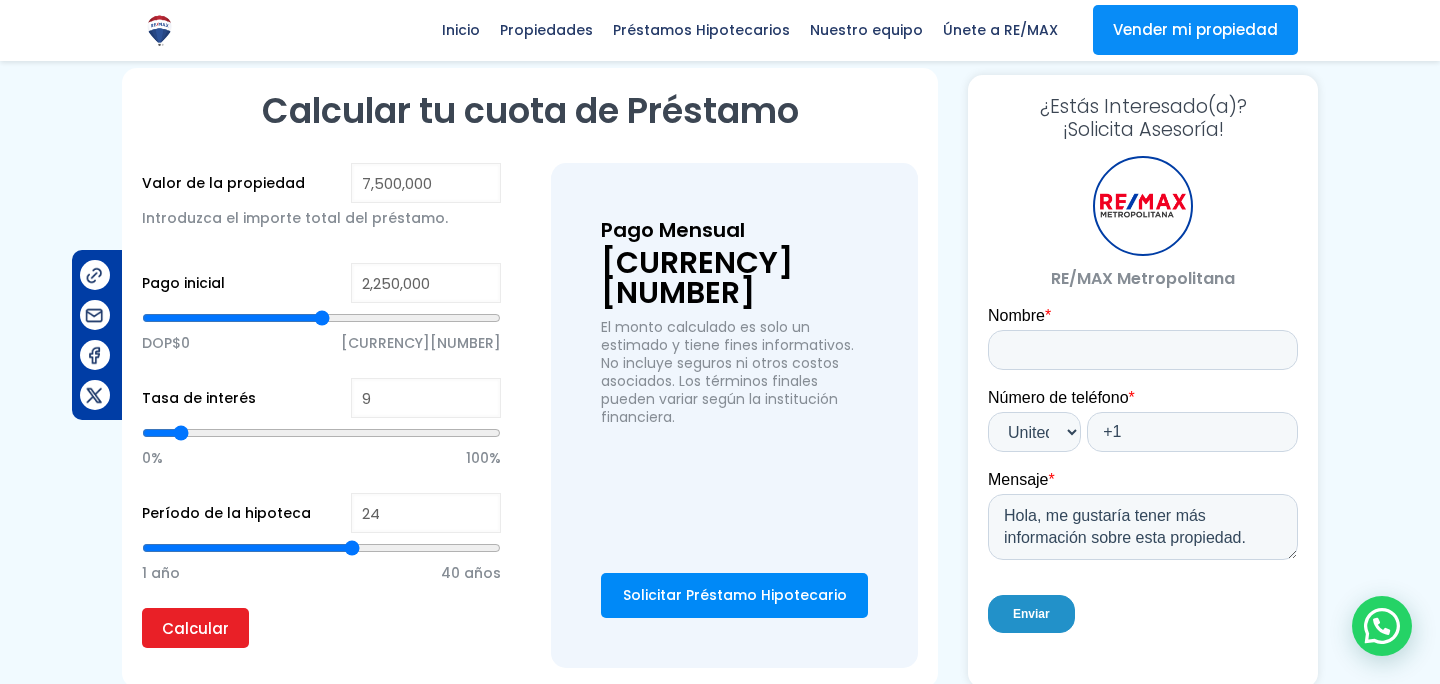 type on "25" 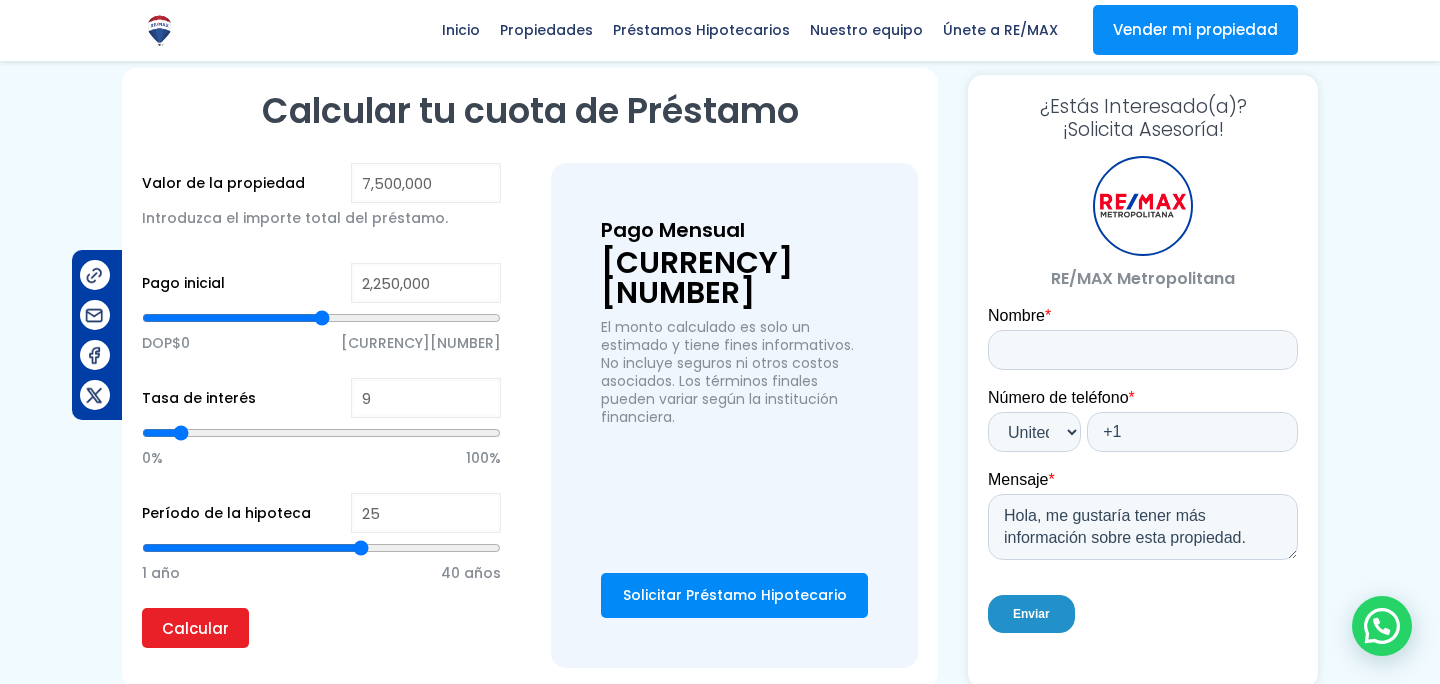 type on "26" 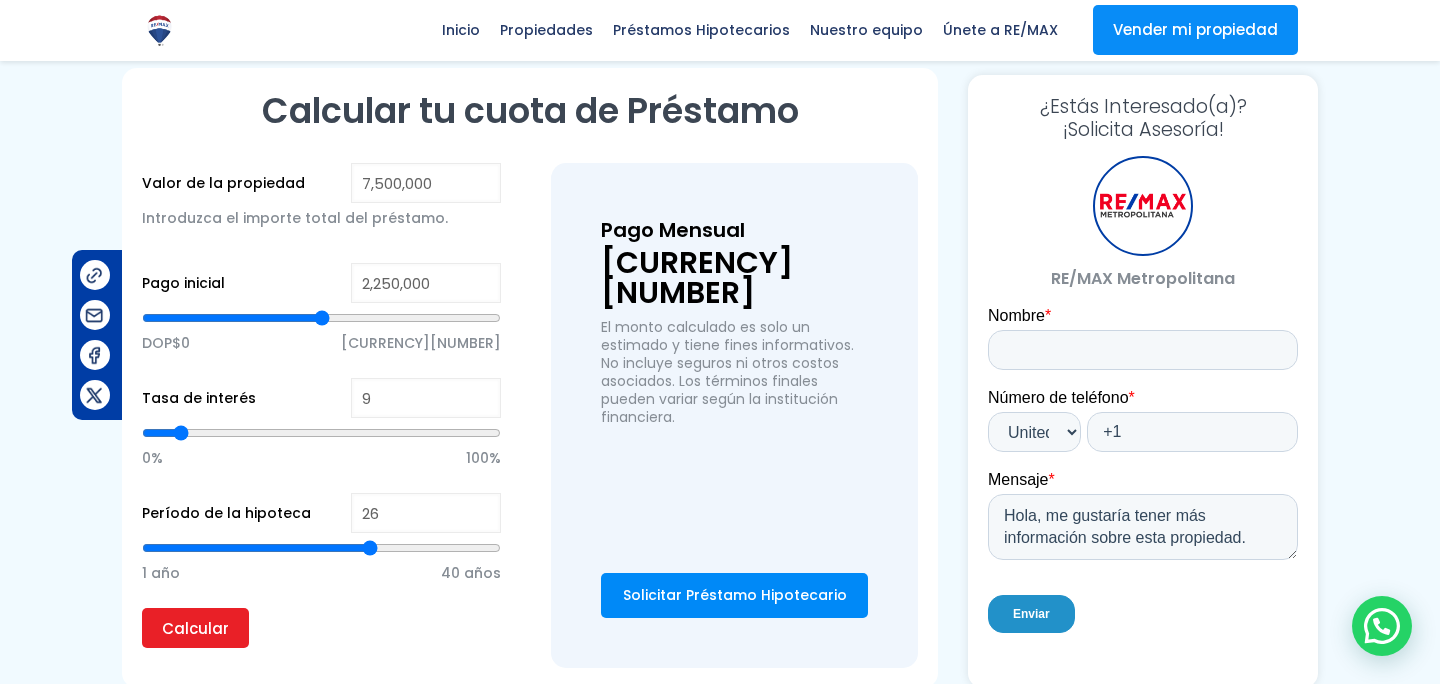 type on "27" 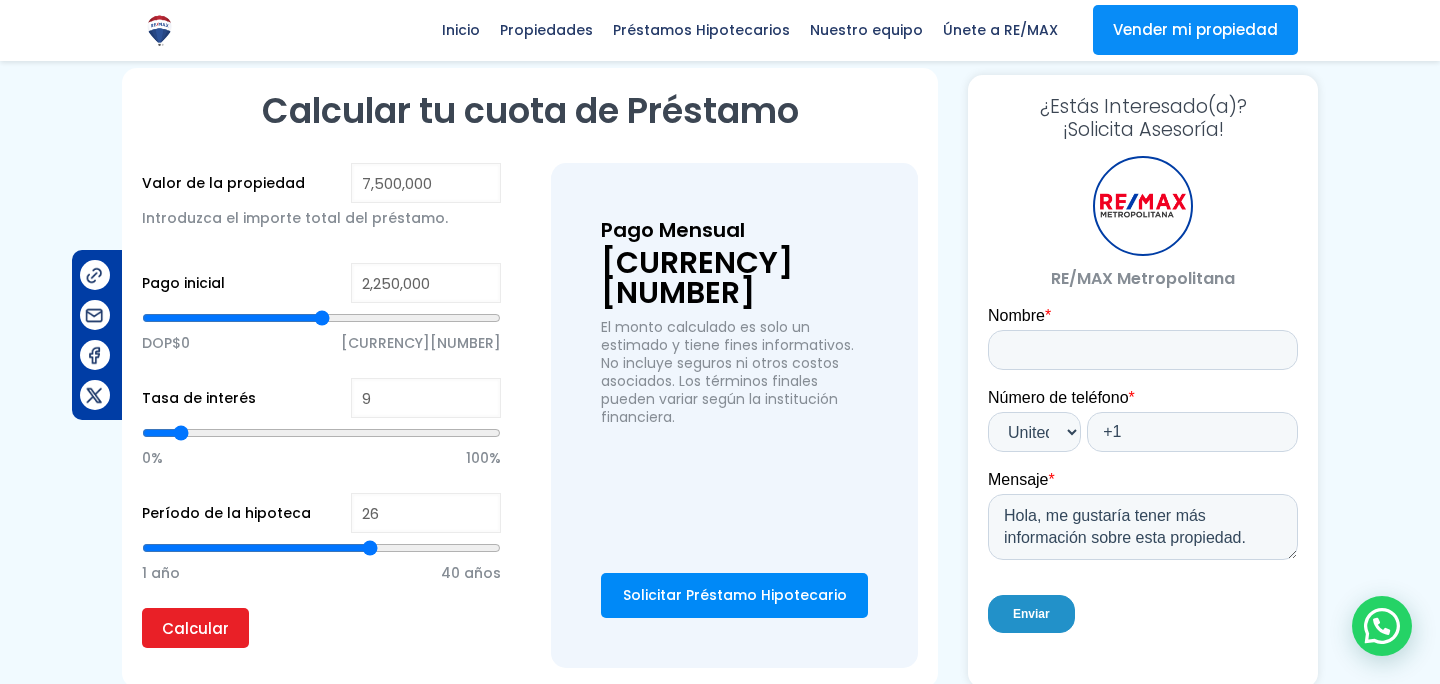 type on "27" 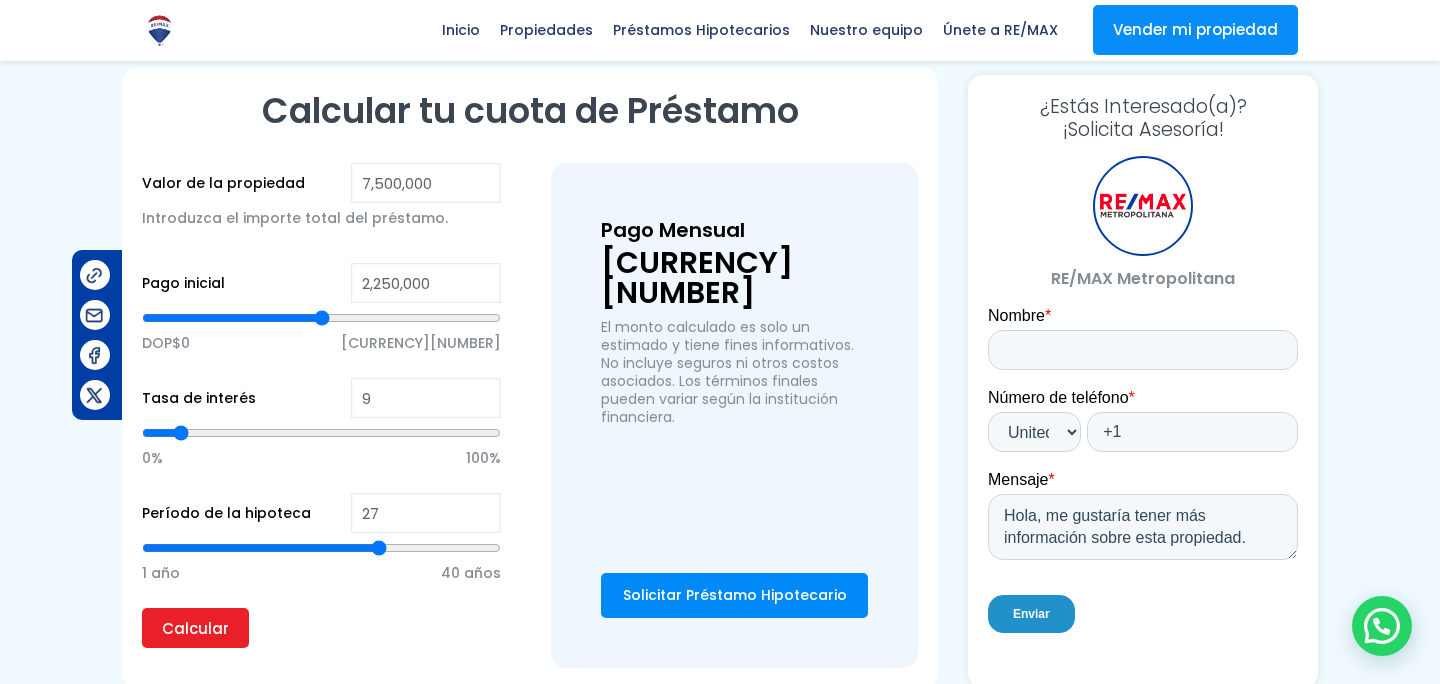 type on "28" 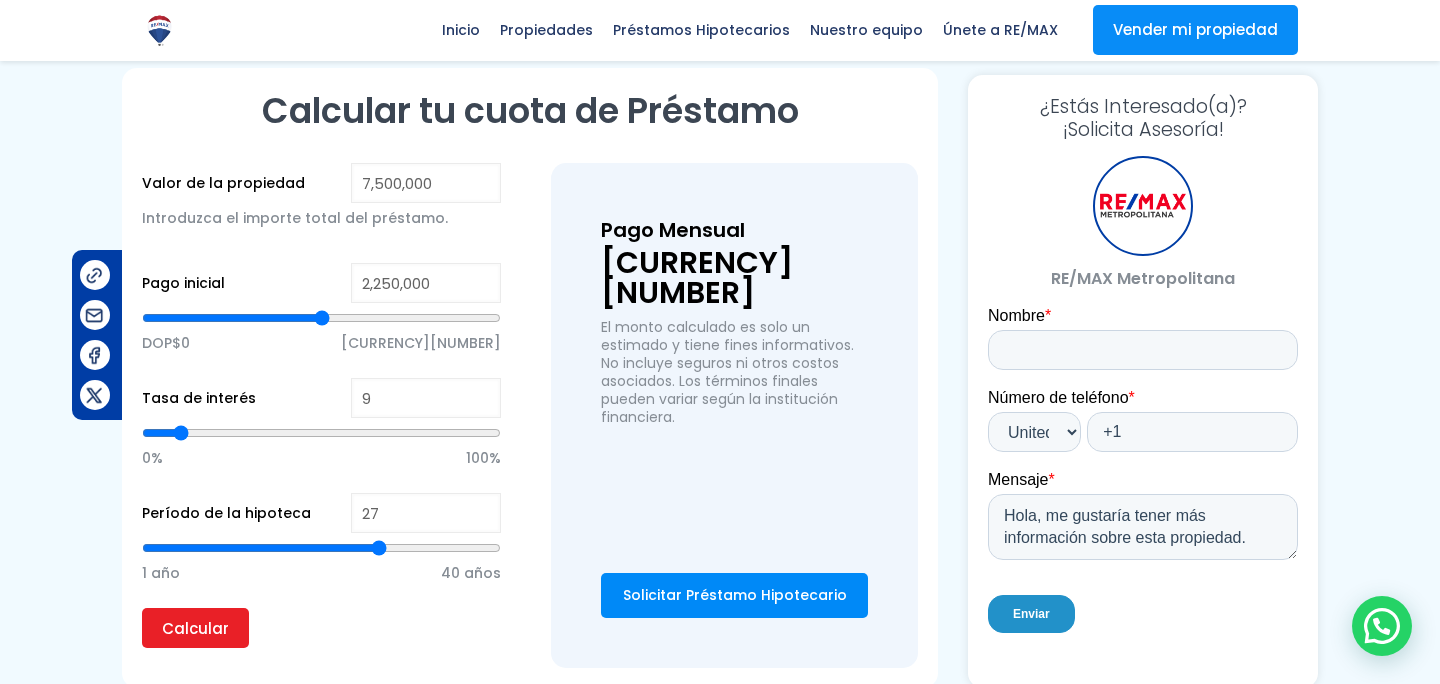 type on "28" 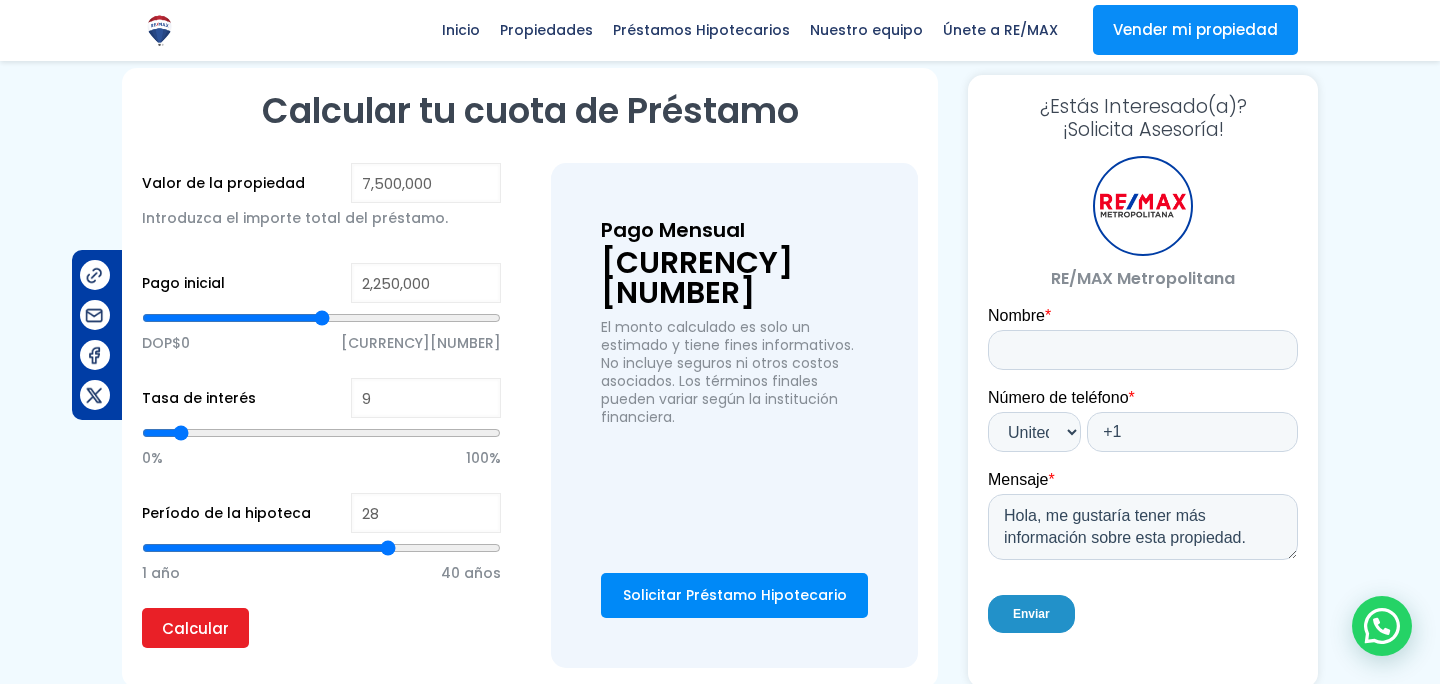 type on "29" 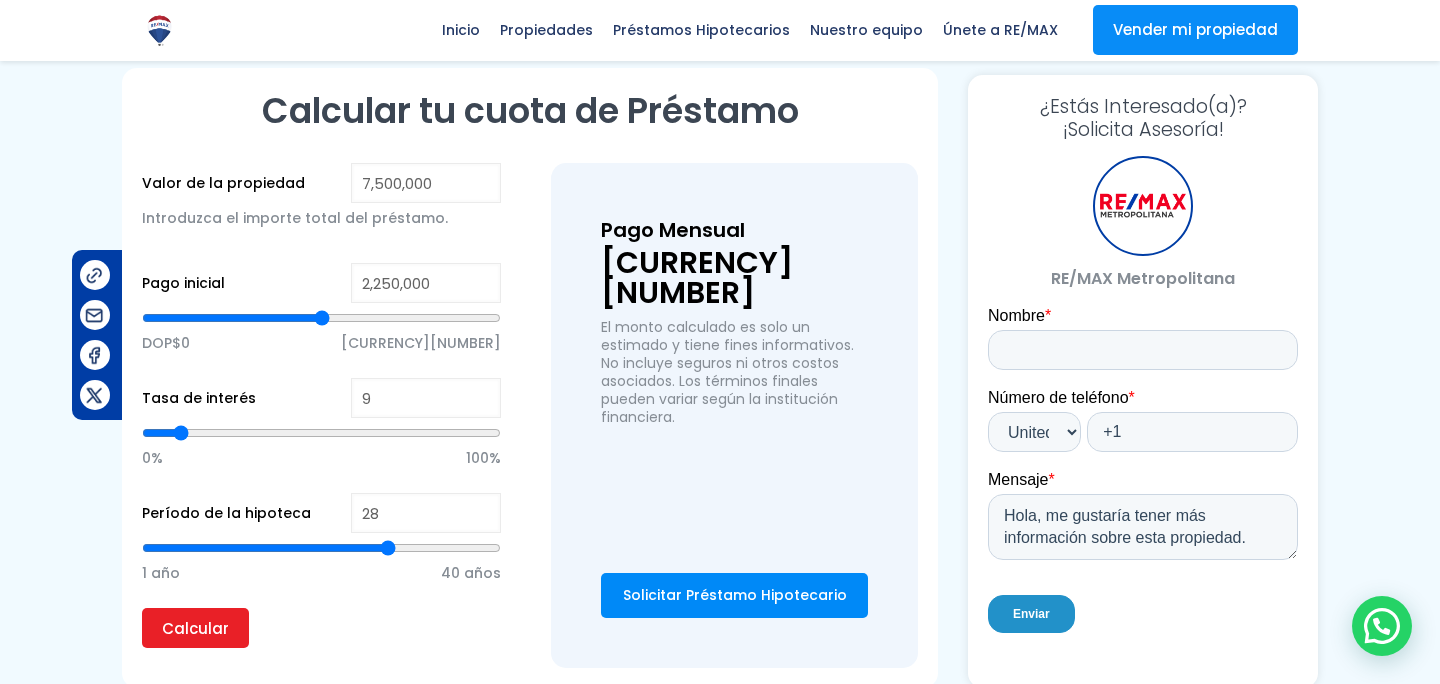 type on "29" 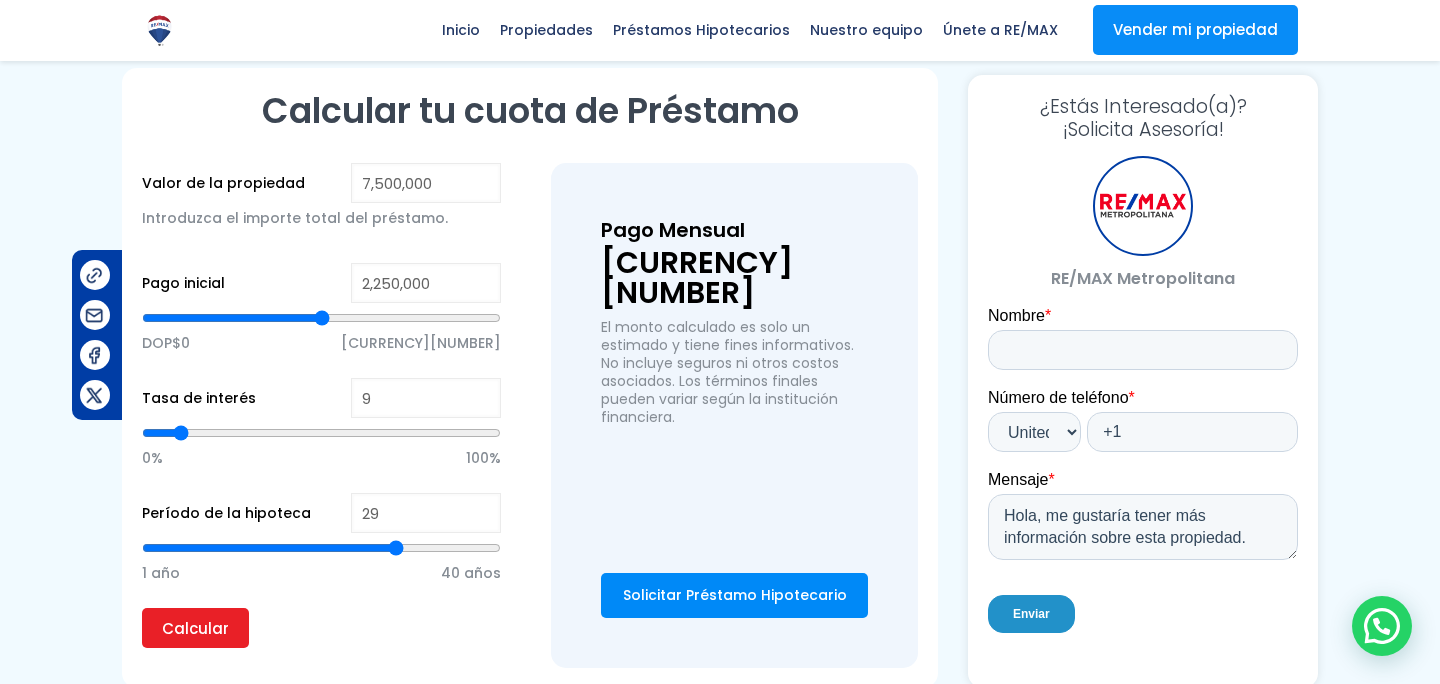 type on "30" 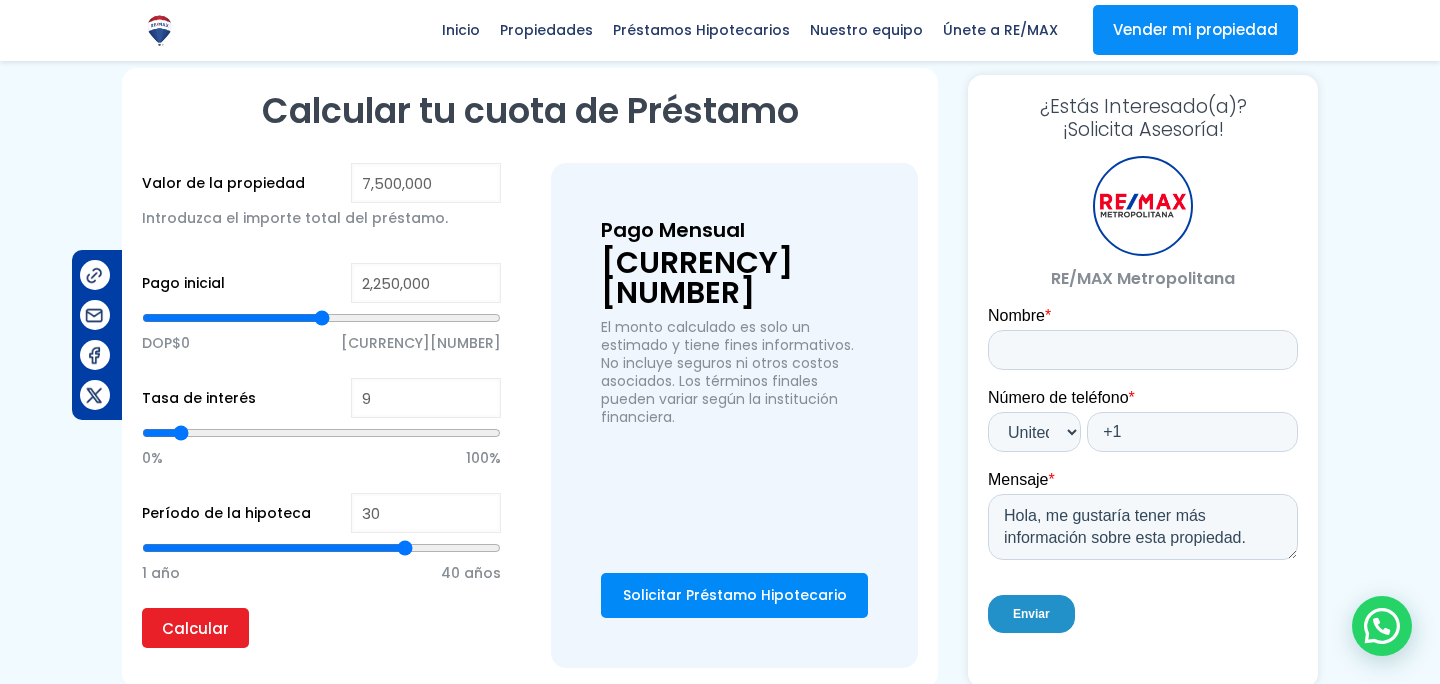drag, startPoint x: 312, startPoint y: 540, endPoint x: 402, endPoint y: 549, distance: 90.44888 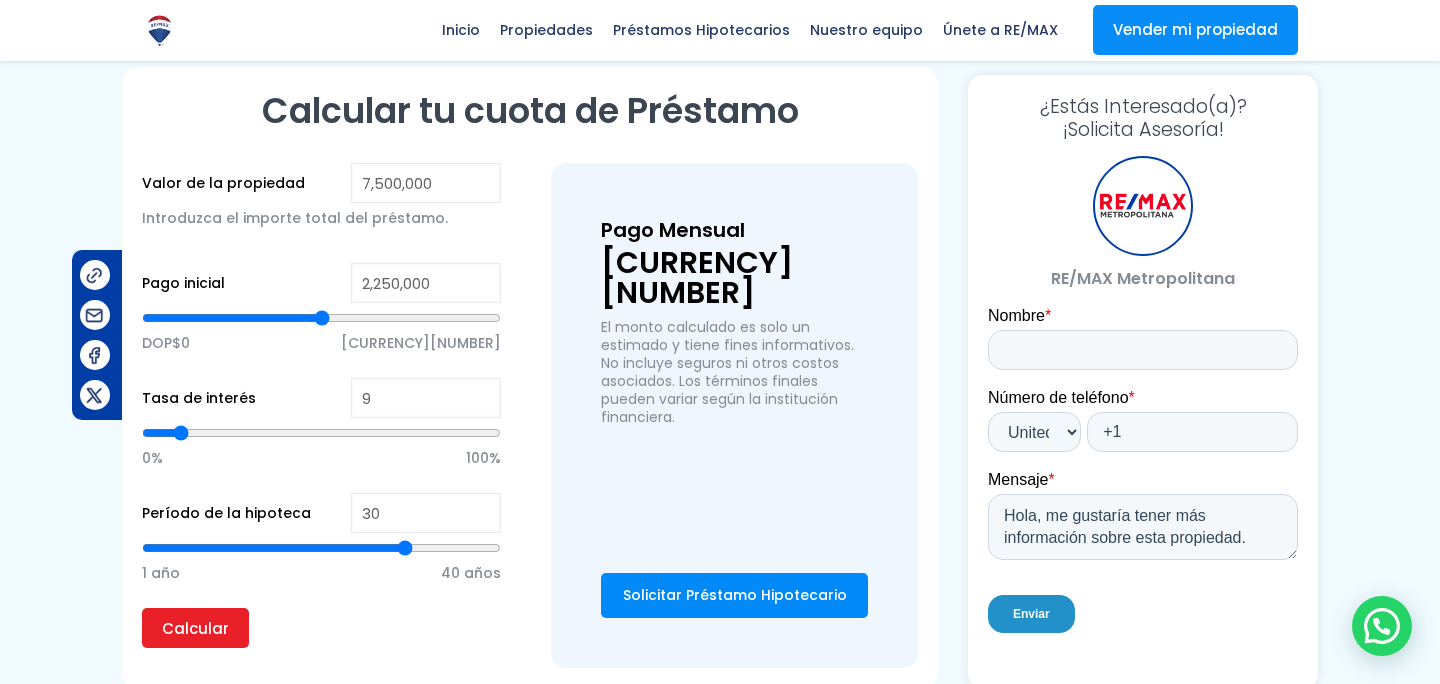 click at bounding box center [321, 548] 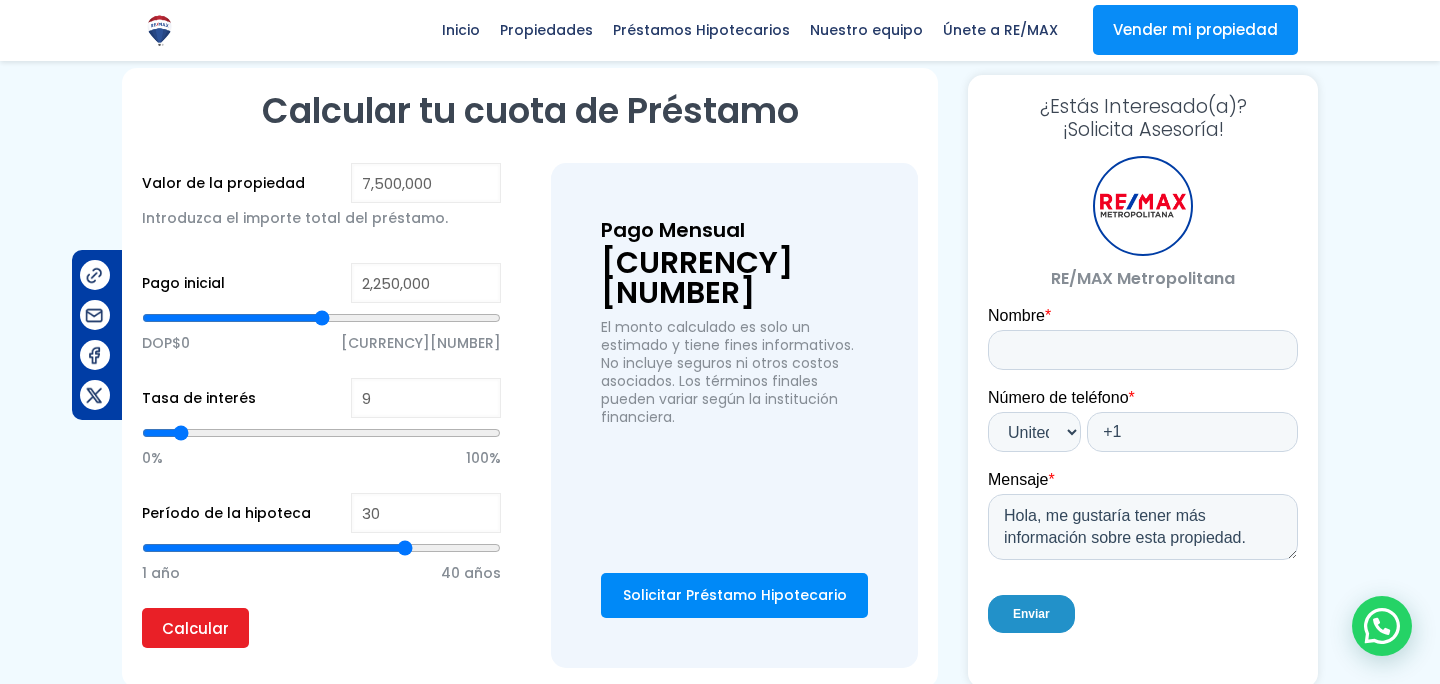 type on "[NUMBER]" 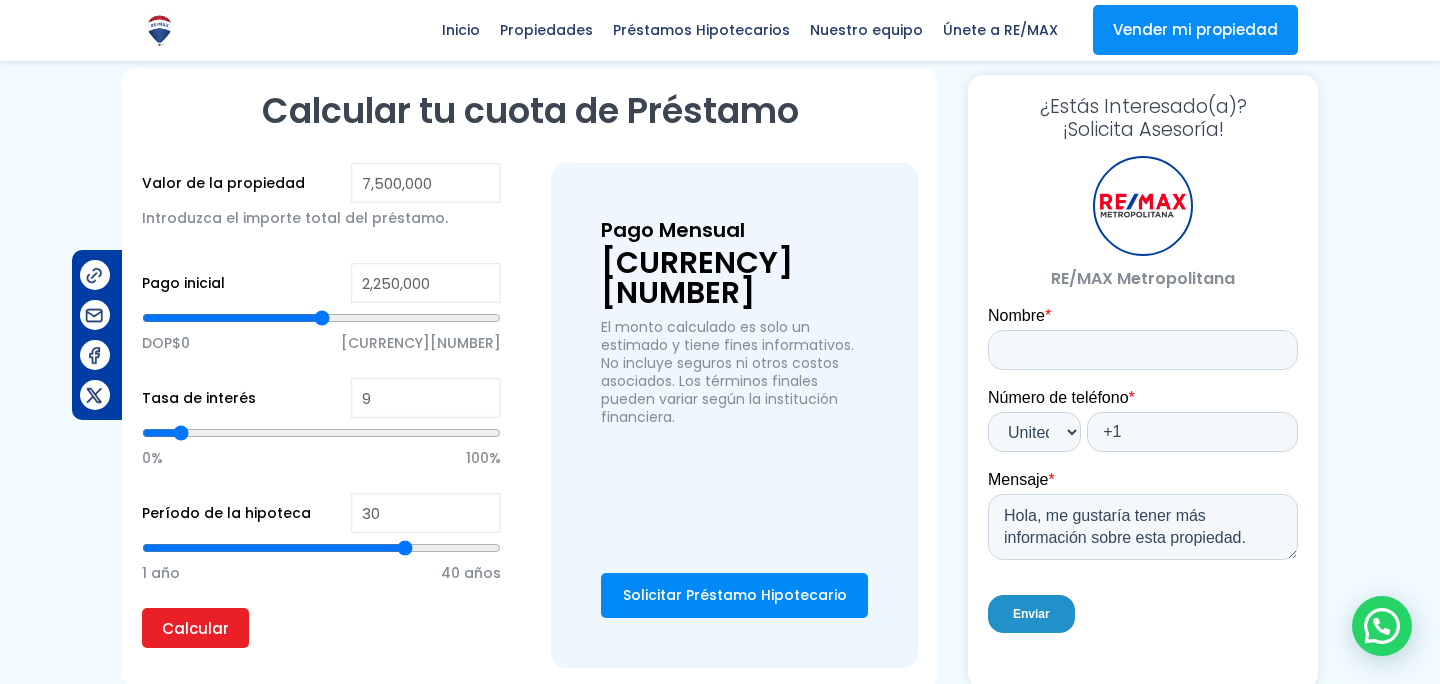 type on "[NUMBER]" 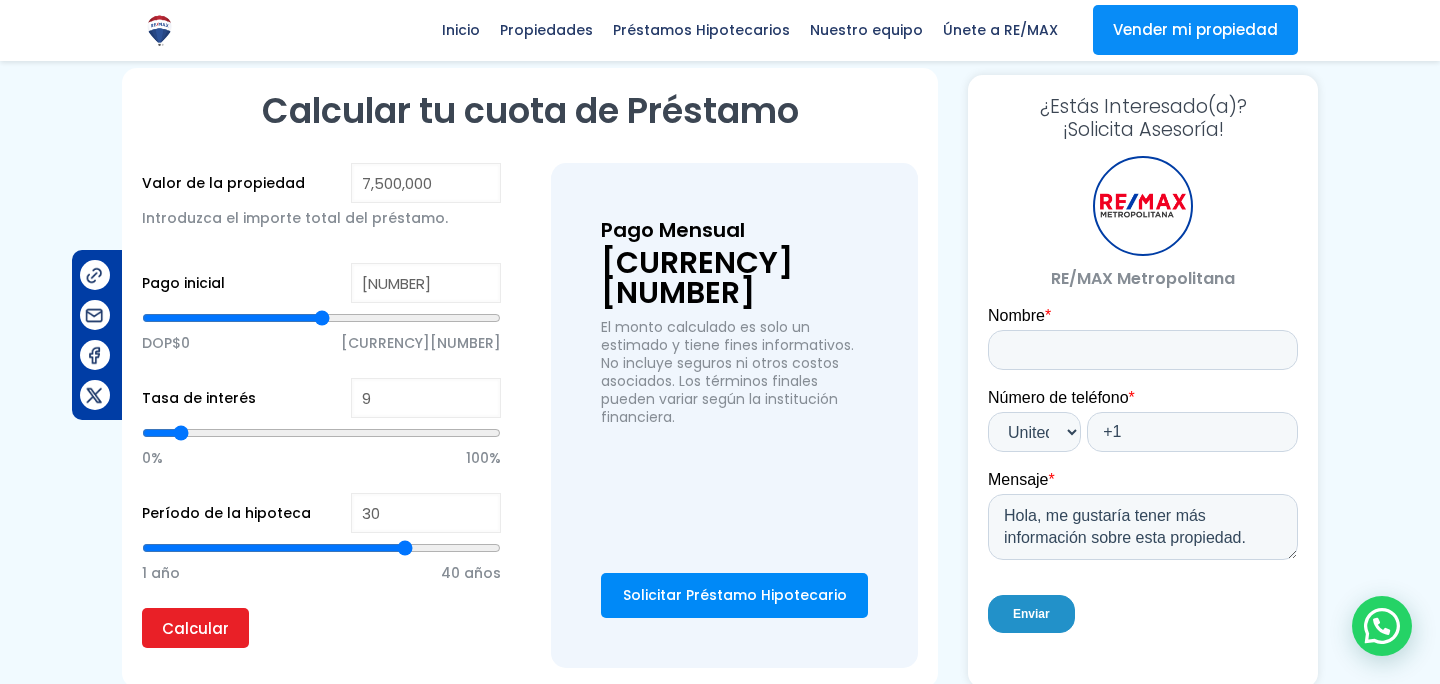 type on "[NUMBER]" 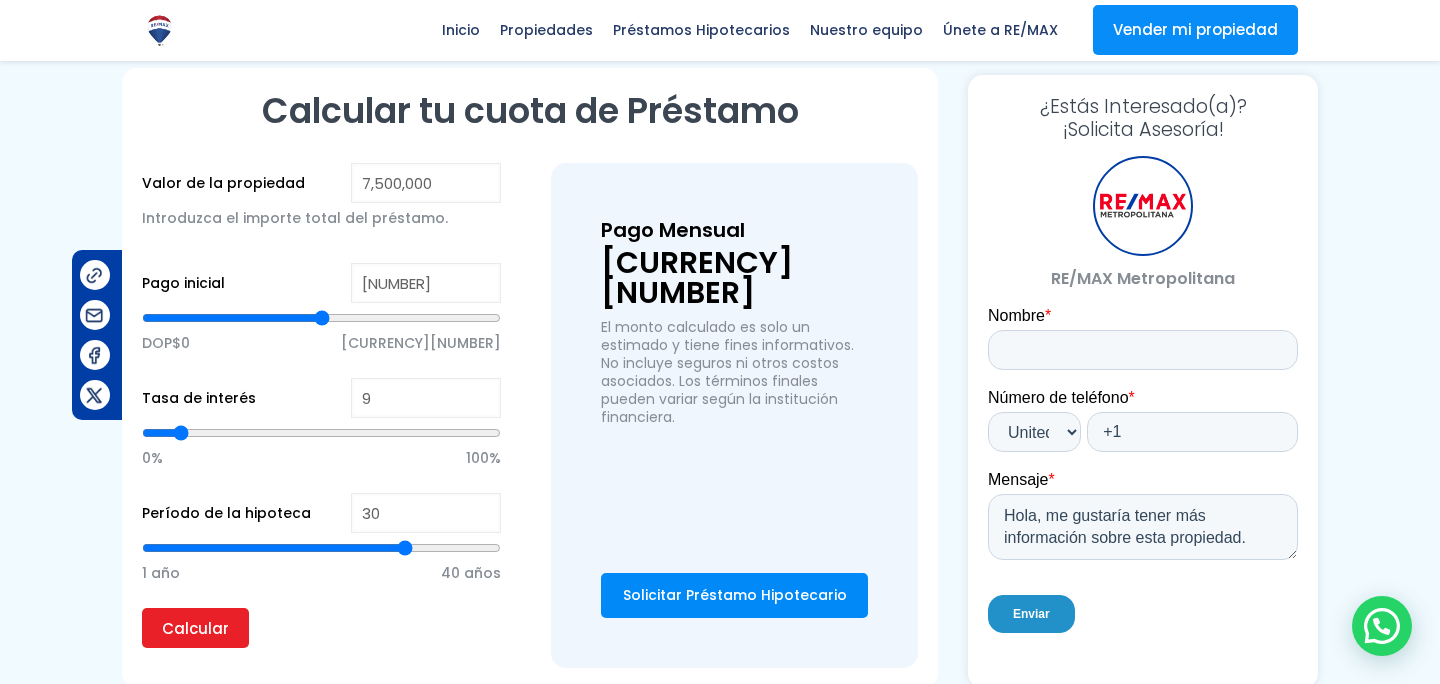 type on "[NUMBER]" 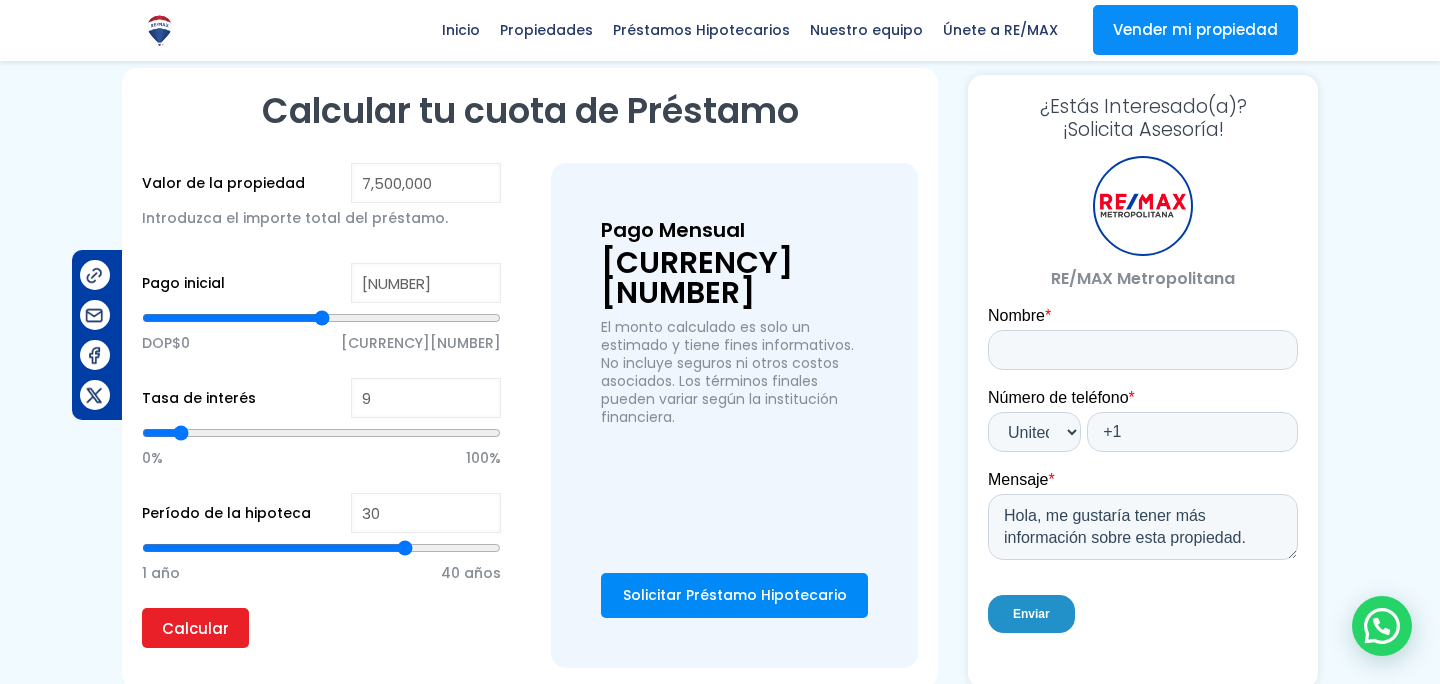 type on "[NUMBER]" 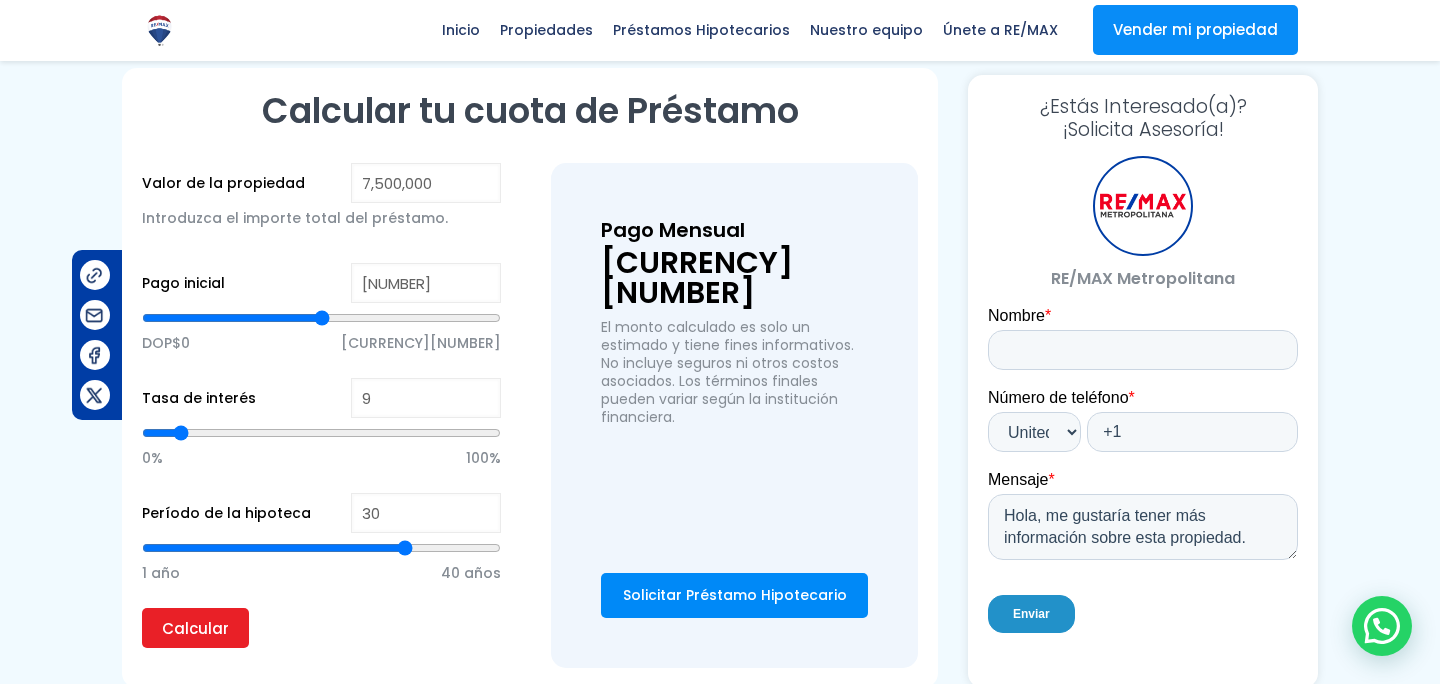 type on "[NUMBER]" 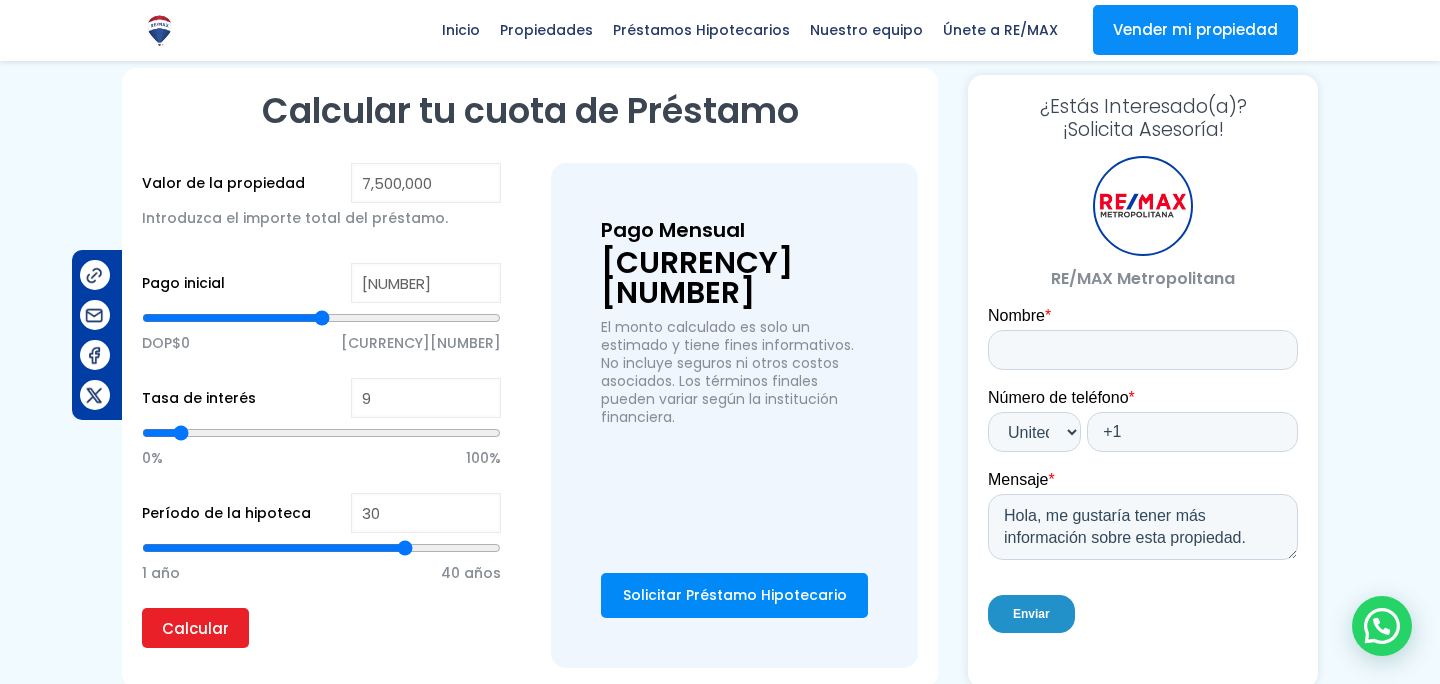 type on "[NUMBER]" 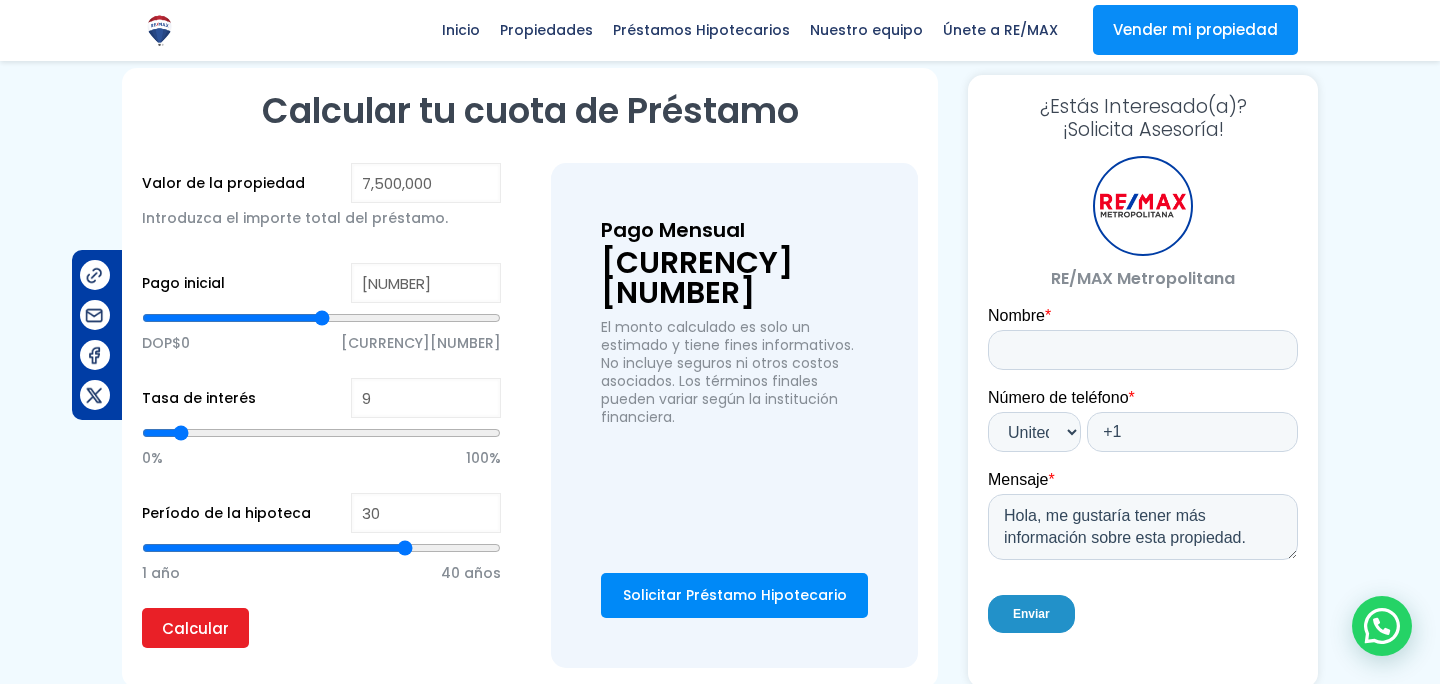 type on "[NUMBER]" 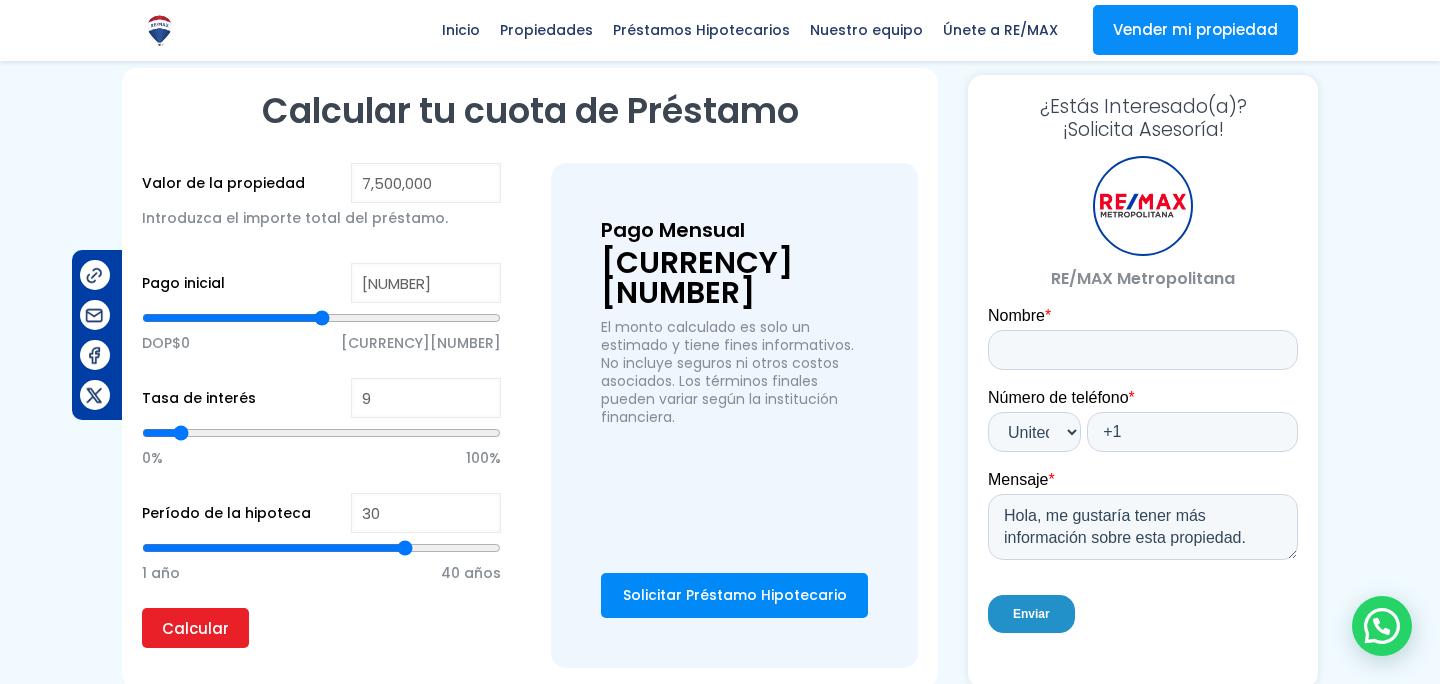 type on "[NUMBER]" 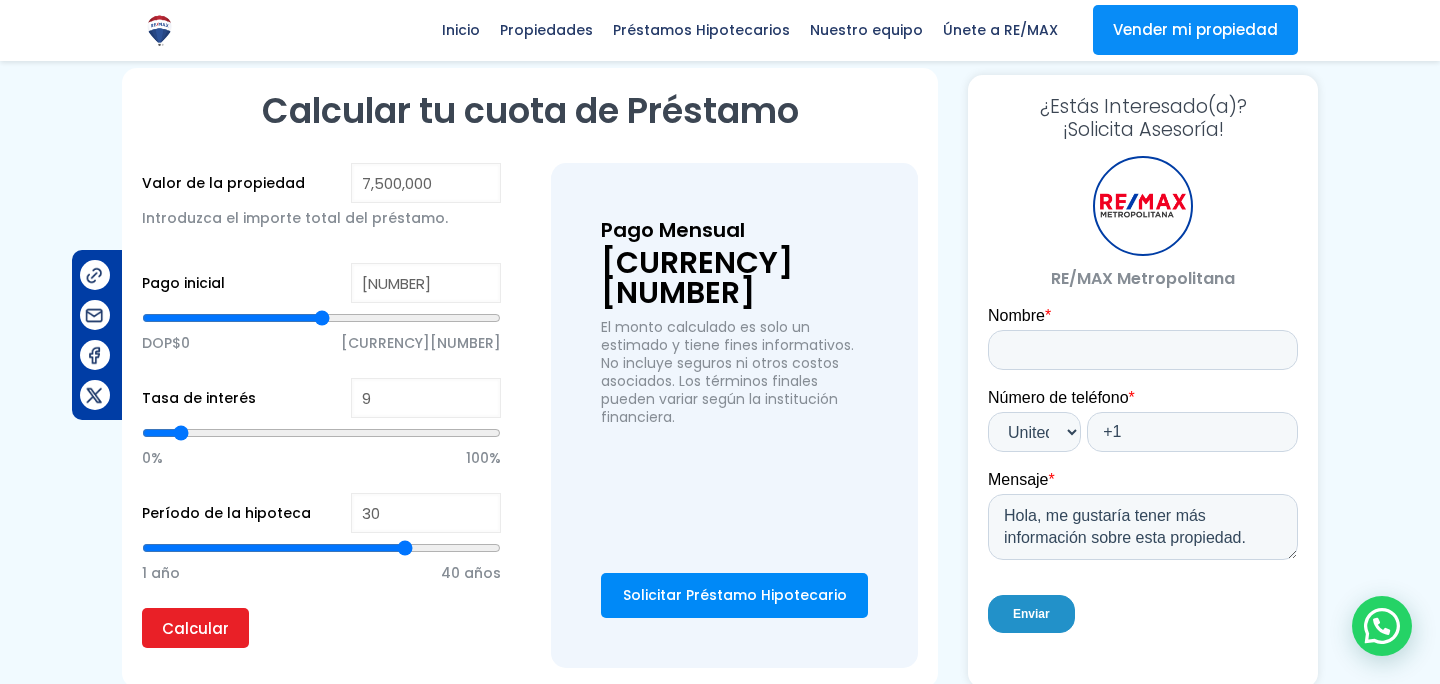 type on "[NUMBER]" 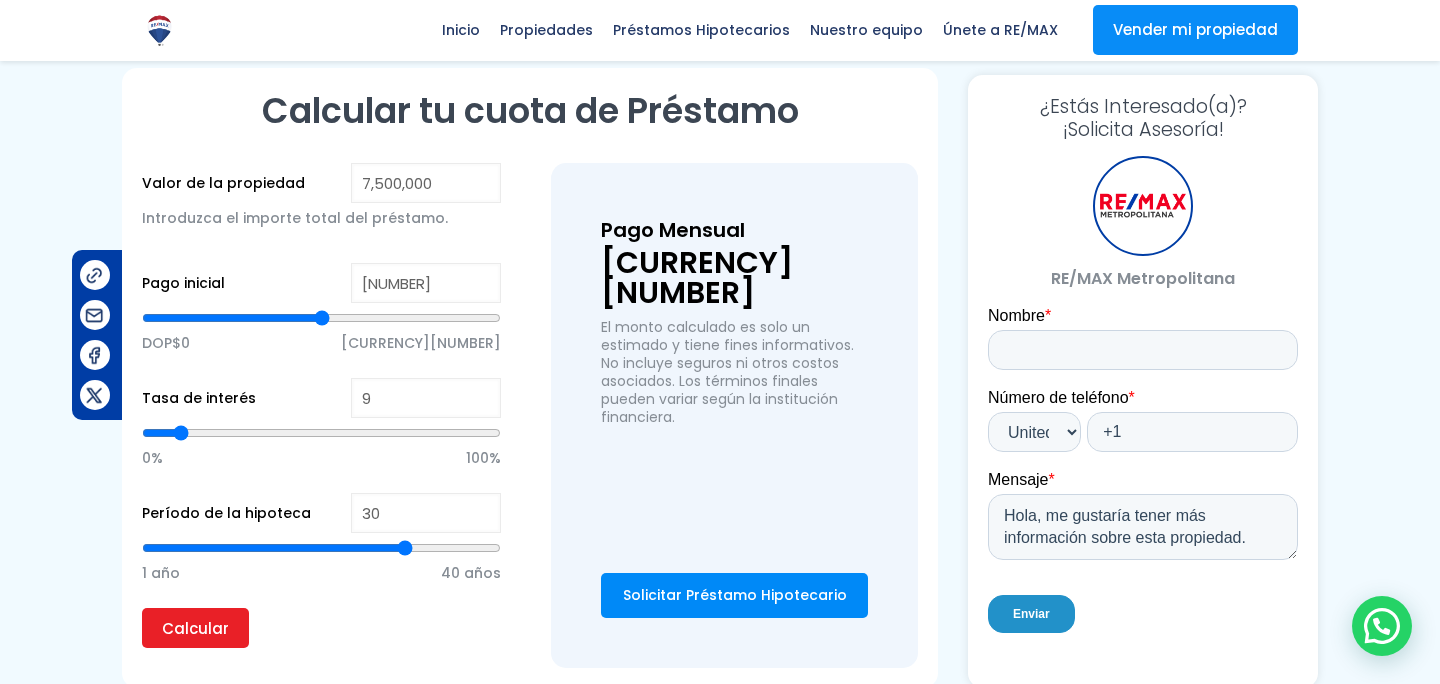 type on "[NUMBER]" 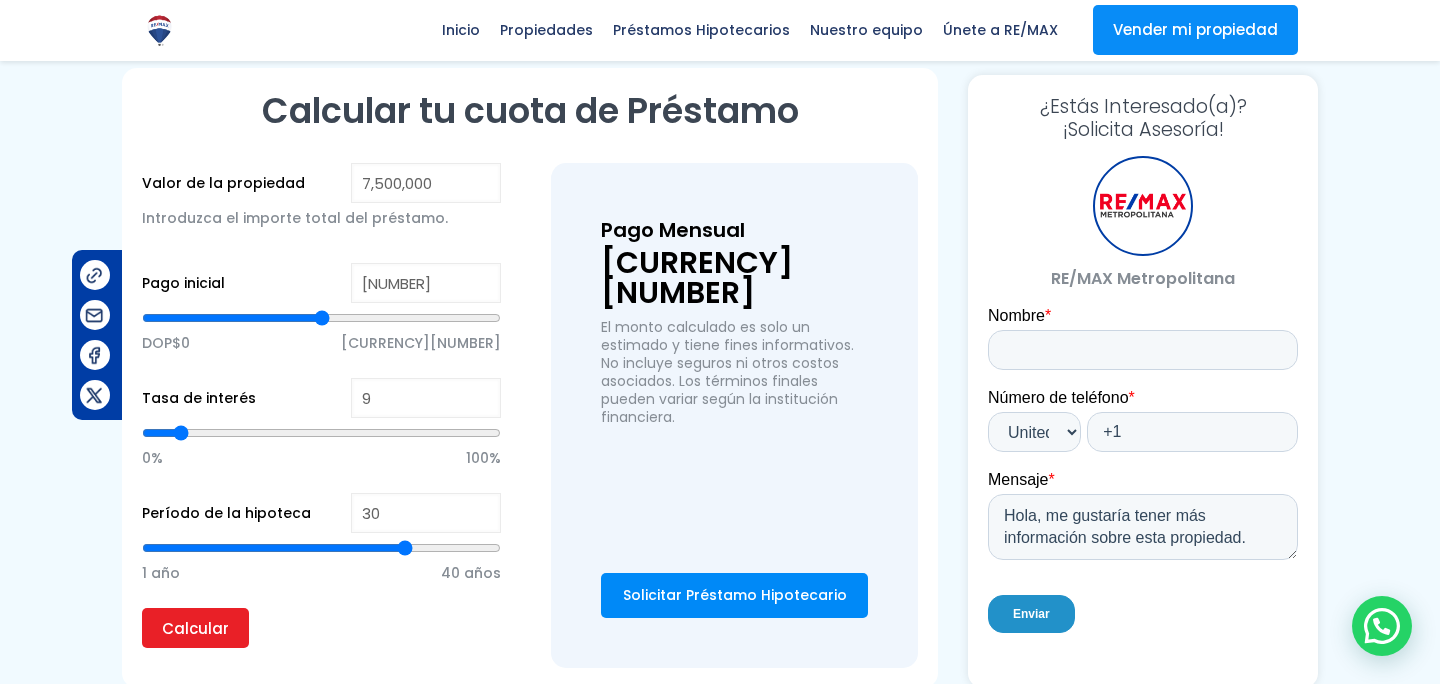 type on "[NUMBER]" 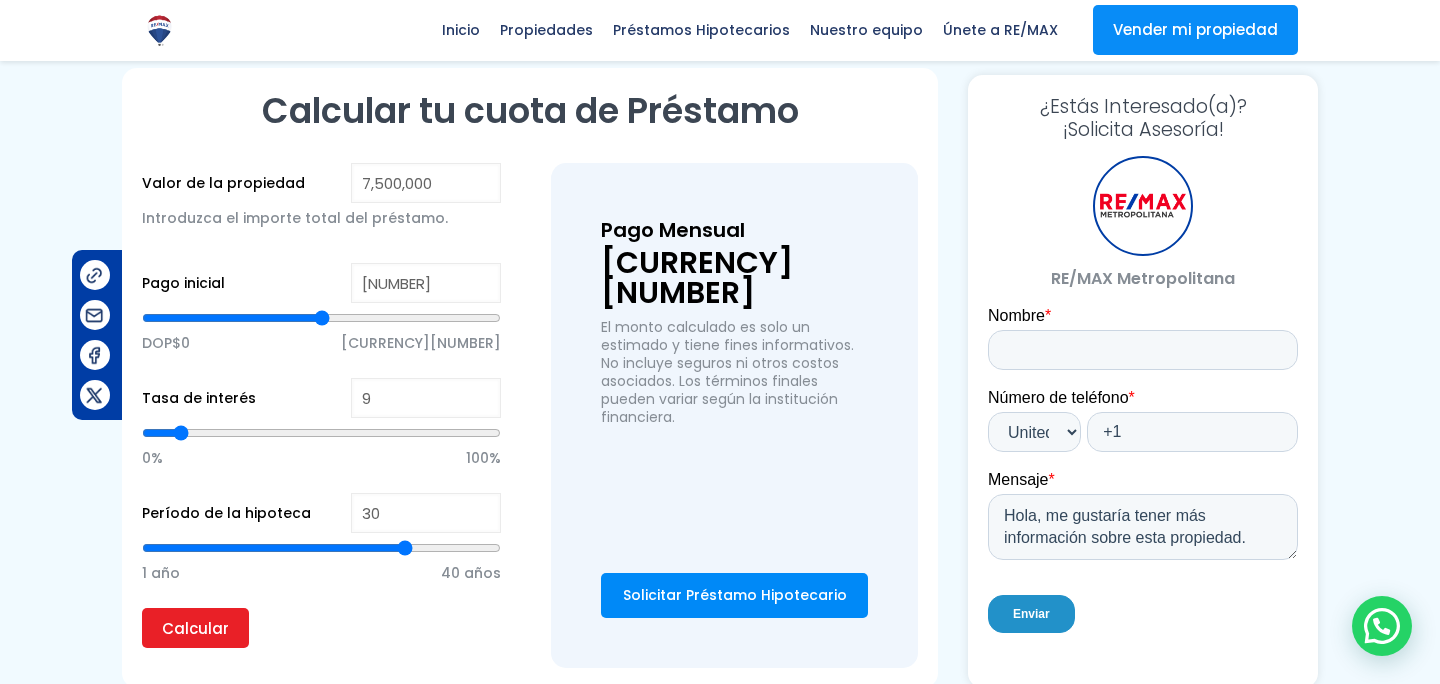 type on "[NUMBER]" 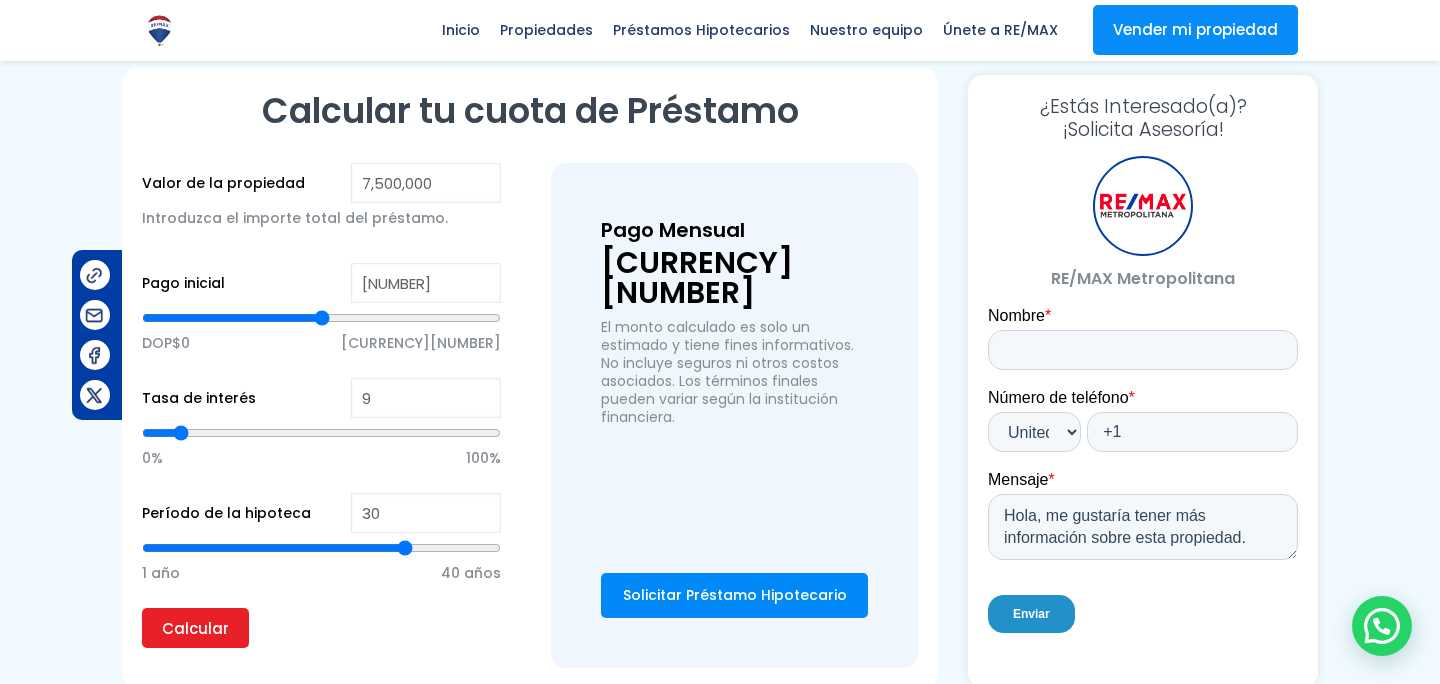 type on "[NUMBER]" 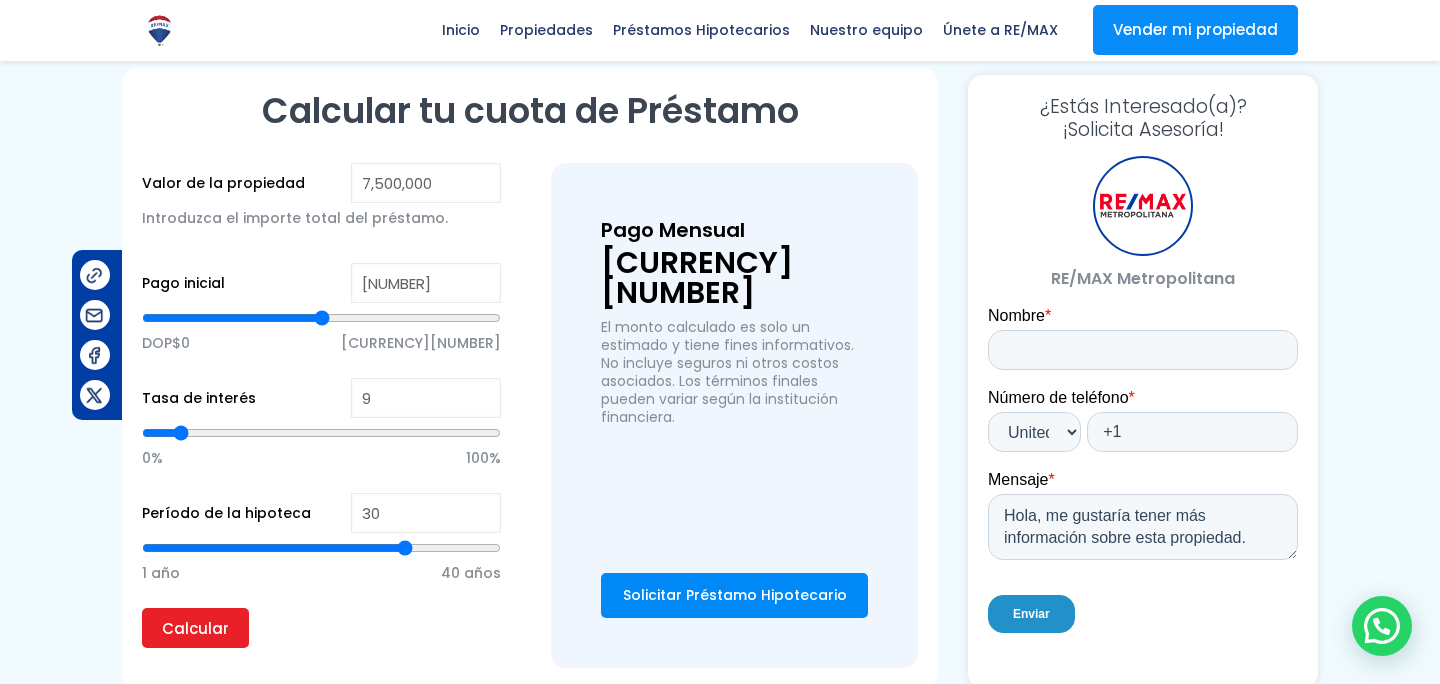 type on "[NUMBER]" 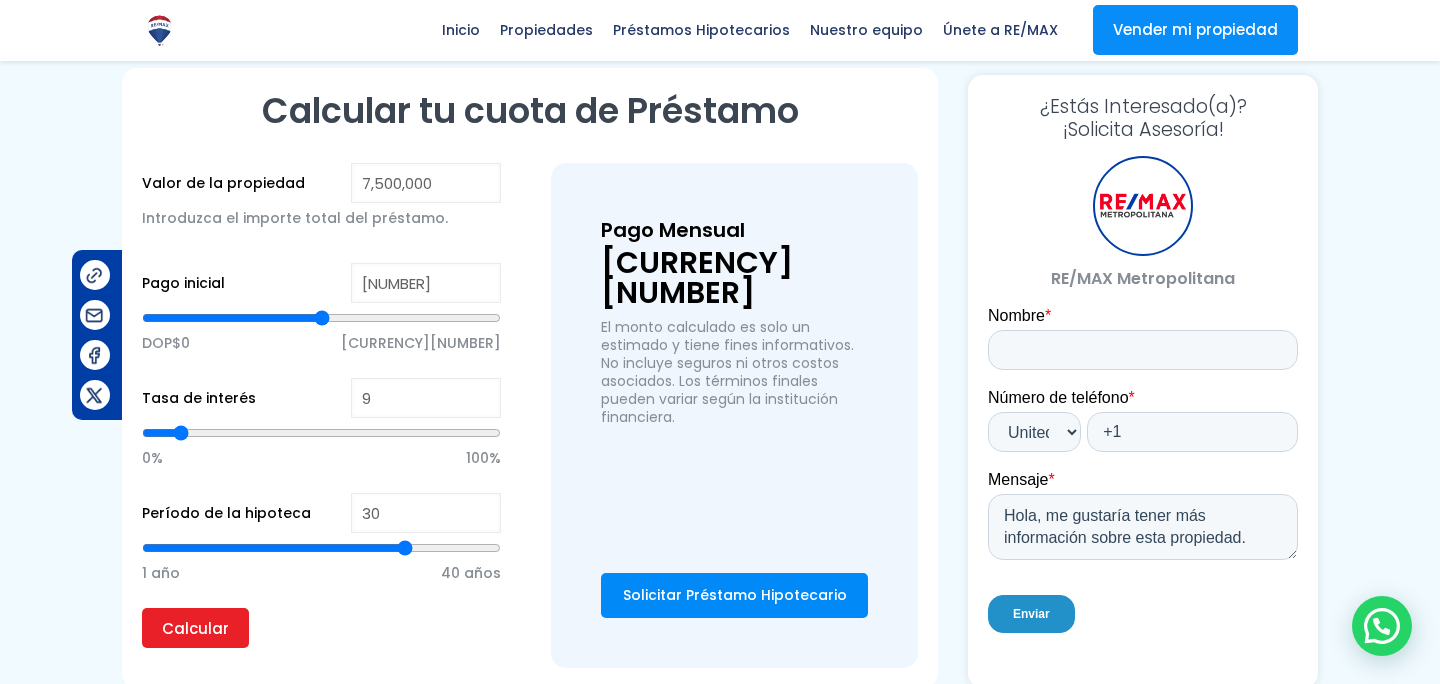 type on "[NUMBER]" 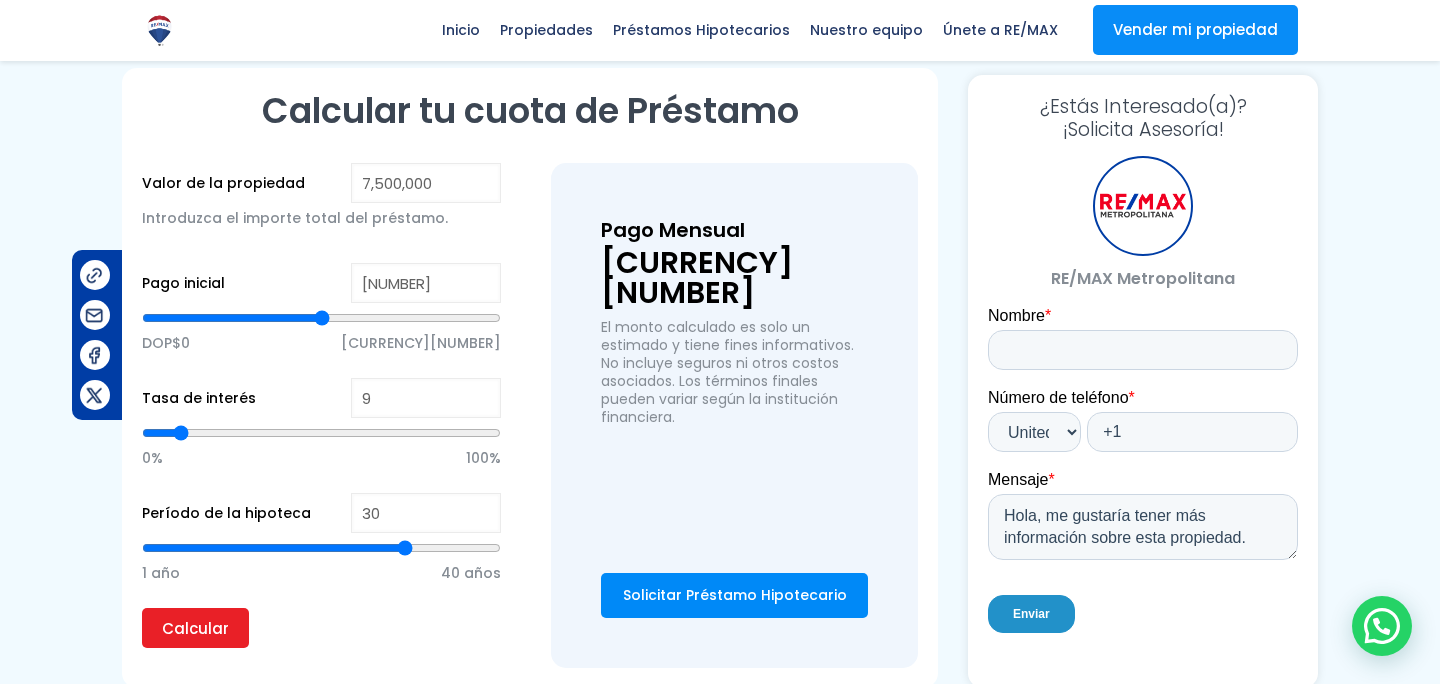 type on "[NUMBER]" 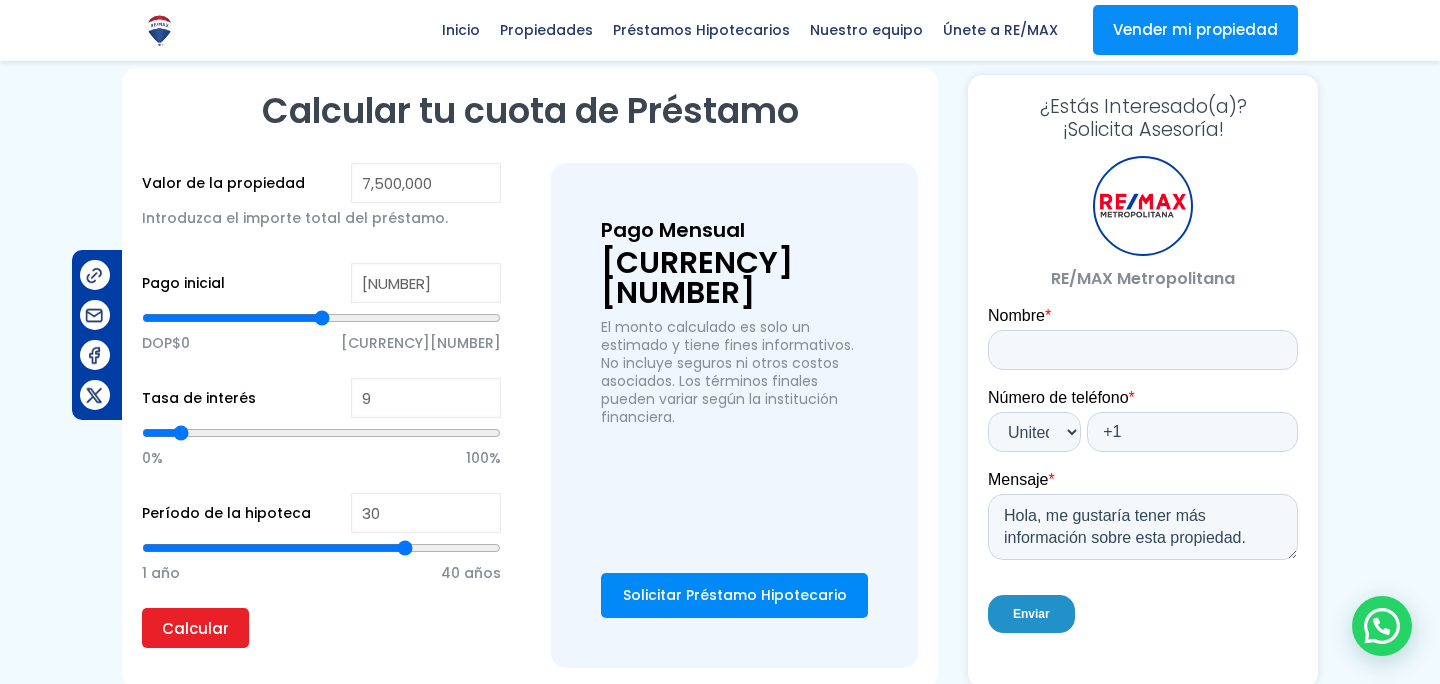 type on "[NUMBER]" 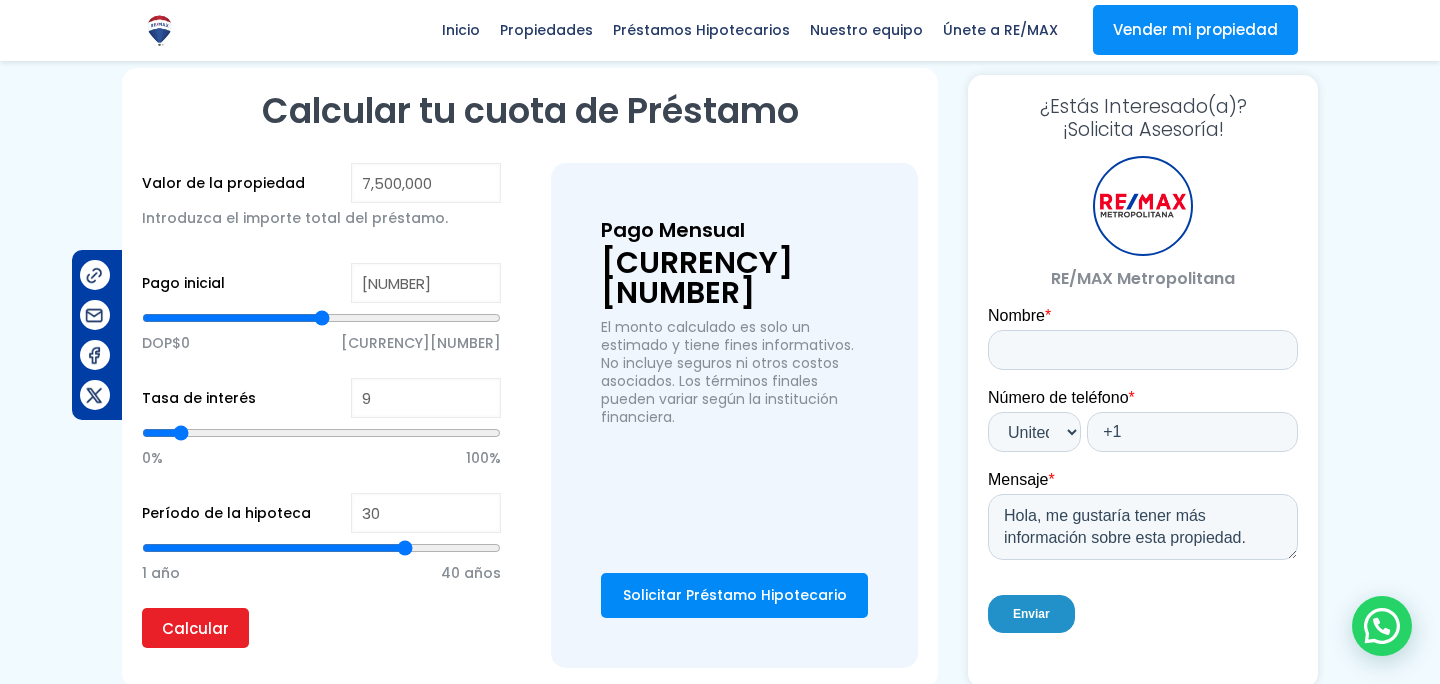 type on "[NUMBER]" 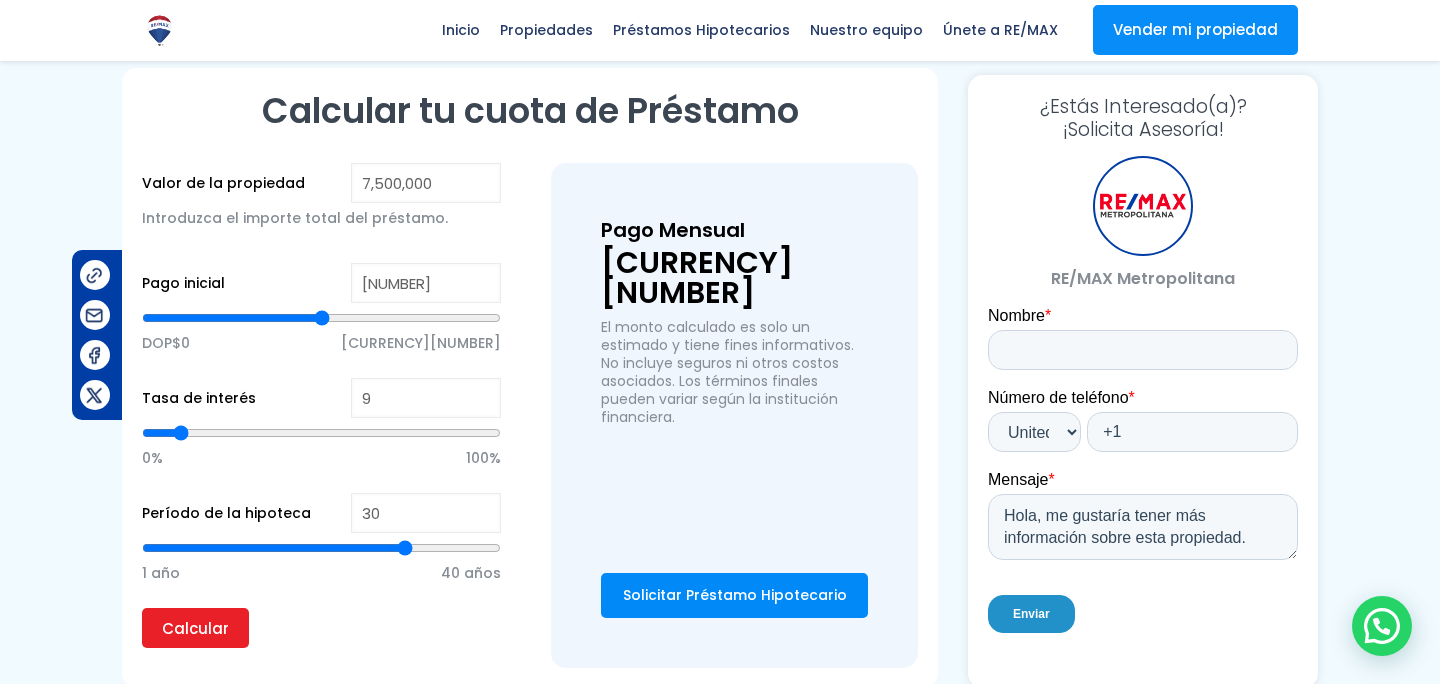 type on "[NUMBER]" 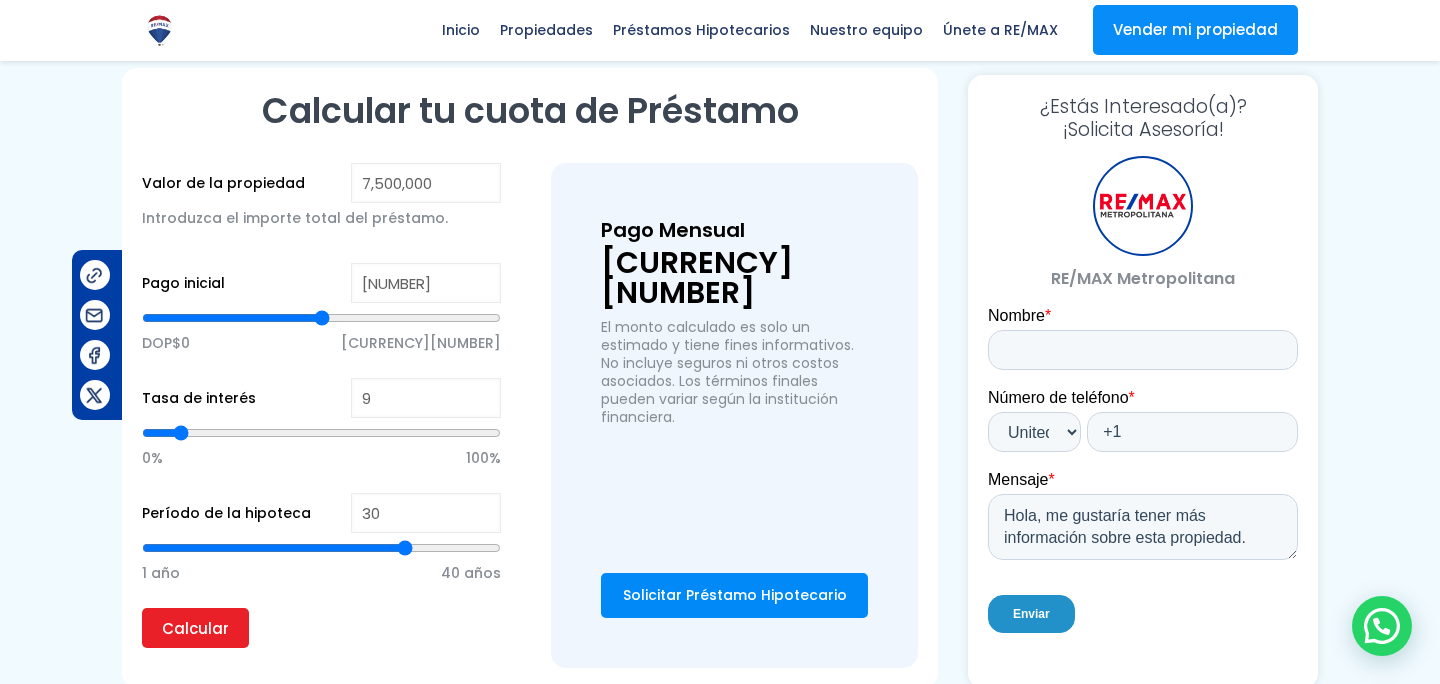 type on "[NUMBER]" 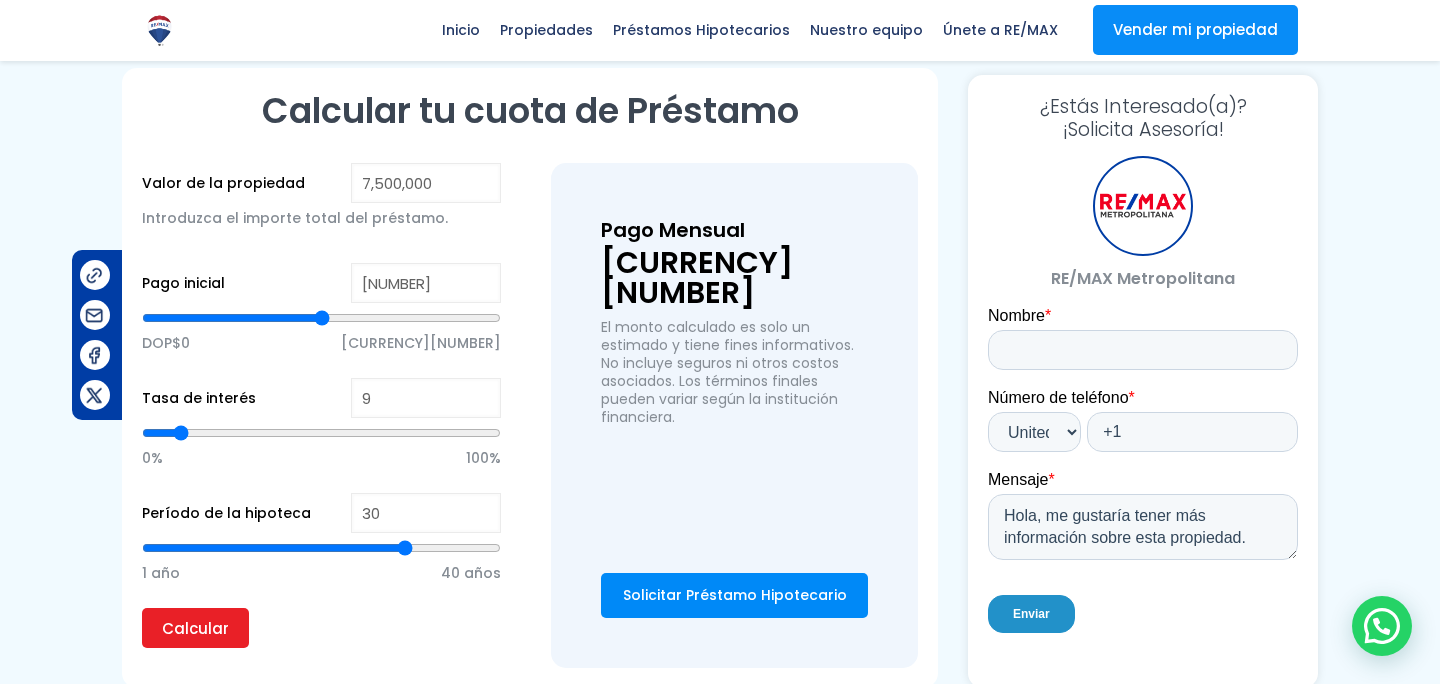 type on "[NUMBER]" 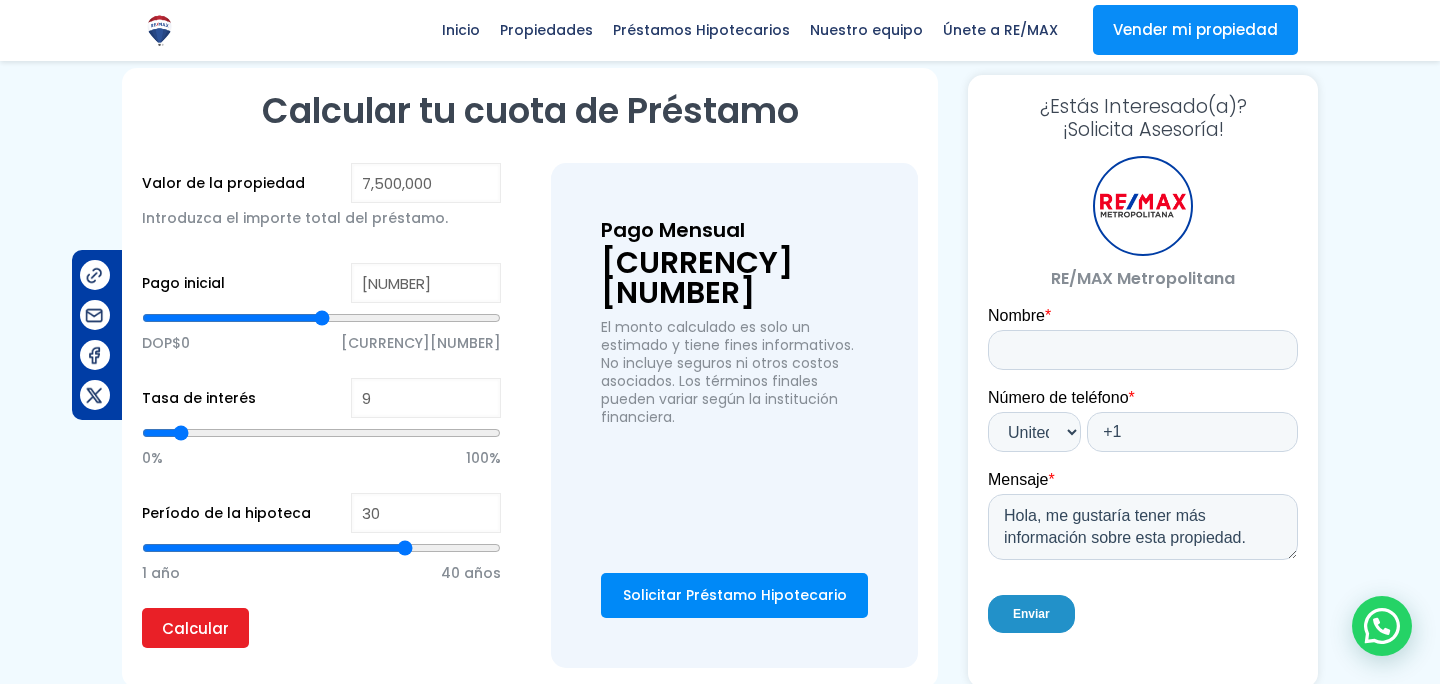 type on "[NUMBER]" 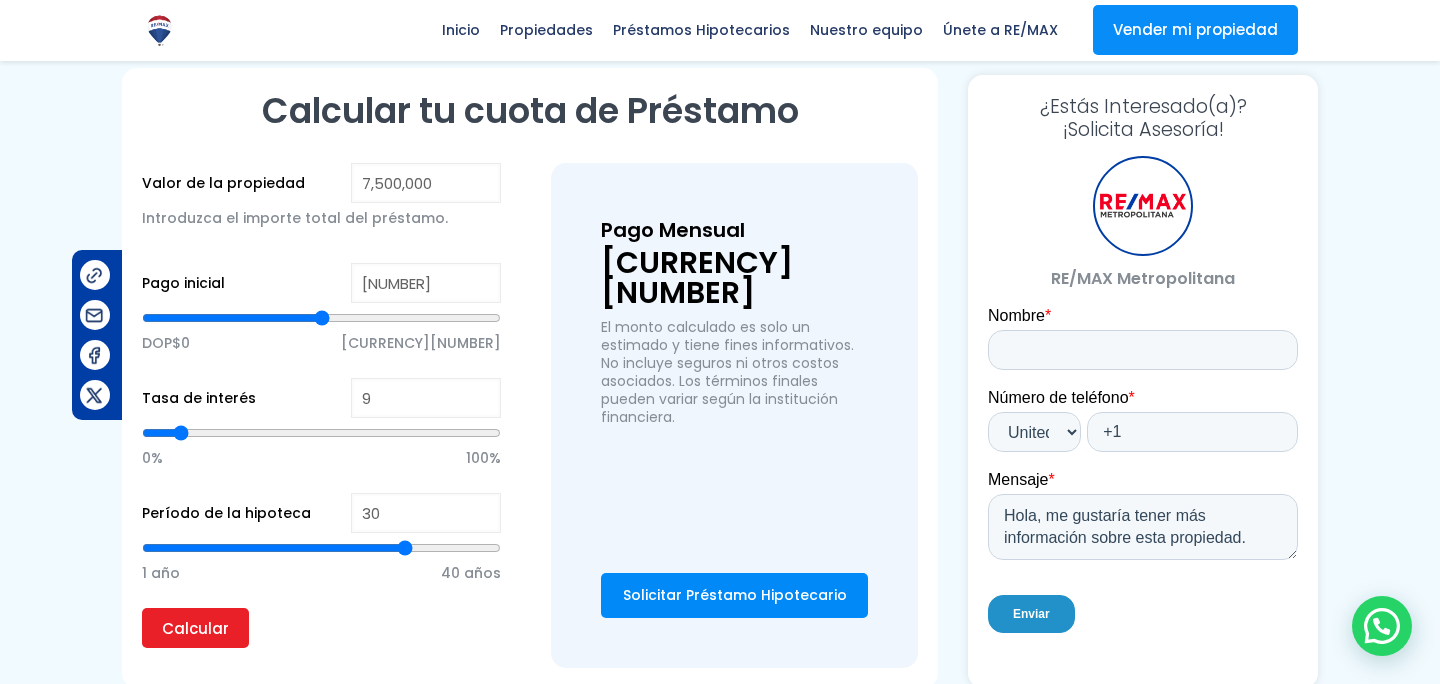 type on "[NUMBER]" 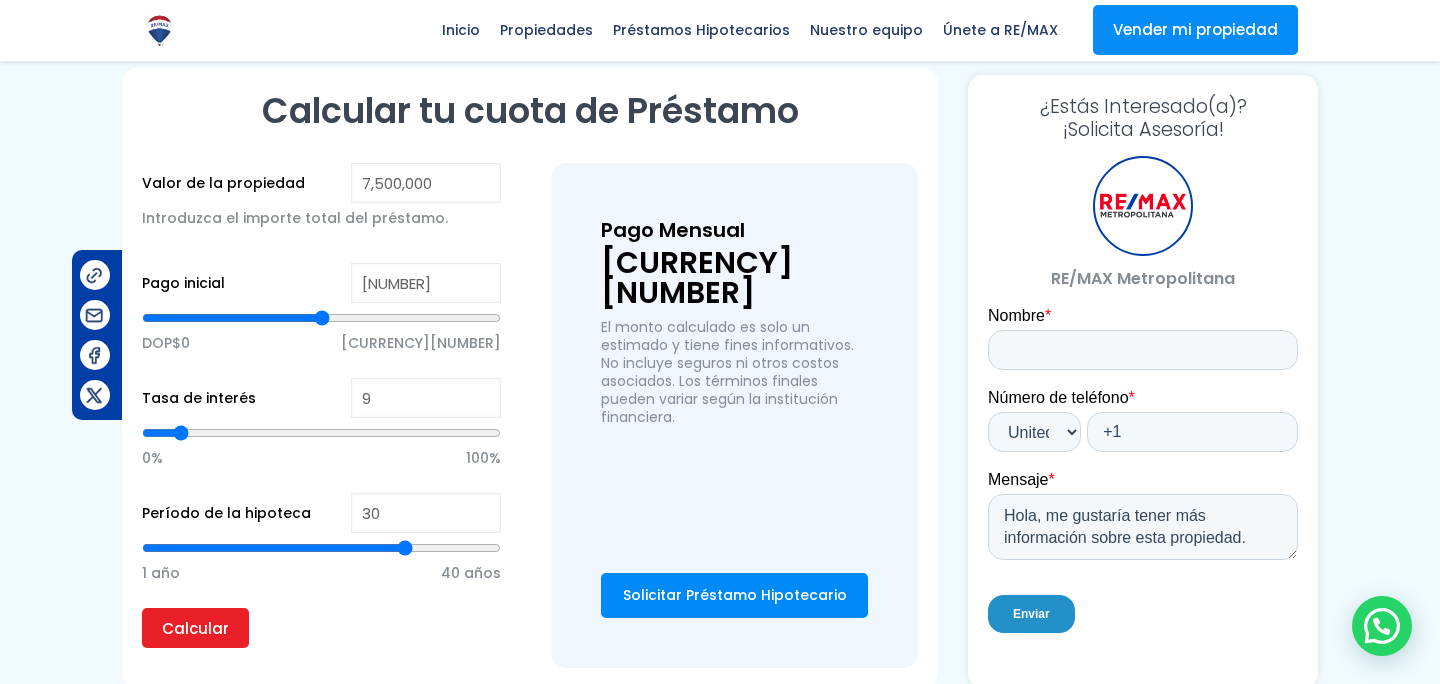 type on "[NUMBER]" 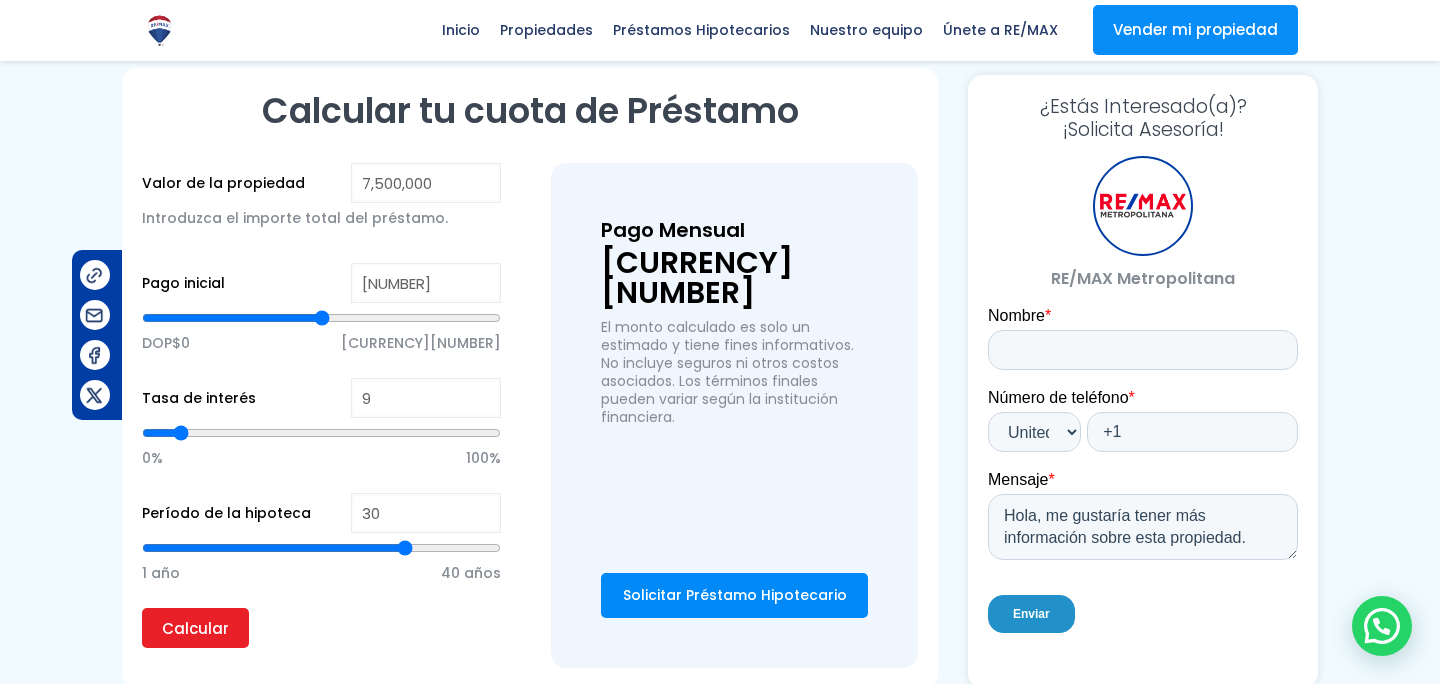 type on "[NUMBER]" 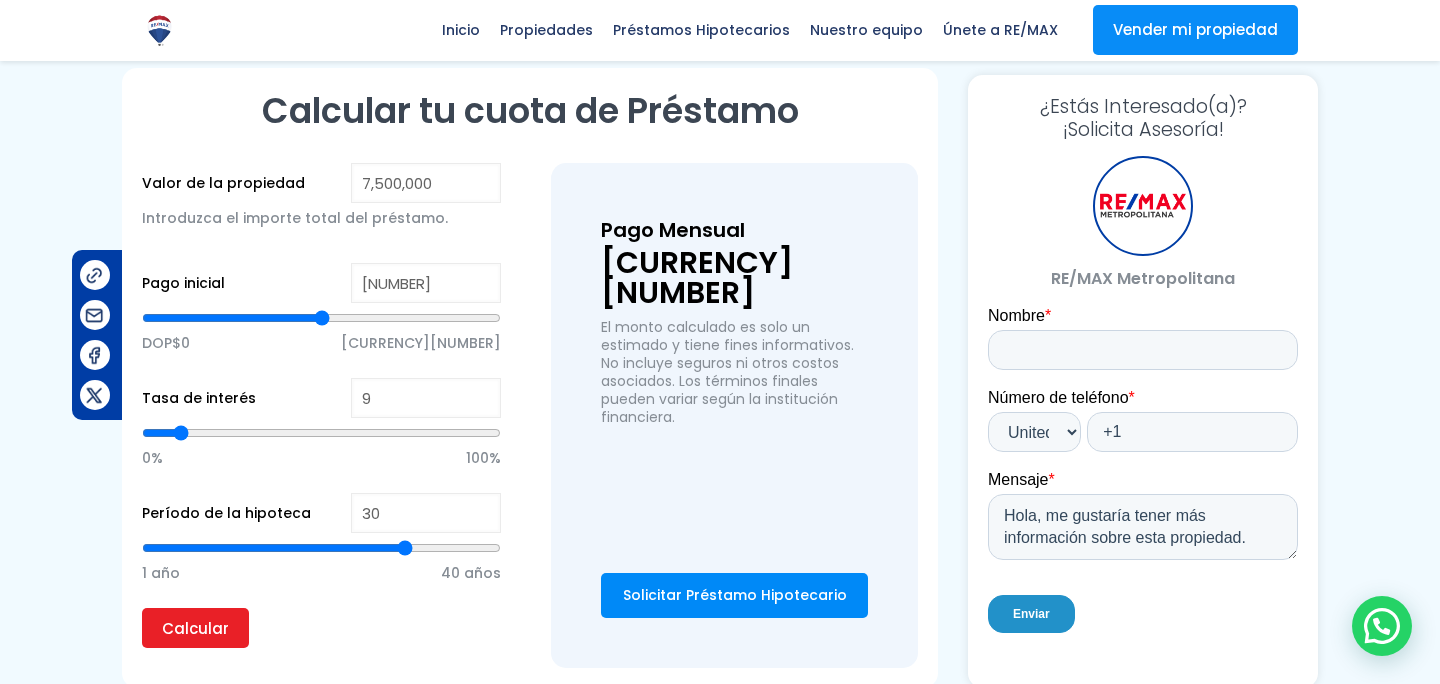 type on "[NUMBER]" 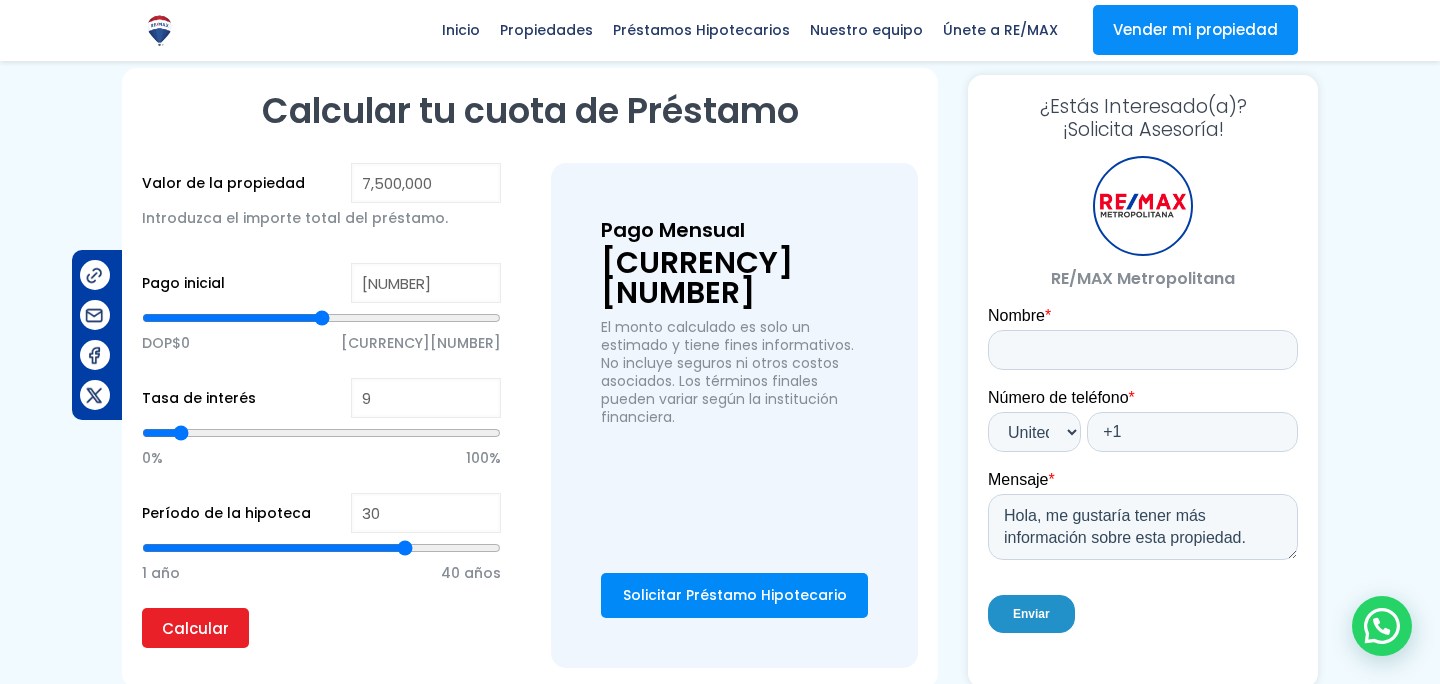 type on "[NUMBER]" 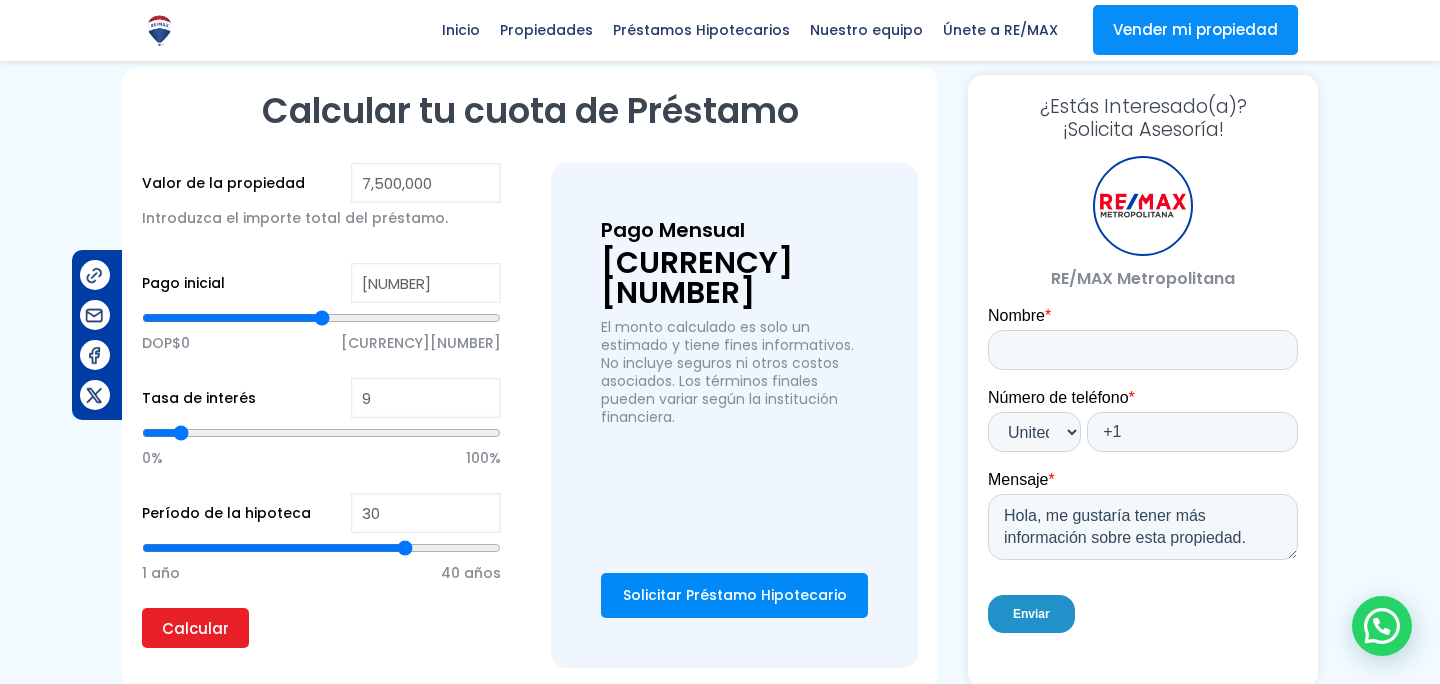 type on "[NUMBER]" 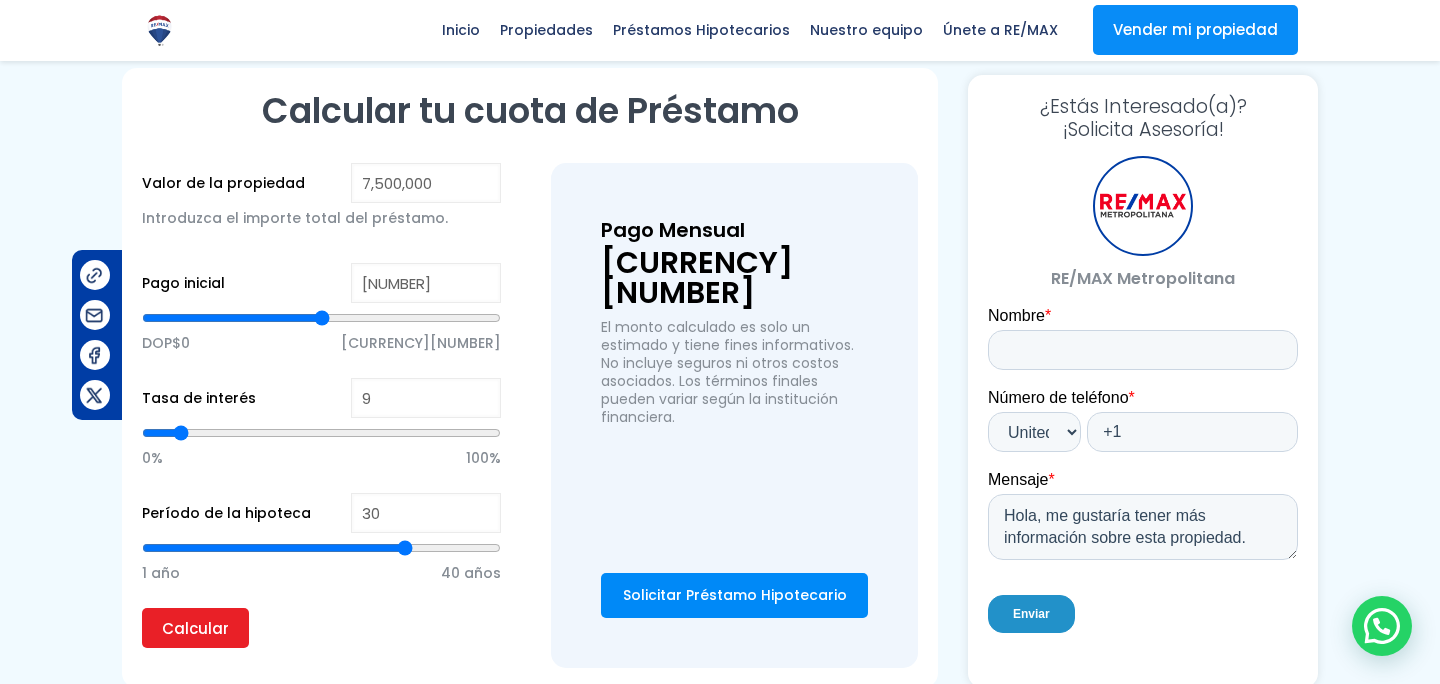 type on "[NUMBER]" 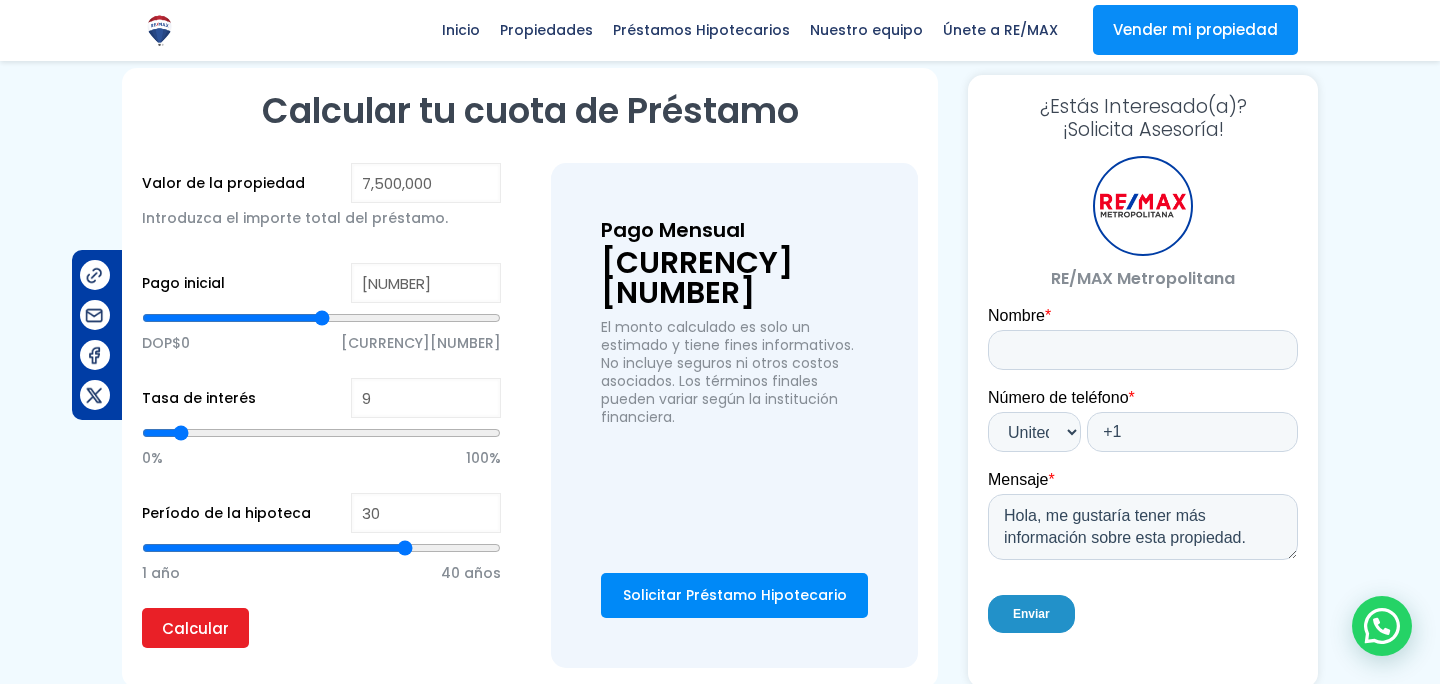 type on "[NUMBER]" 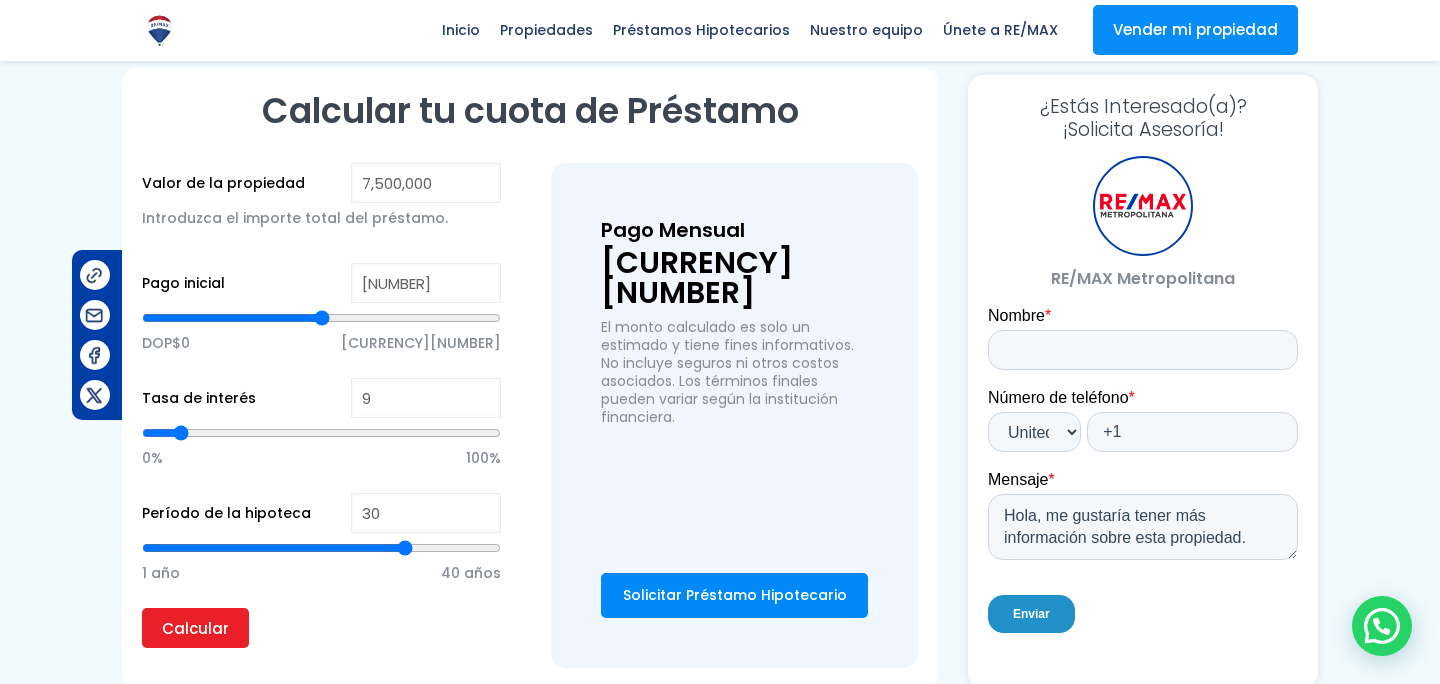 type on "[NUMBER]" 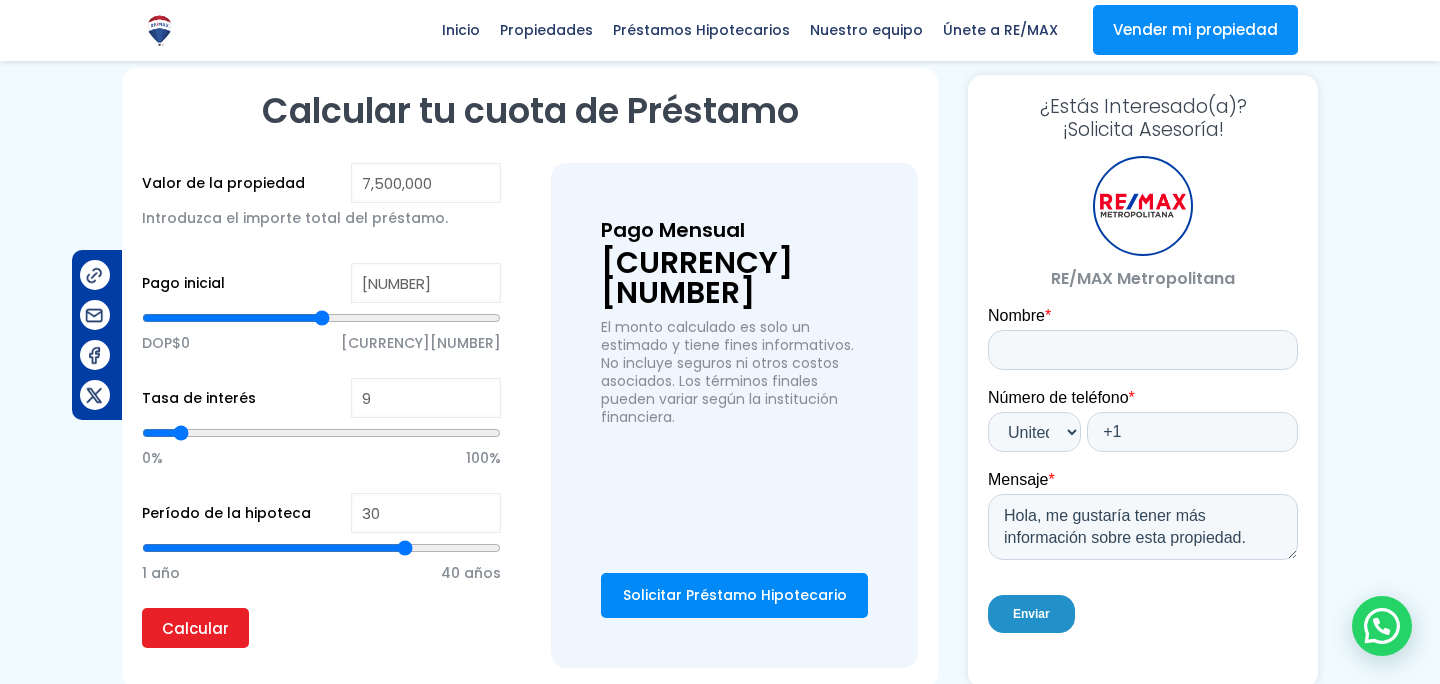 type on "[NUMBER]" 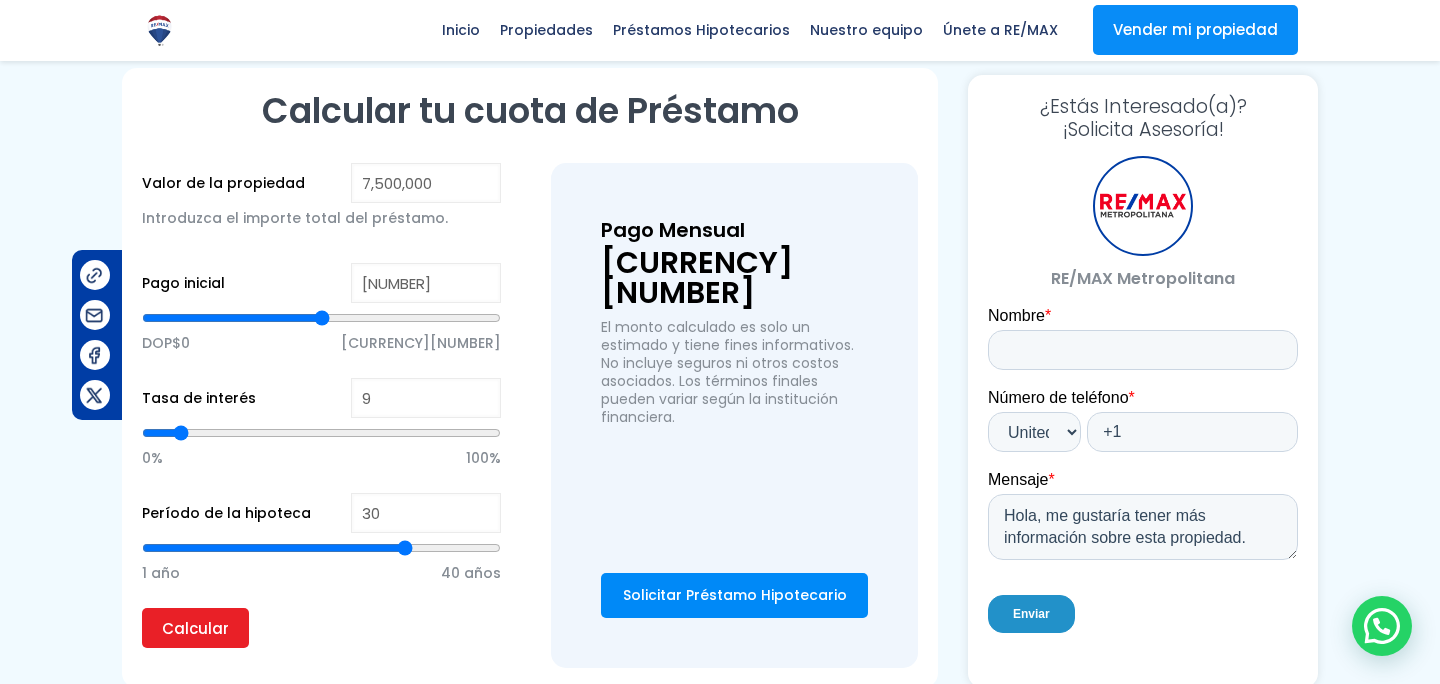 type on "[NUMBER]" 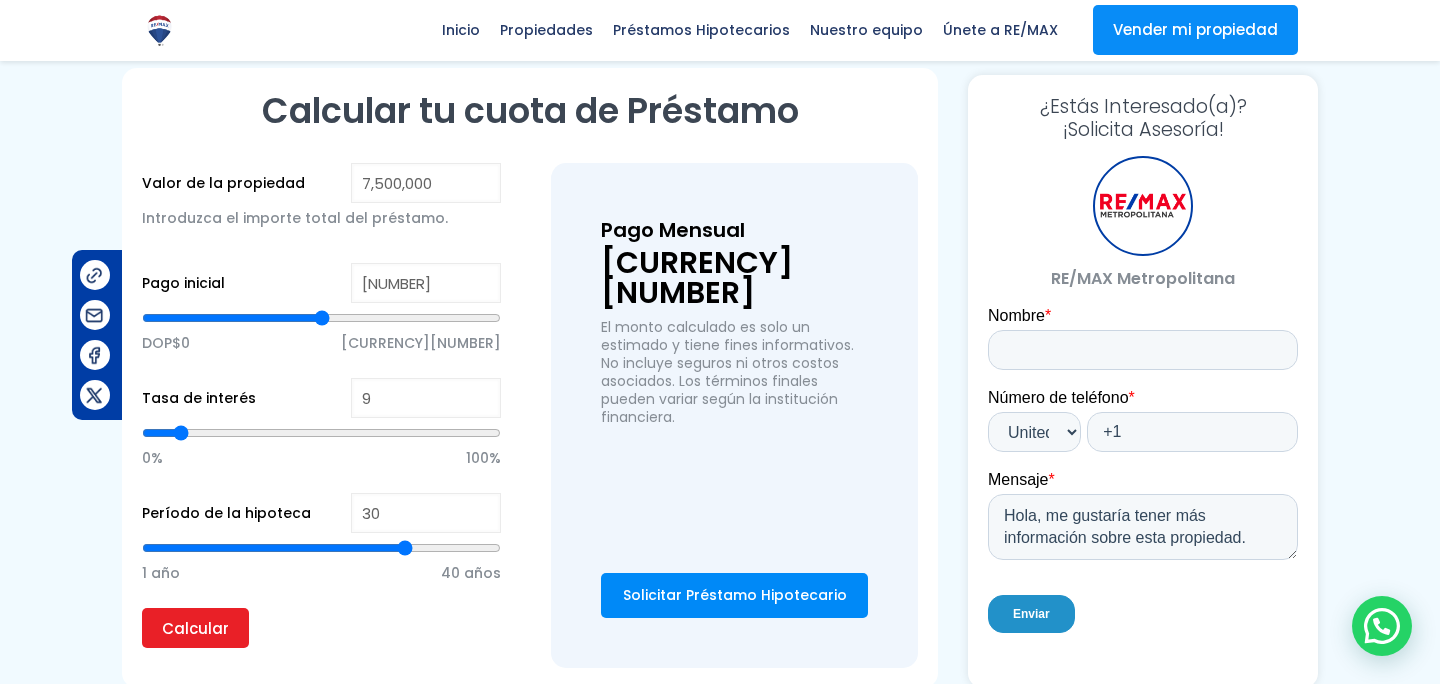 type on "[NUMBER]" 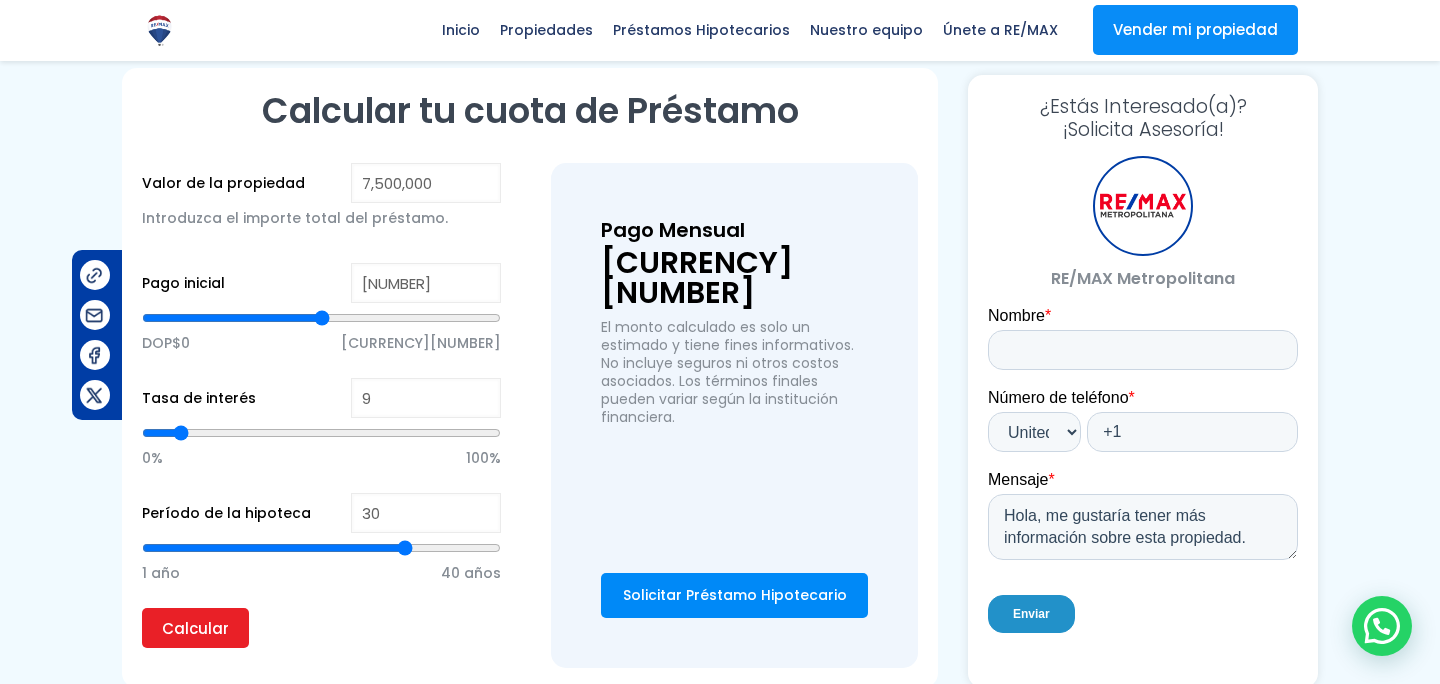 type on "[NUMBER]" 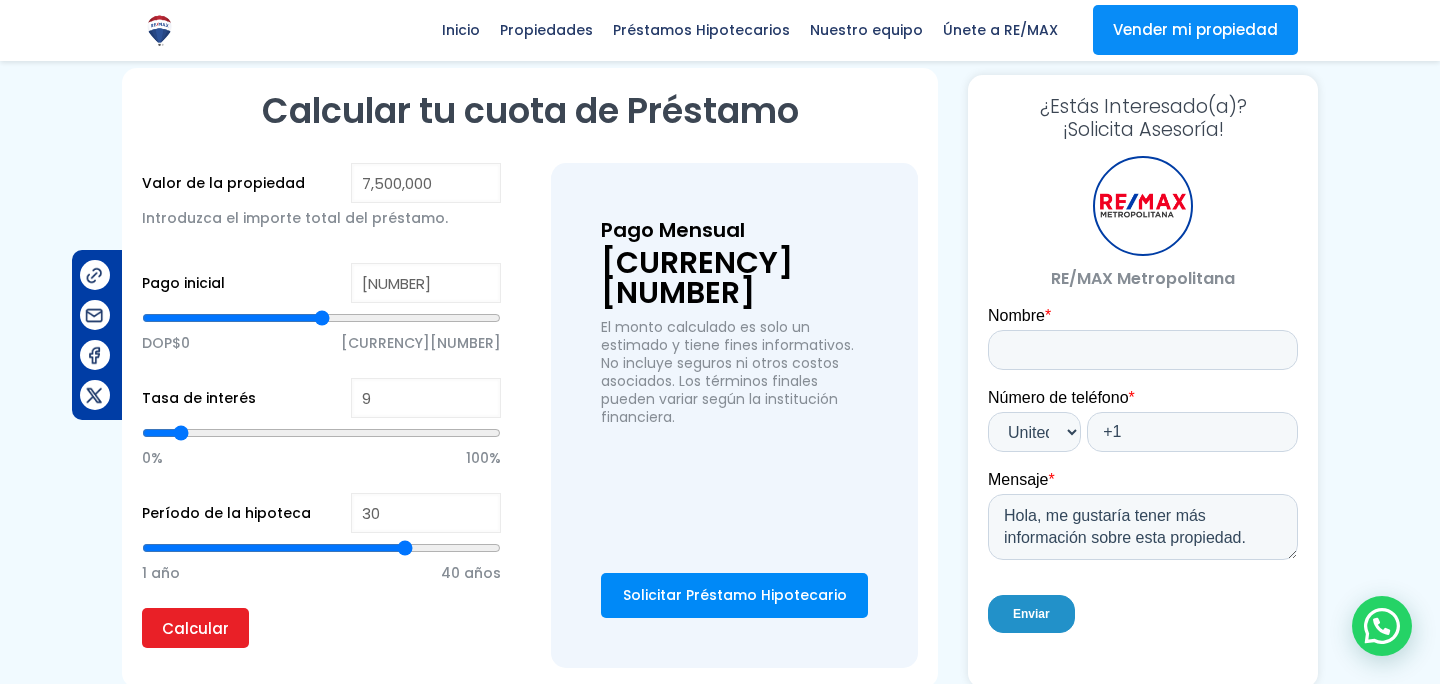 type on "[NUMBER]" 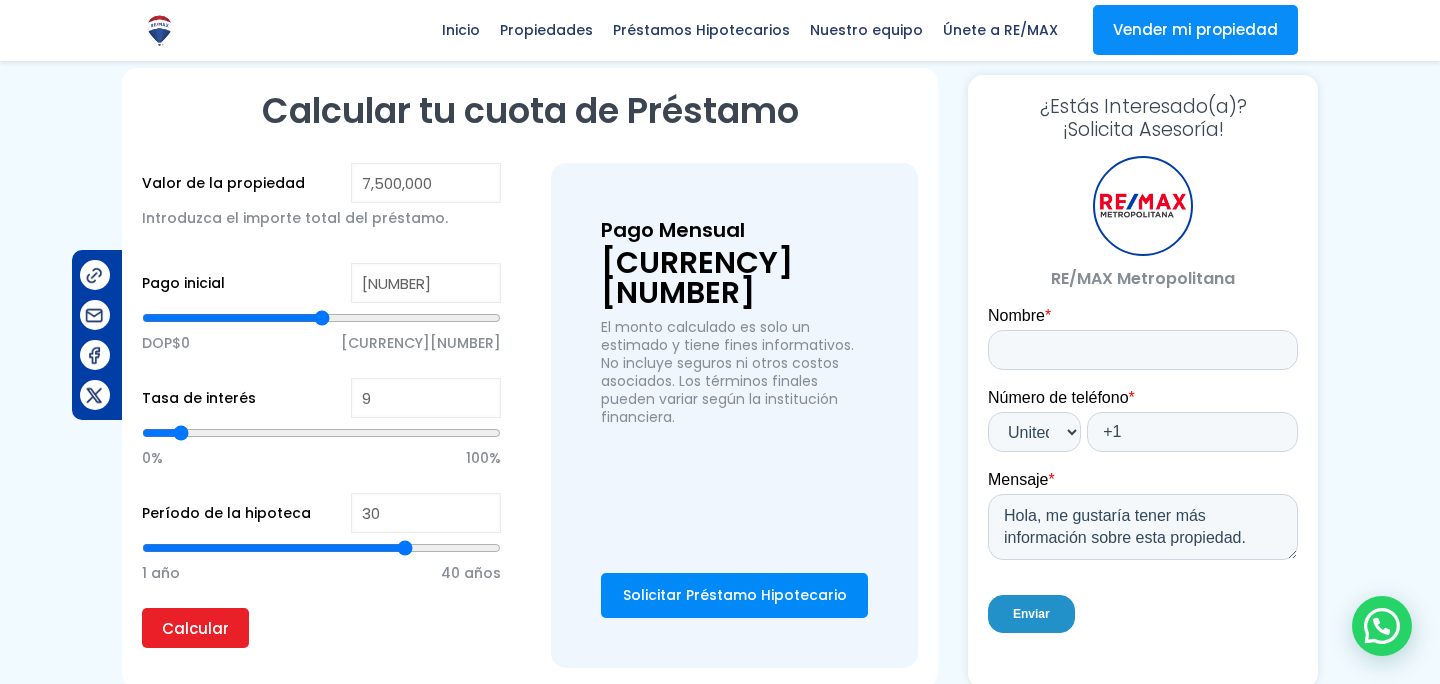 type on "[NUMBER]" 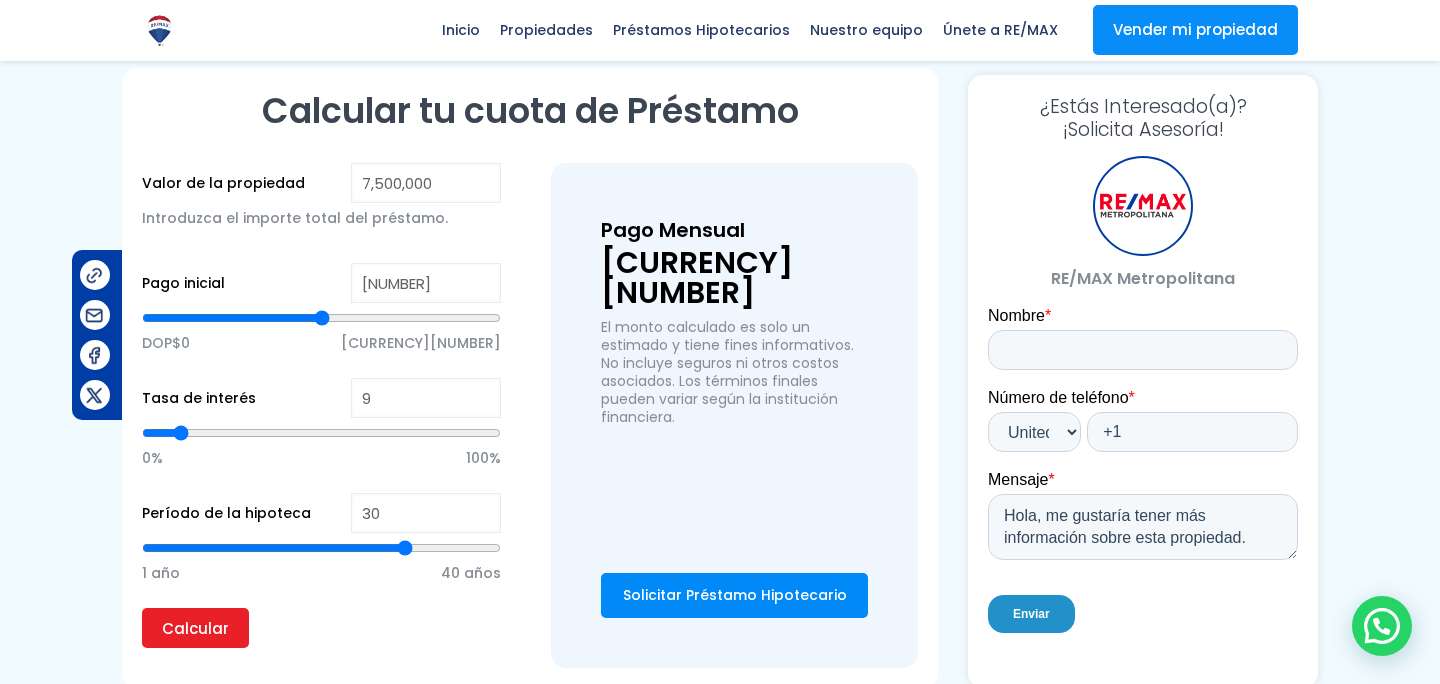 type on "[NUMBER]" 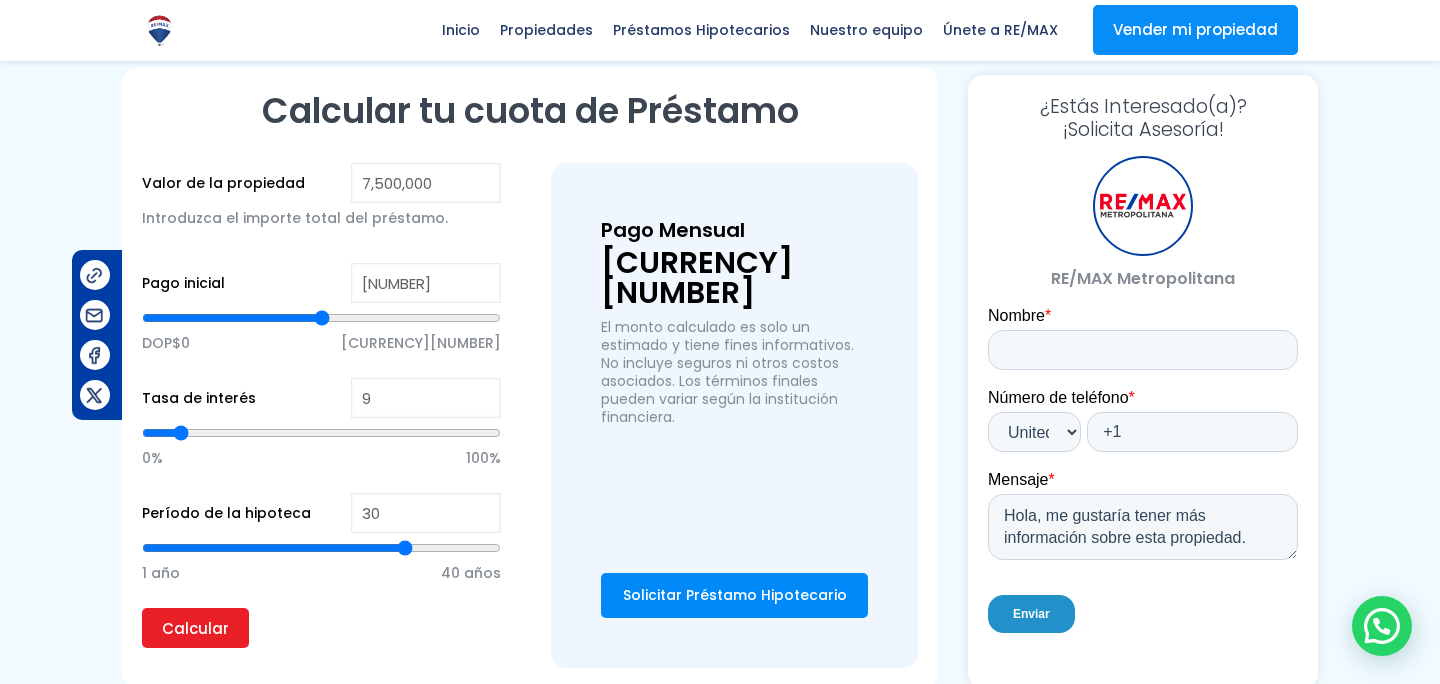 type on "[NUMBER]" 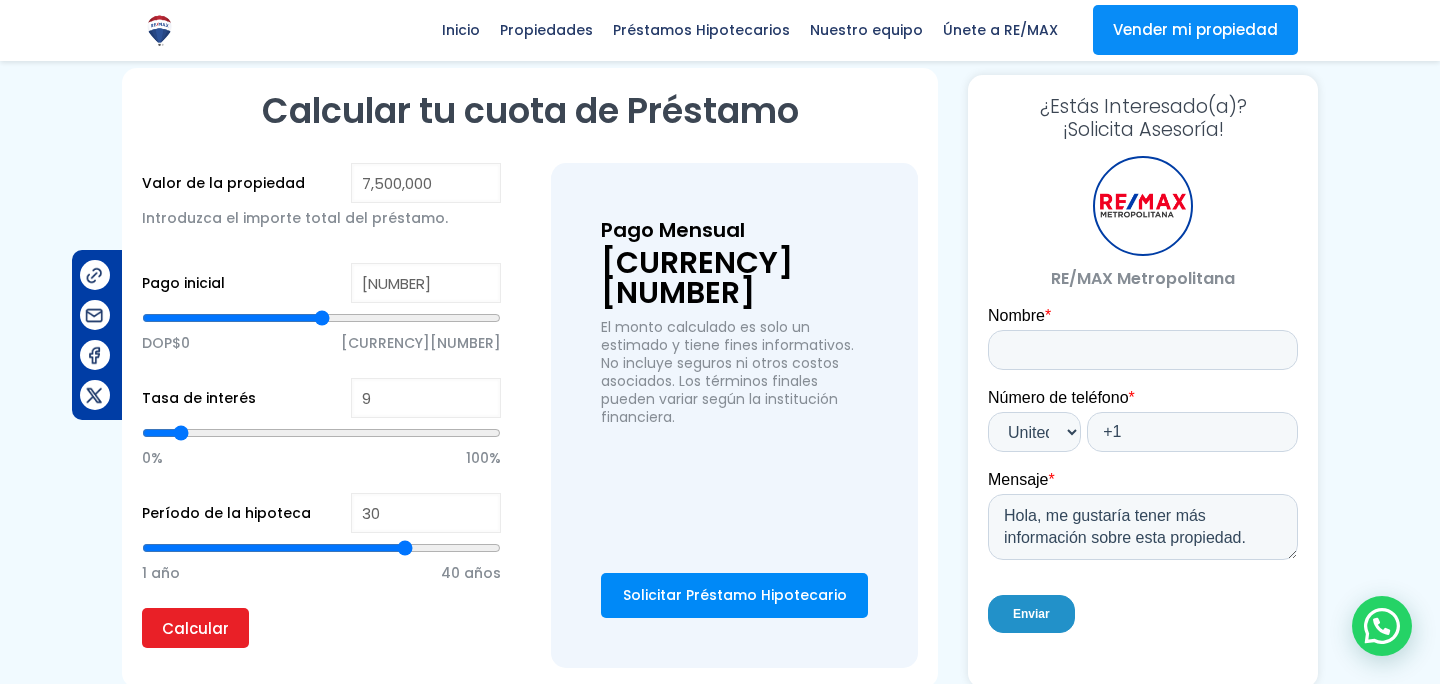 type on "[NUMBER]" 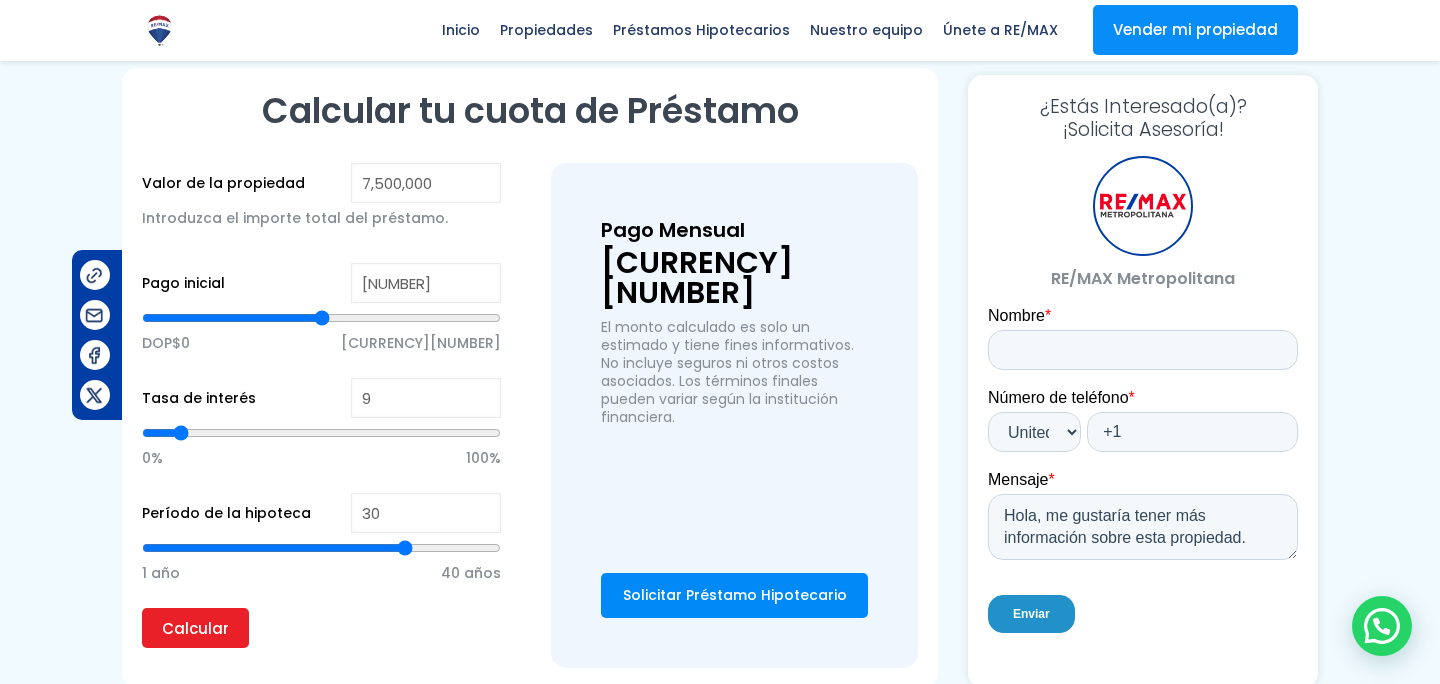 type on "[NUMBER]" 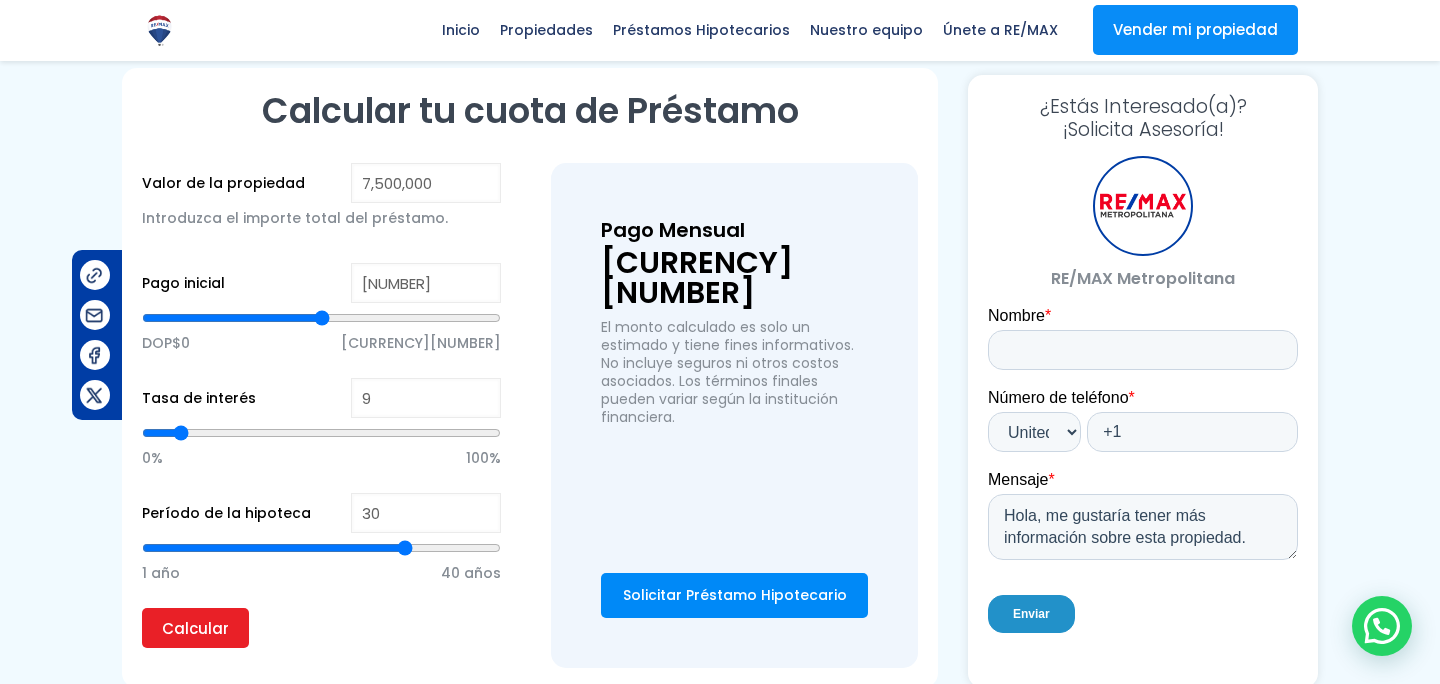 type on "[NUMBER]" 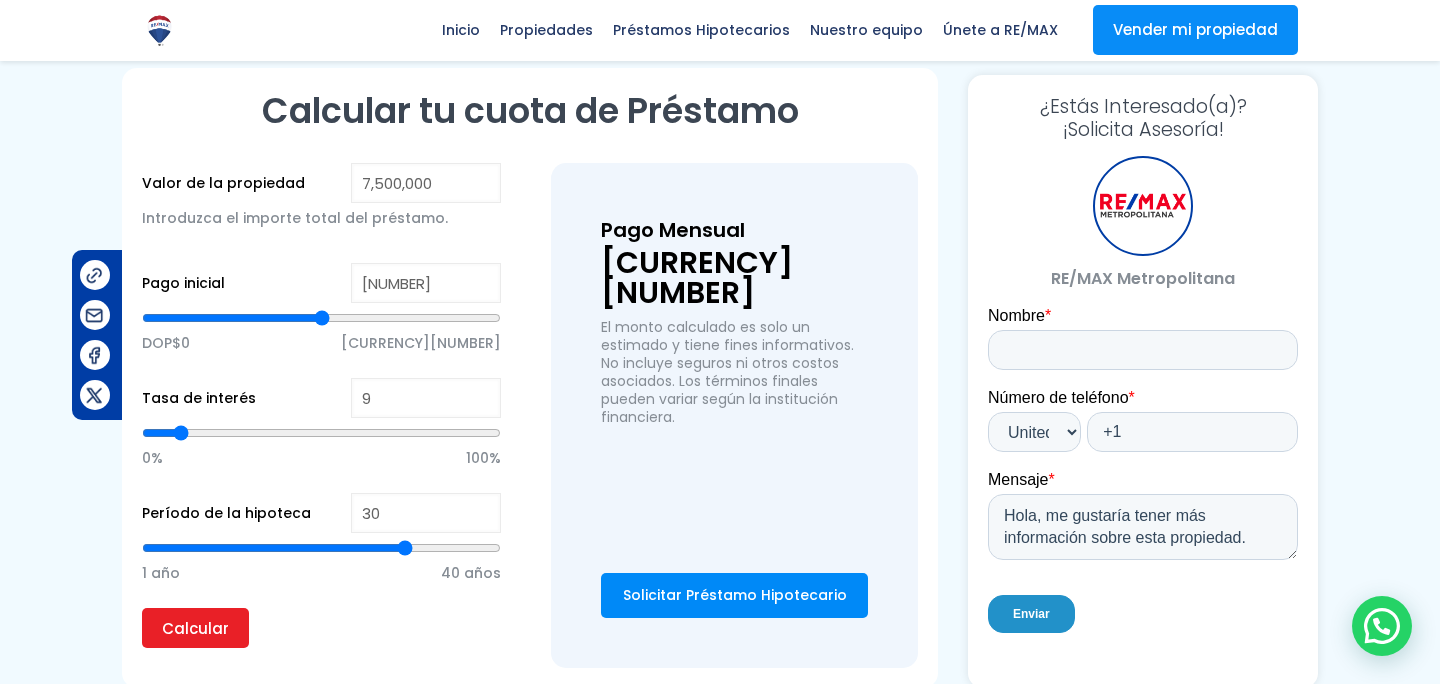 type on "[NUMBER]" 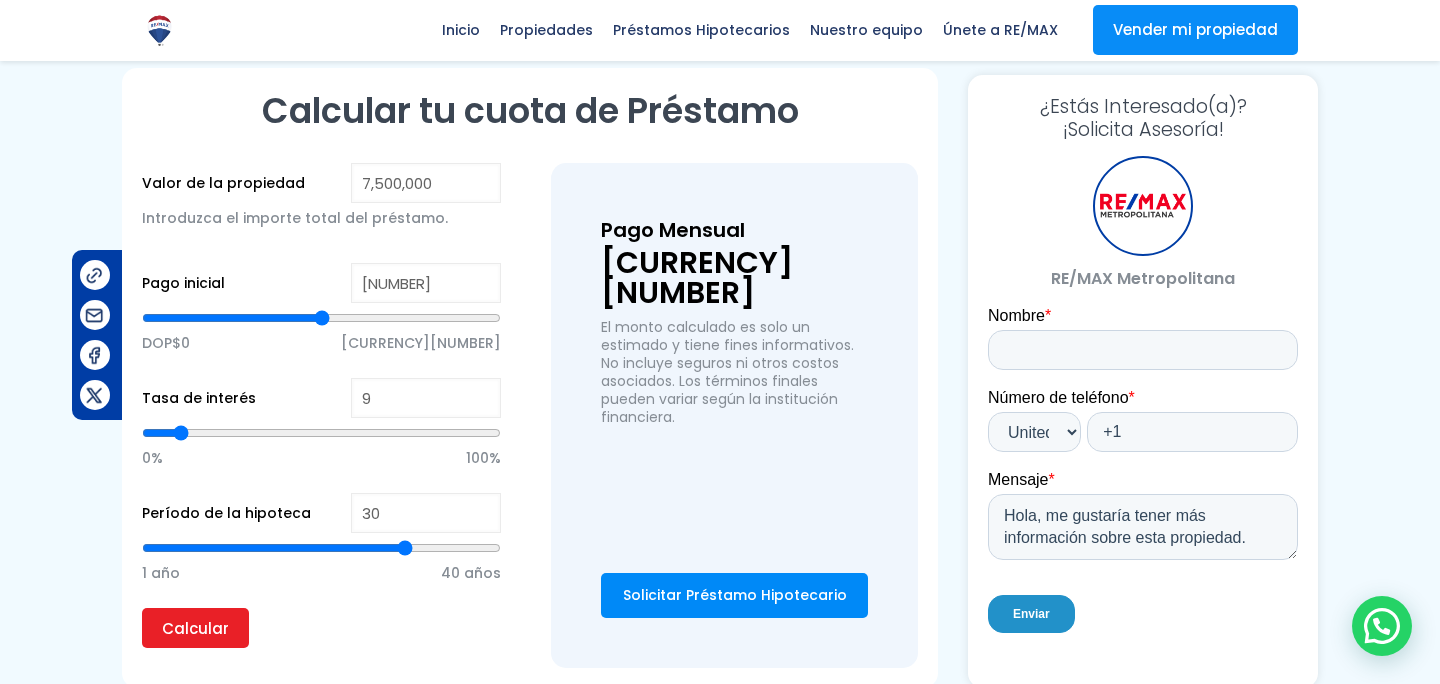 type on "[NUMBER]" 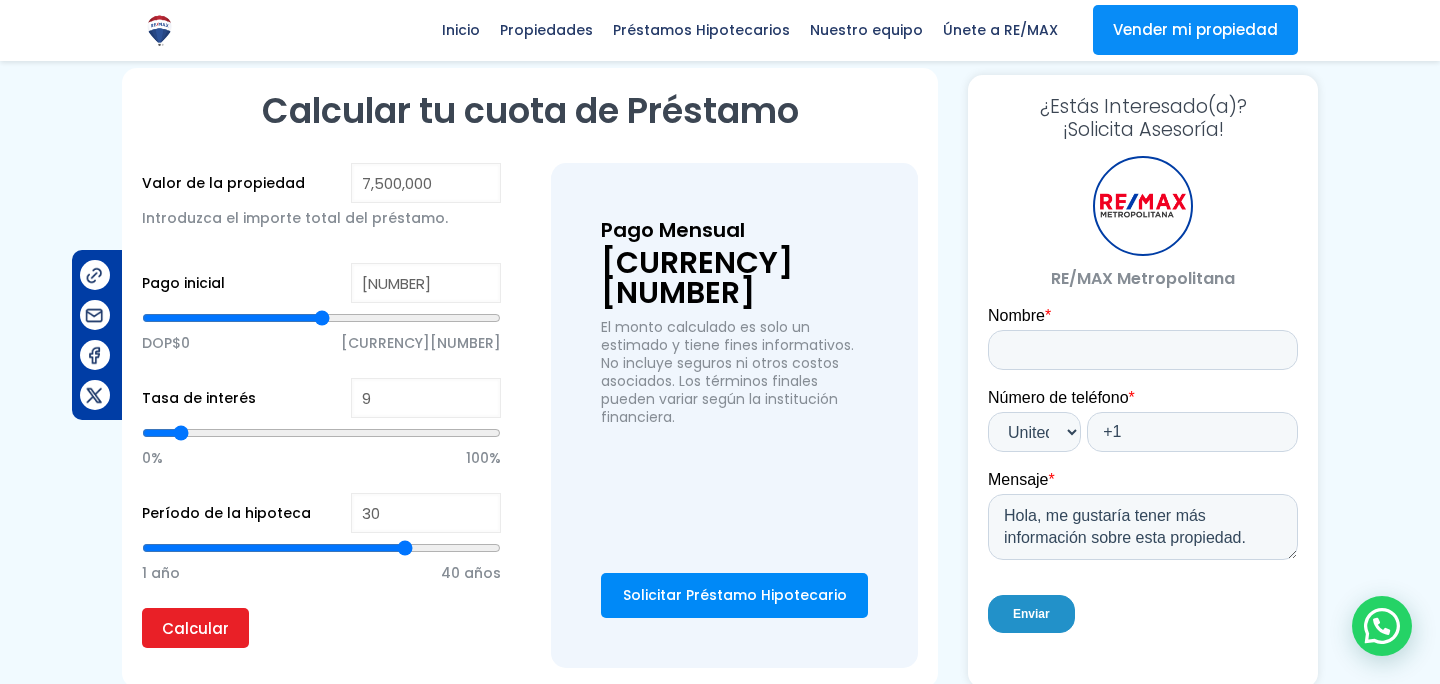 type on "[NUMBER]" 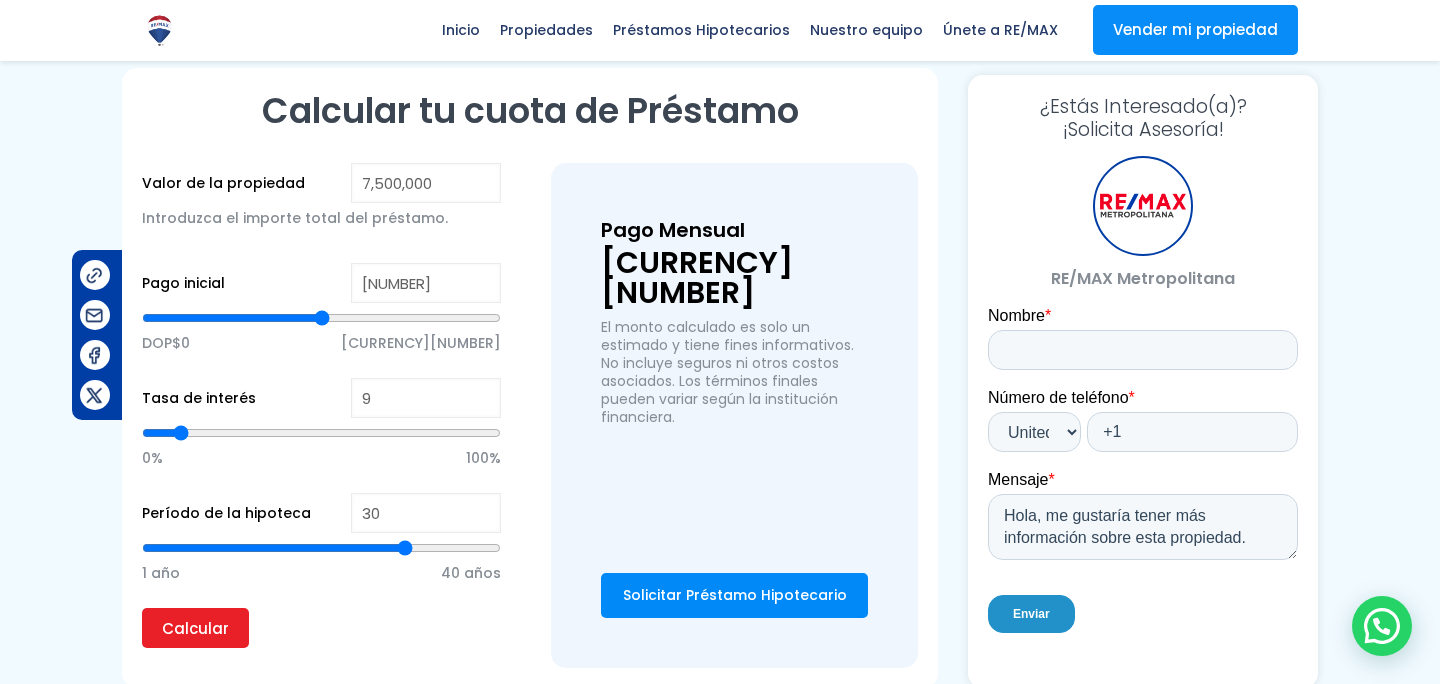 type on "[NUMBER]" 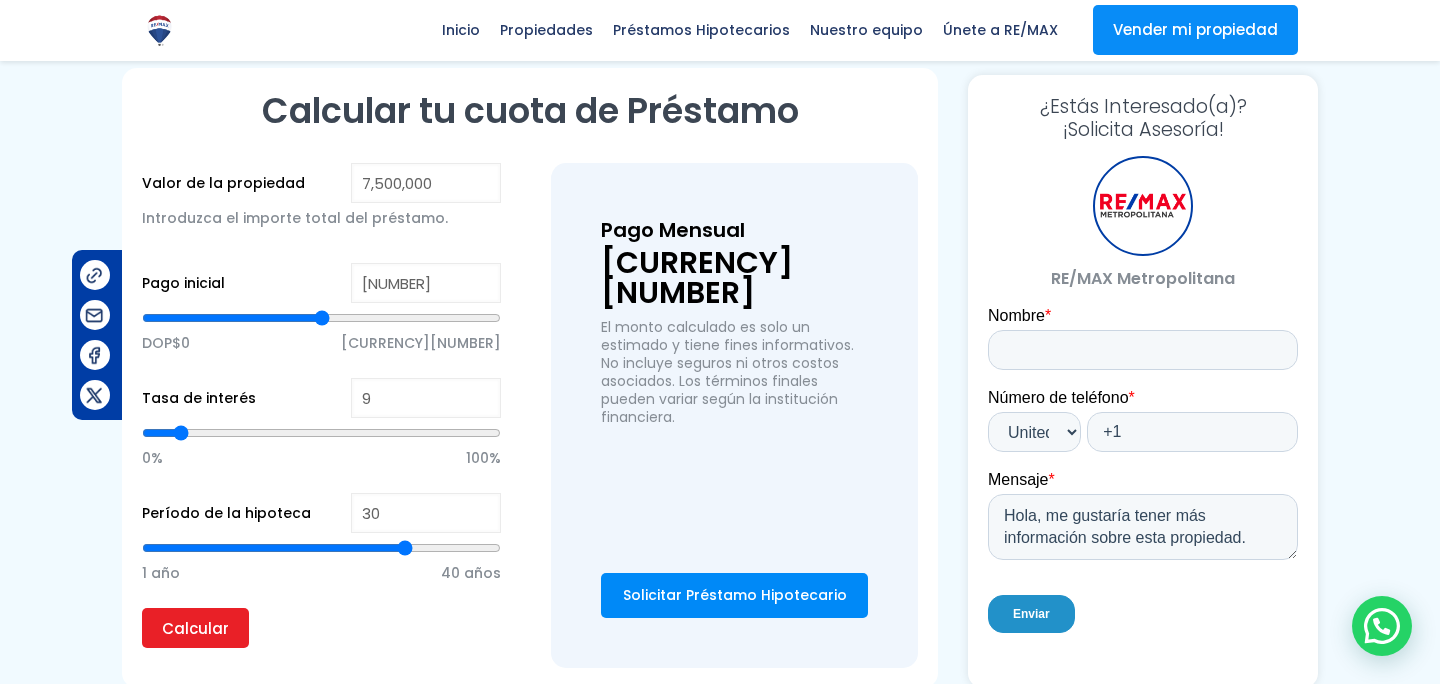 type on "[NUMBER]" 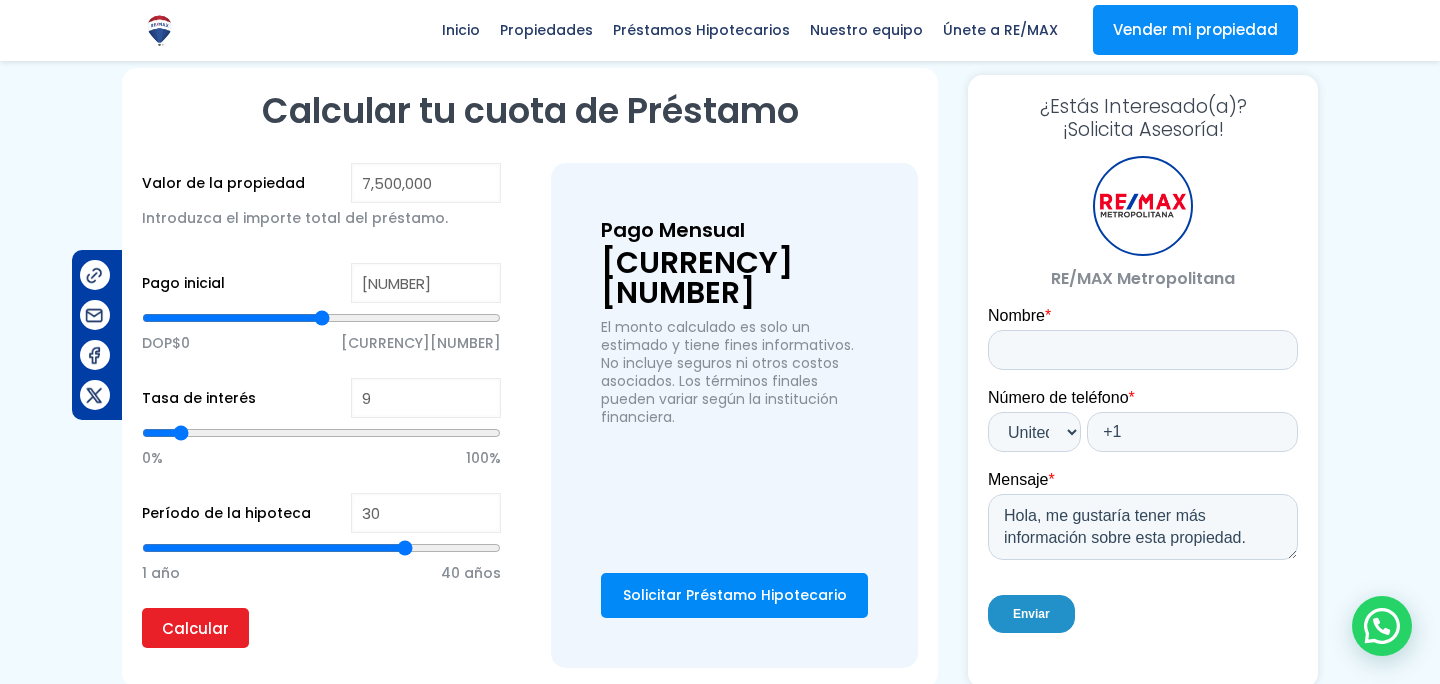 type on "[NUMBER]" 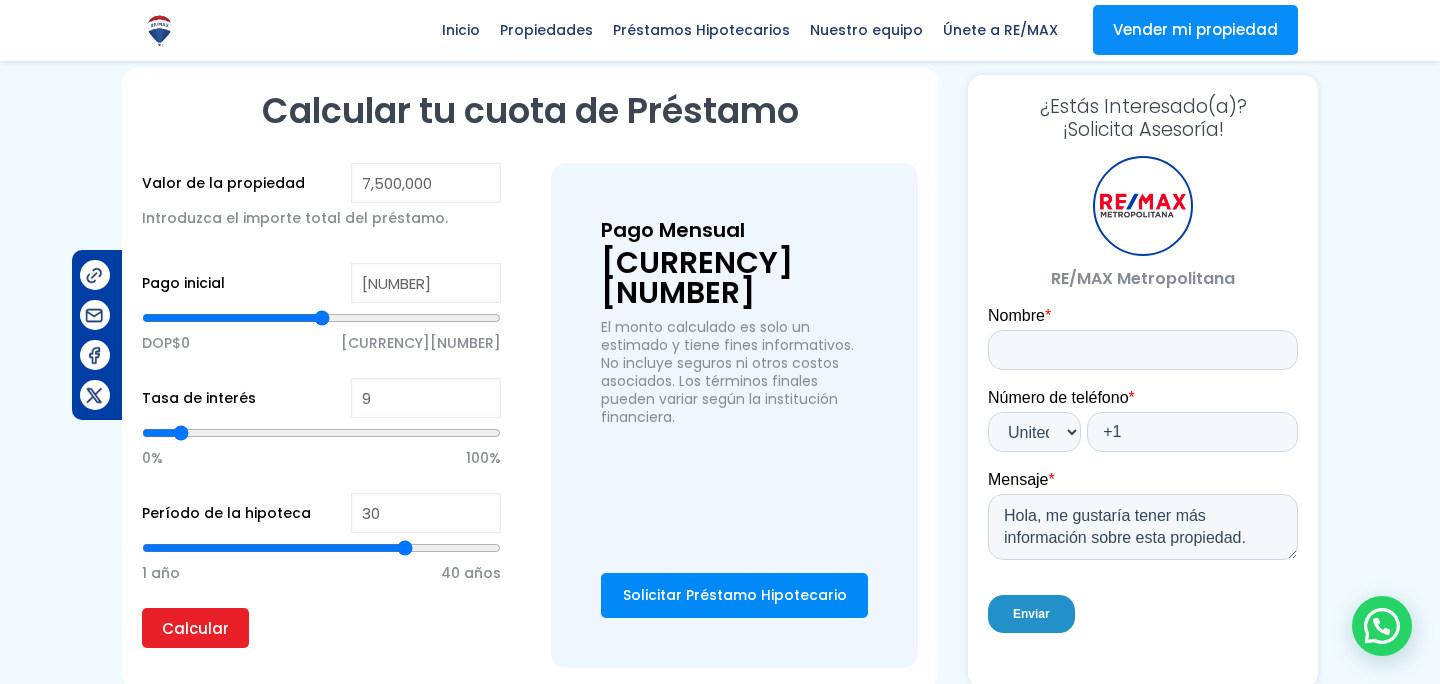 type on "[NUMBER]" 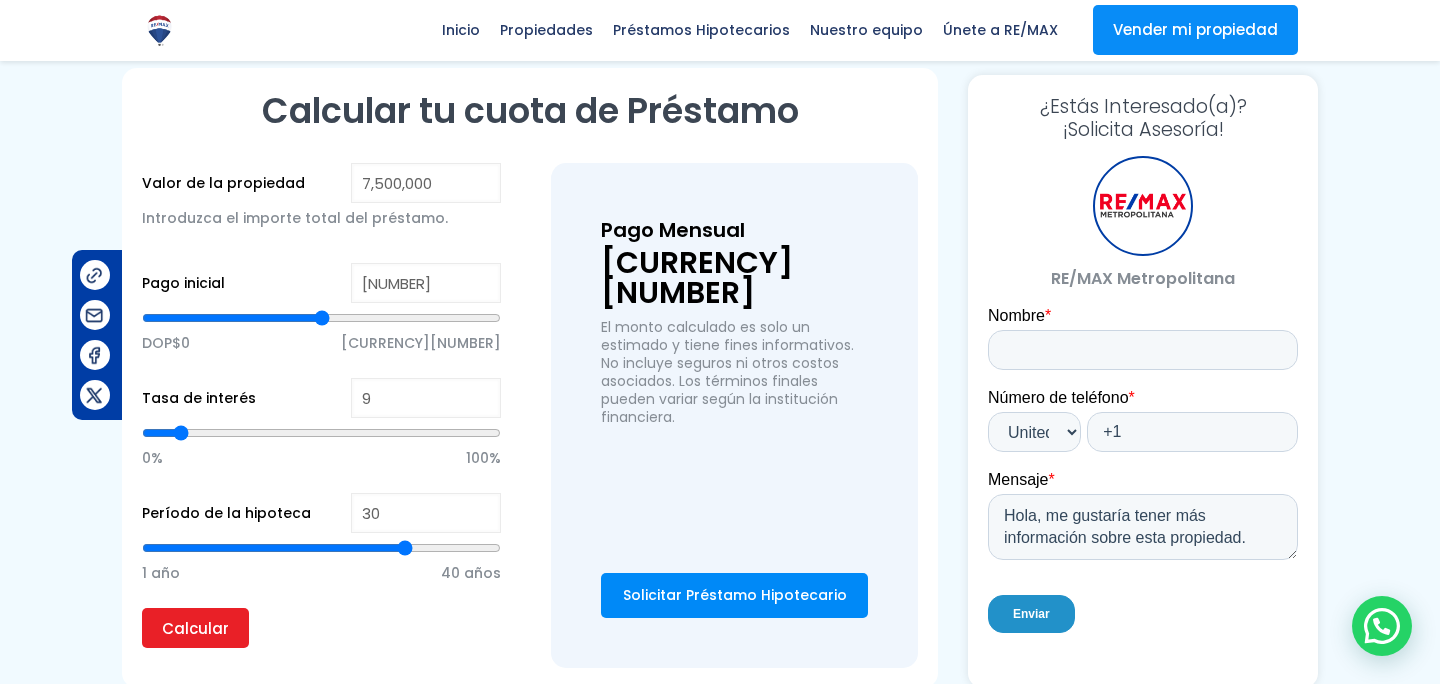 type on "[NUMBER]" 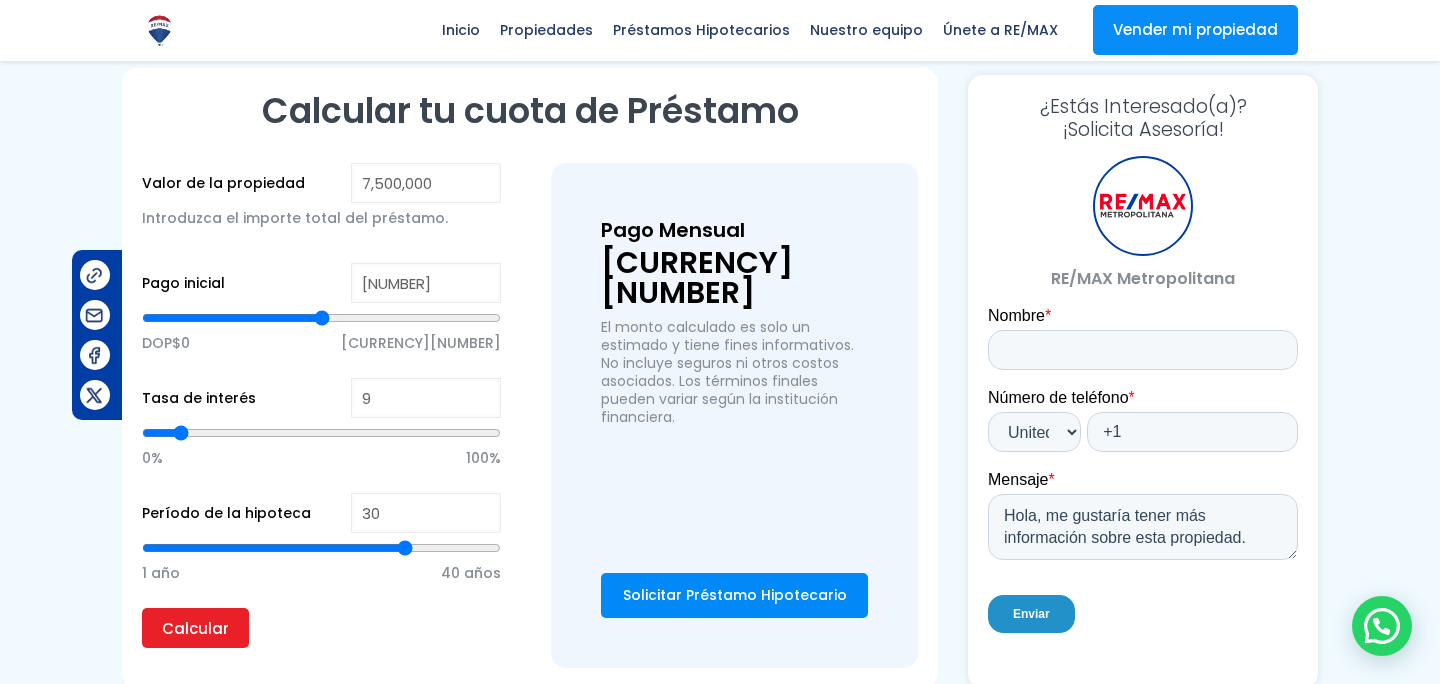 type on "[NUMBER]" 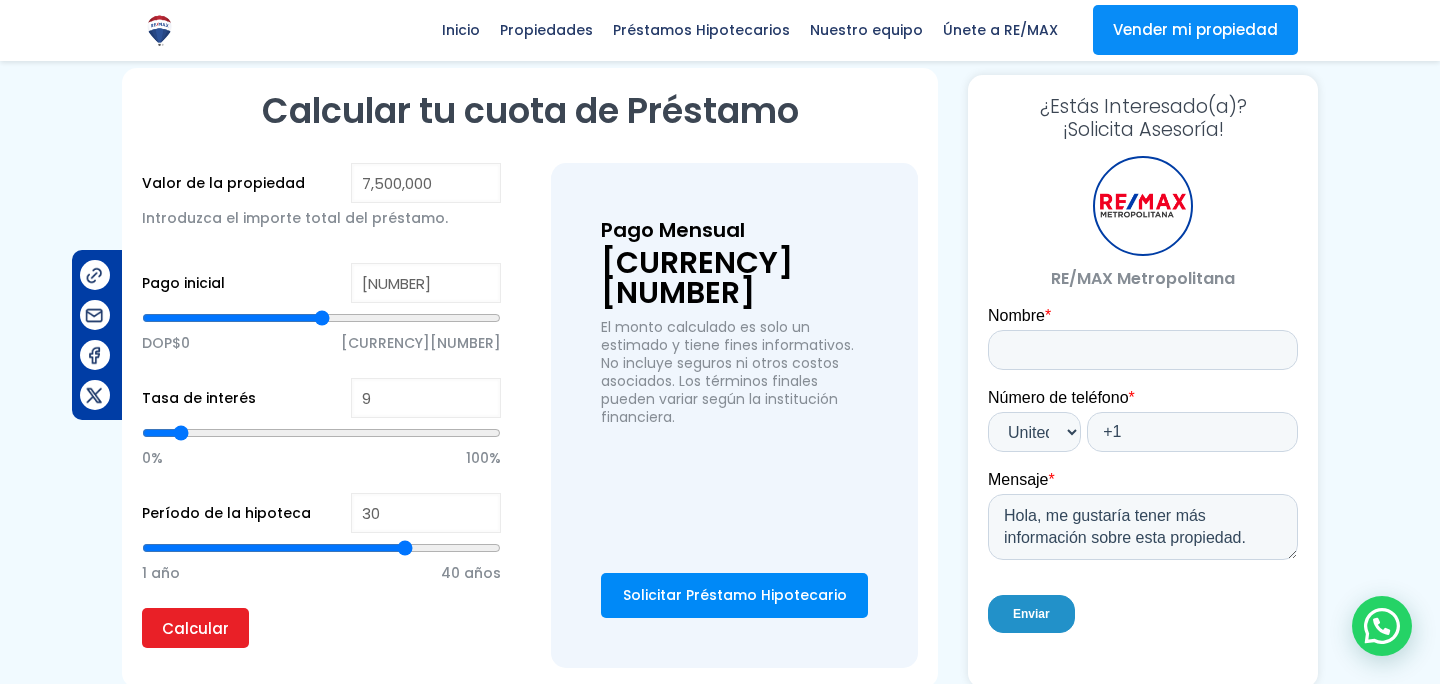 drag, startPoint x: 324, startPoint y: 314, endPoint x: 218, endPoint y: 322, distance: 106.30146 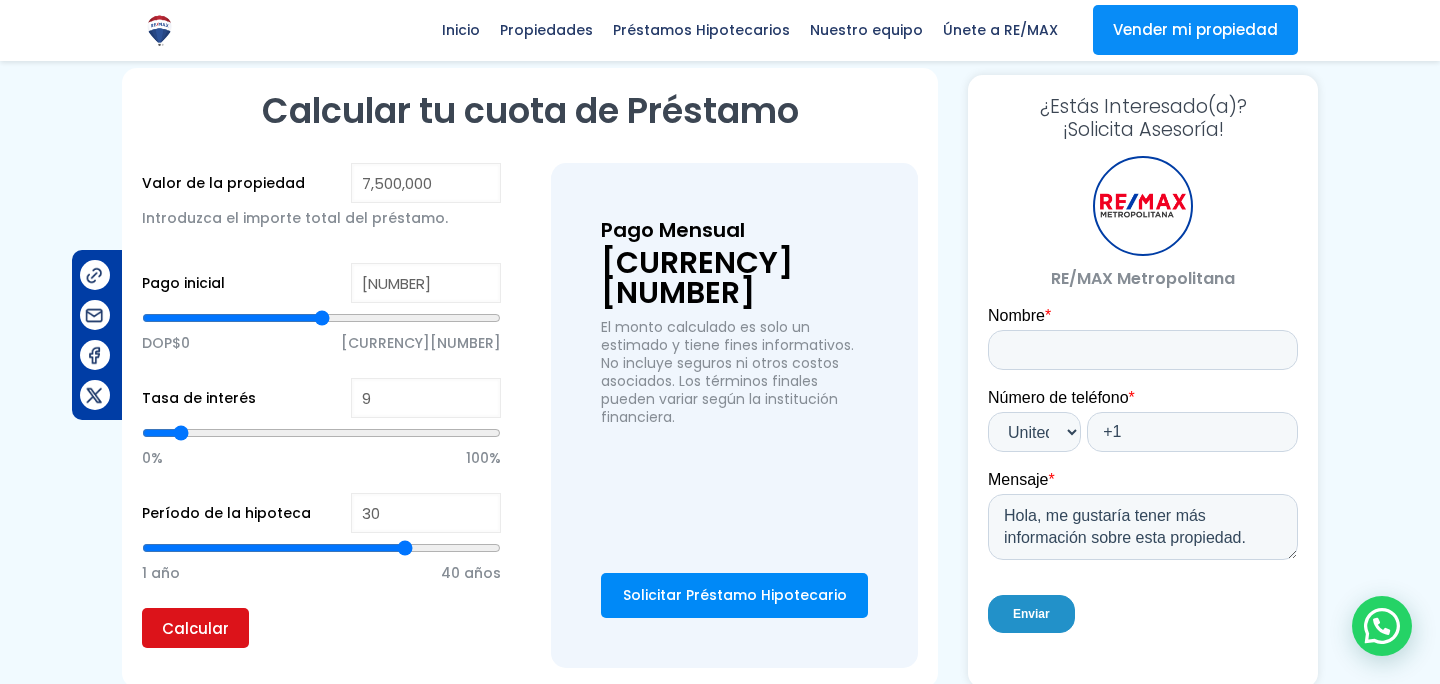 click on "Calcular" at bounding box center (195, 628) 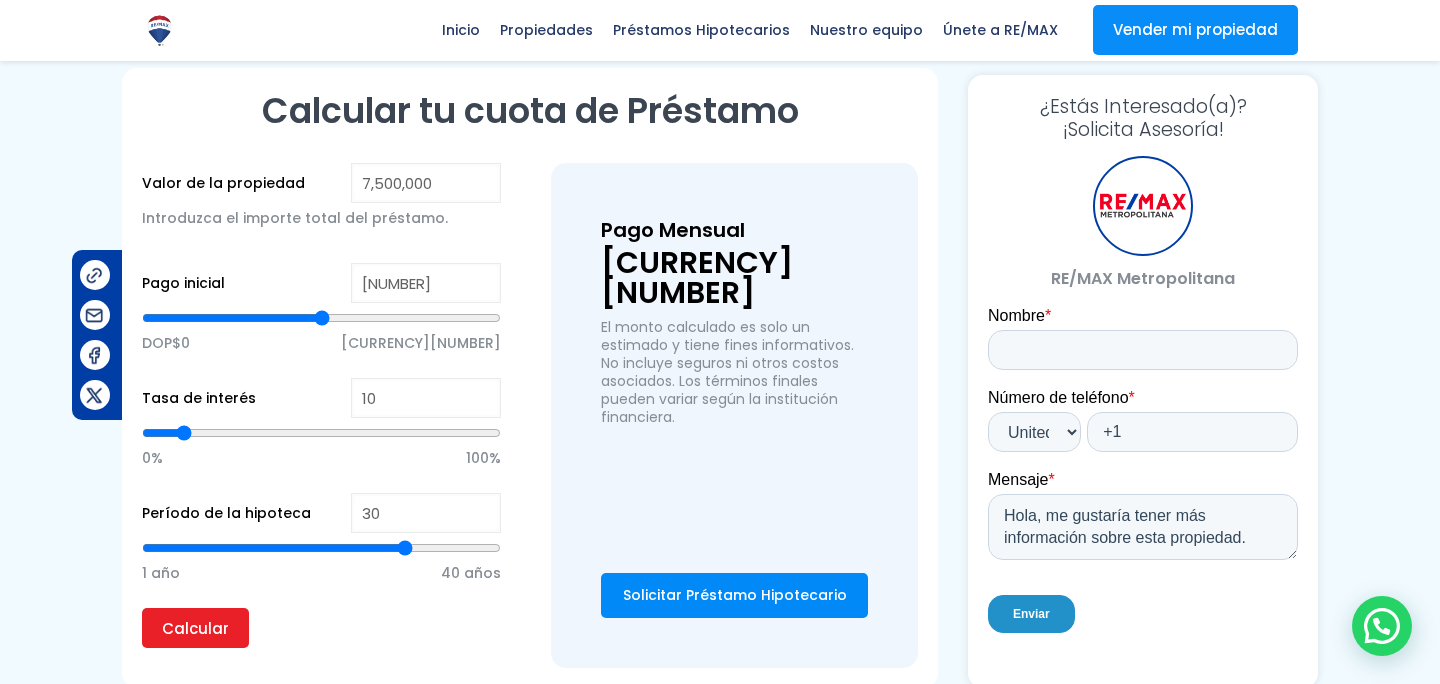 click at bounding box center [321, 433] 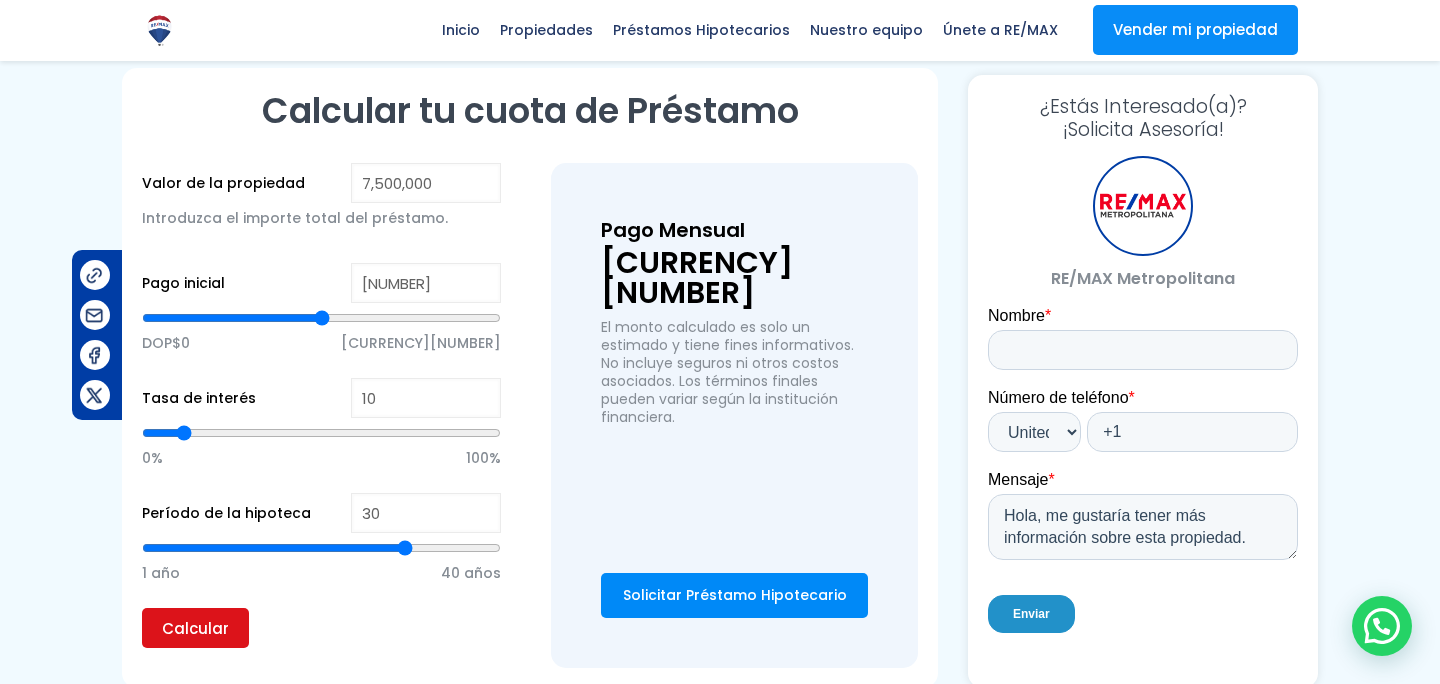 click on "Calcular" at bounding box center [195, 628] 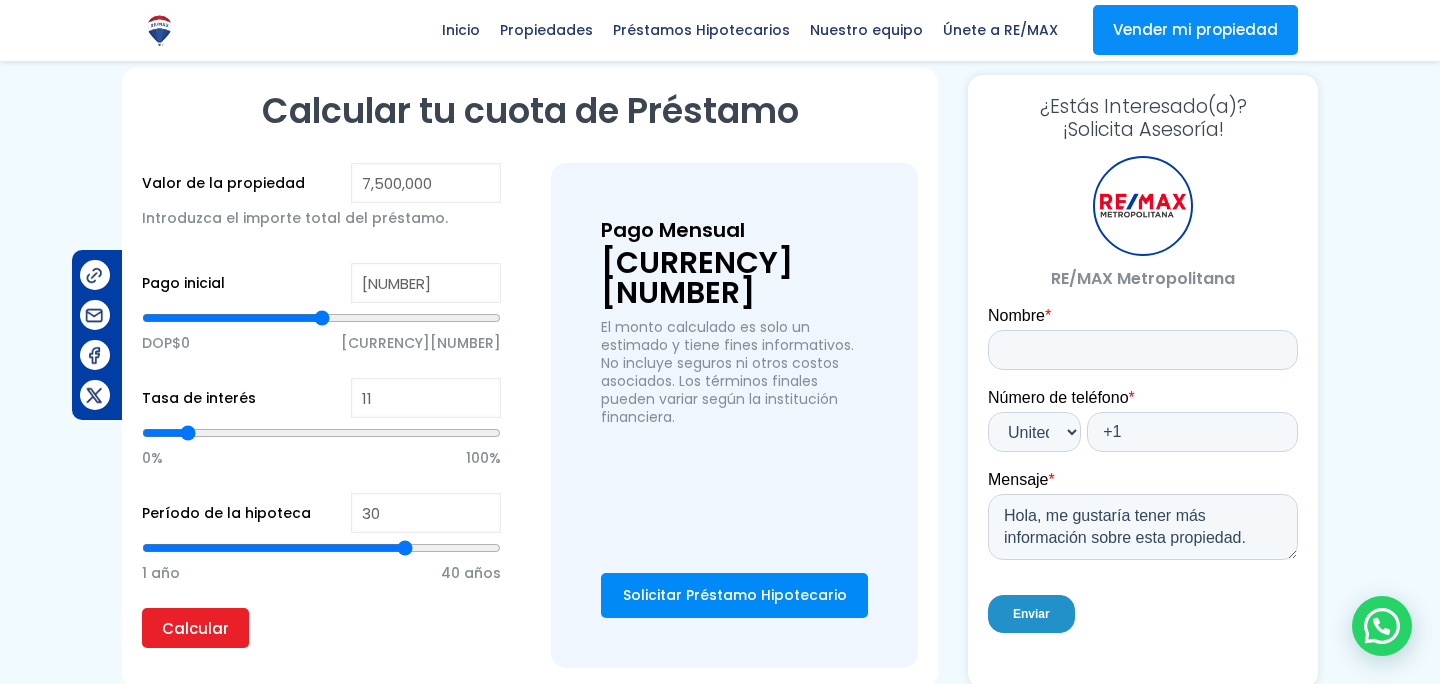 click at bounding box center [321, 433] 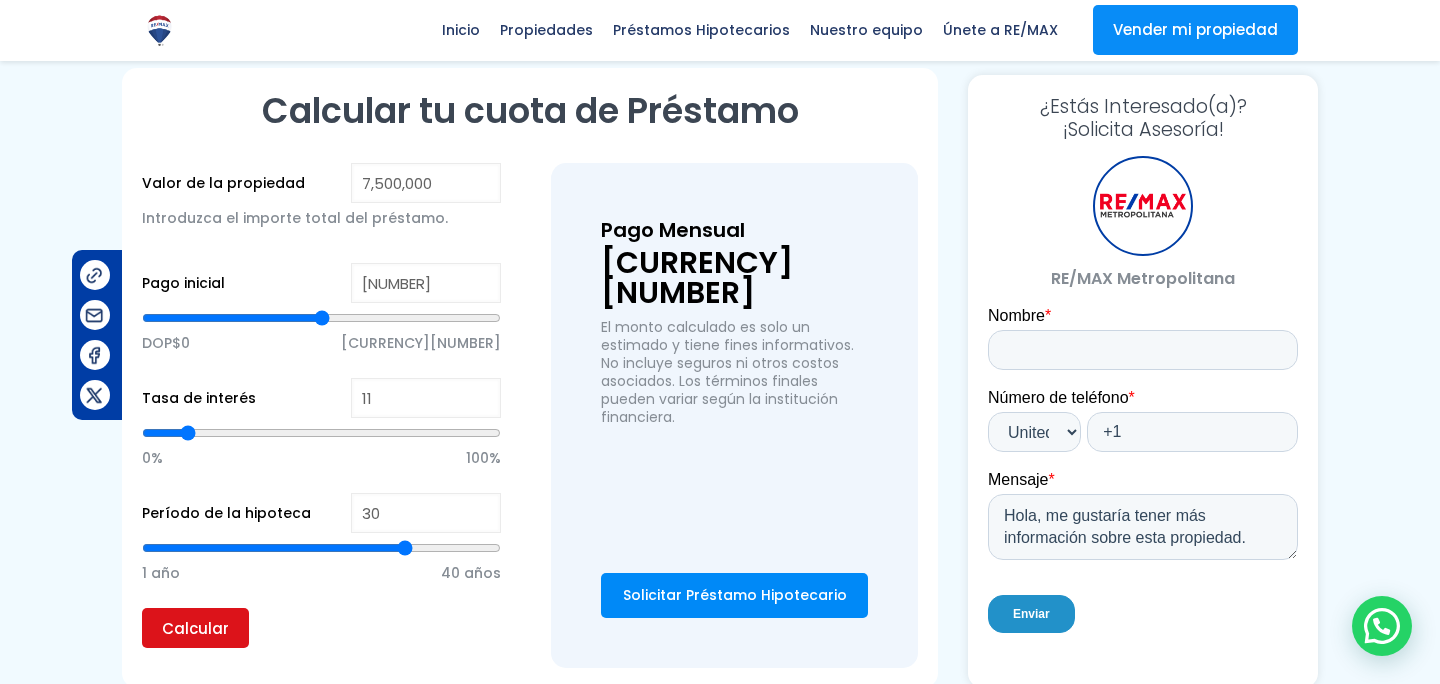 click on "Calcular" at bounding box center [195, 628] 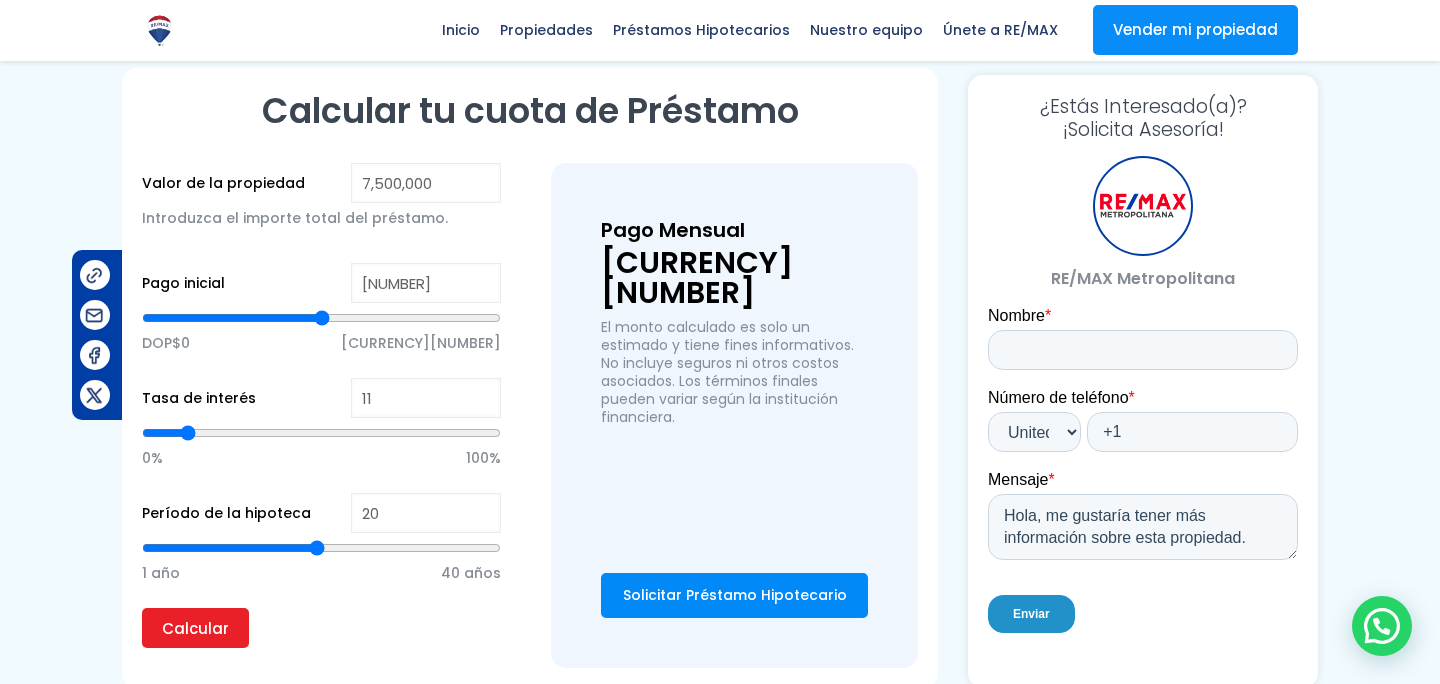 drag, startPoint x: 400, startPoint y: 542, endPoint x: 314, endPoint y: 544, distance: 86.023254 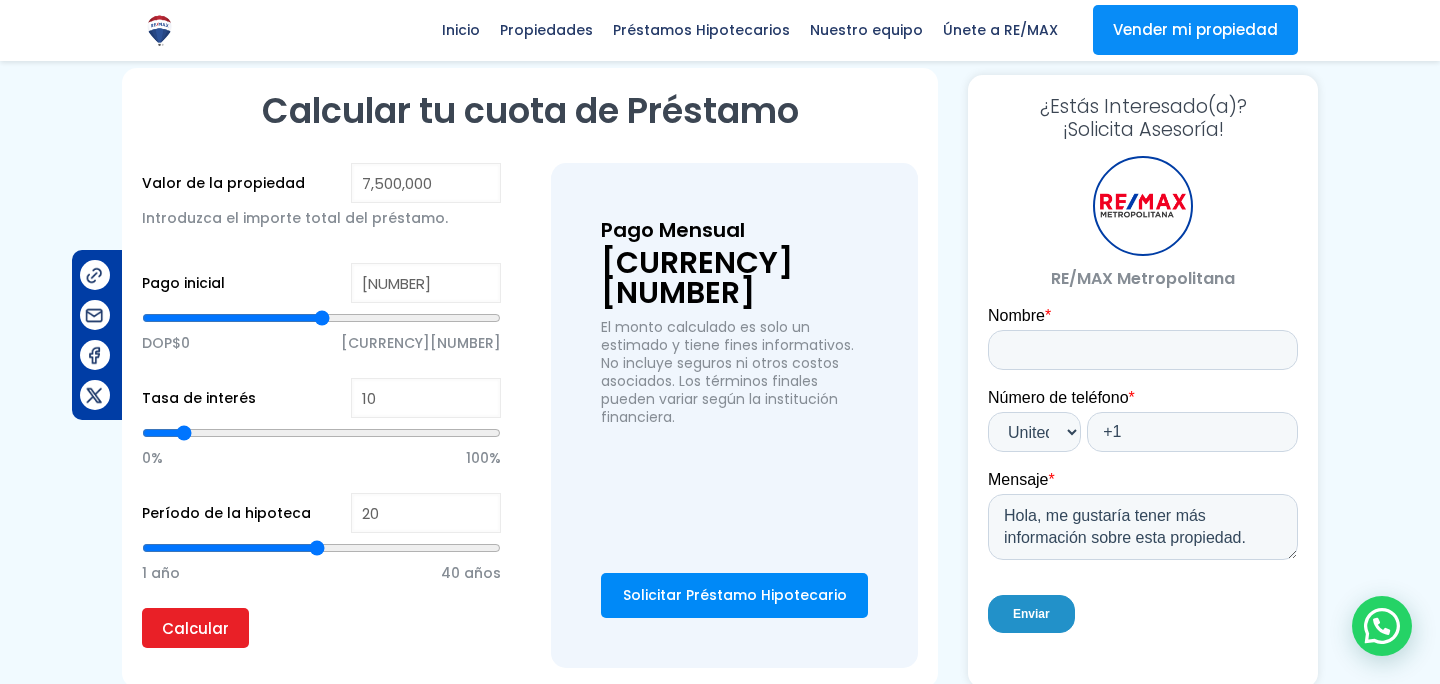 click at bounding box center (321, 433) 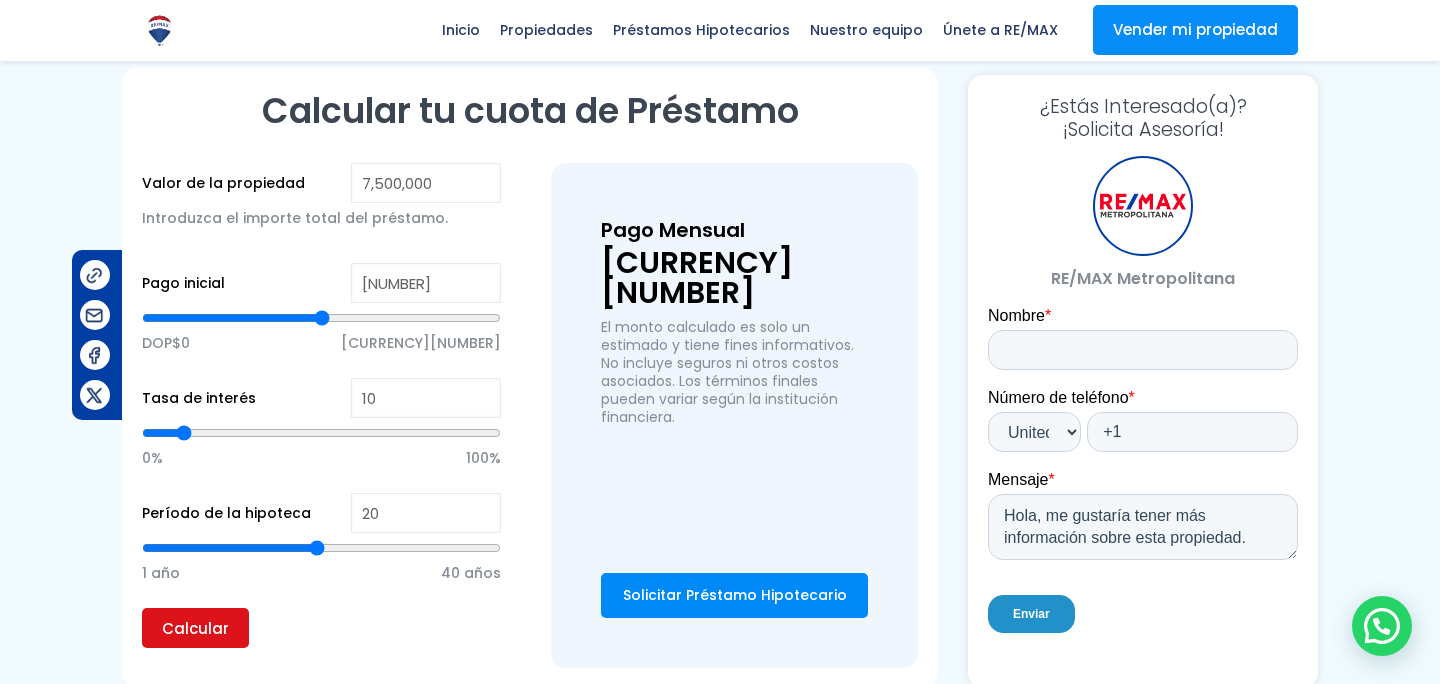 click on "Calcular" at bounding box center [195, 628] 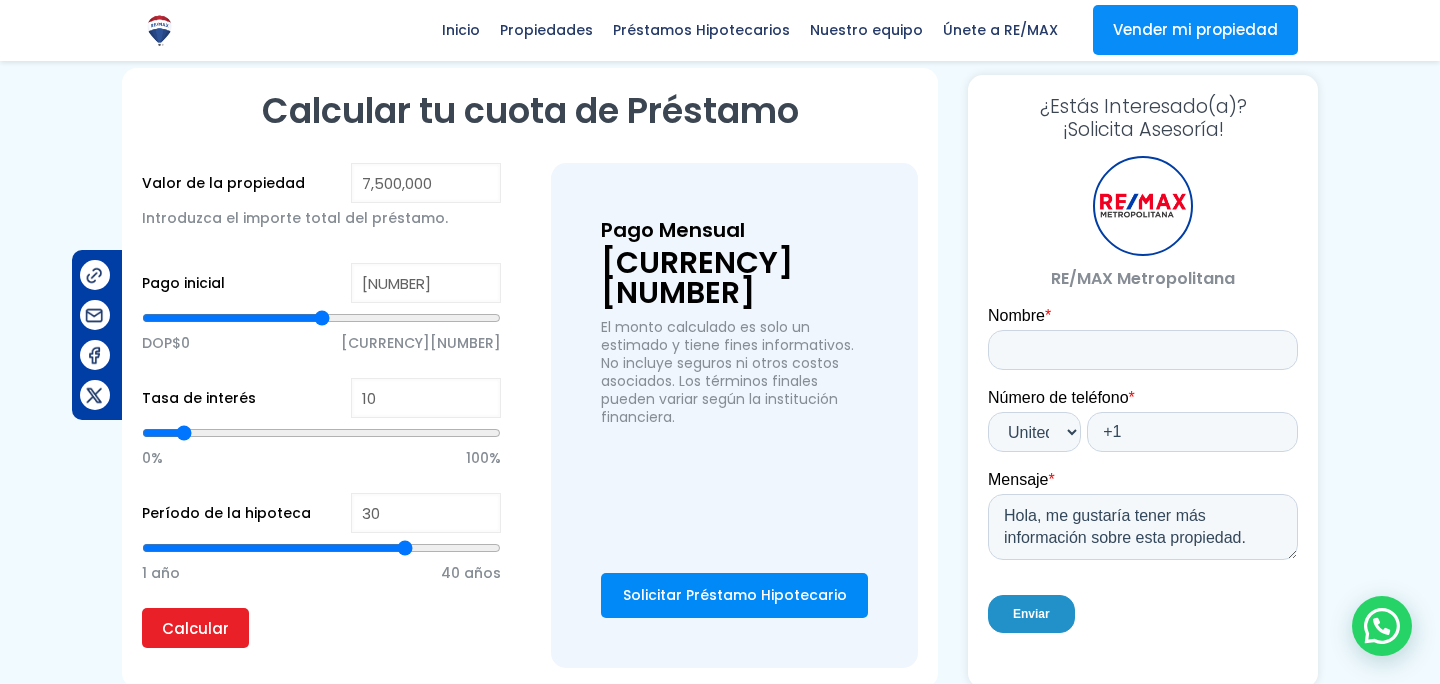 drag, startPoint x: 319, startPoint y: 538, endPoint x: 401, endPoint y: 544, distance: 82.219215 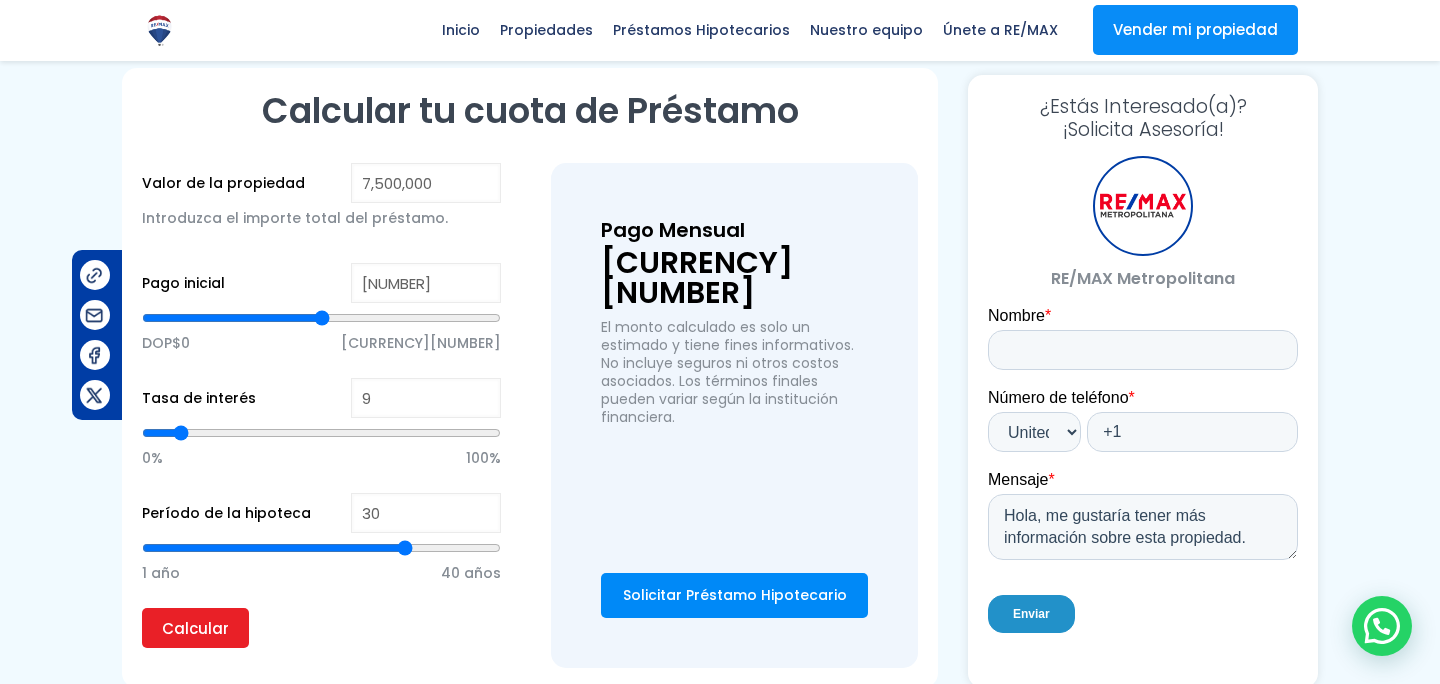 click at bounding box center (321, 433) 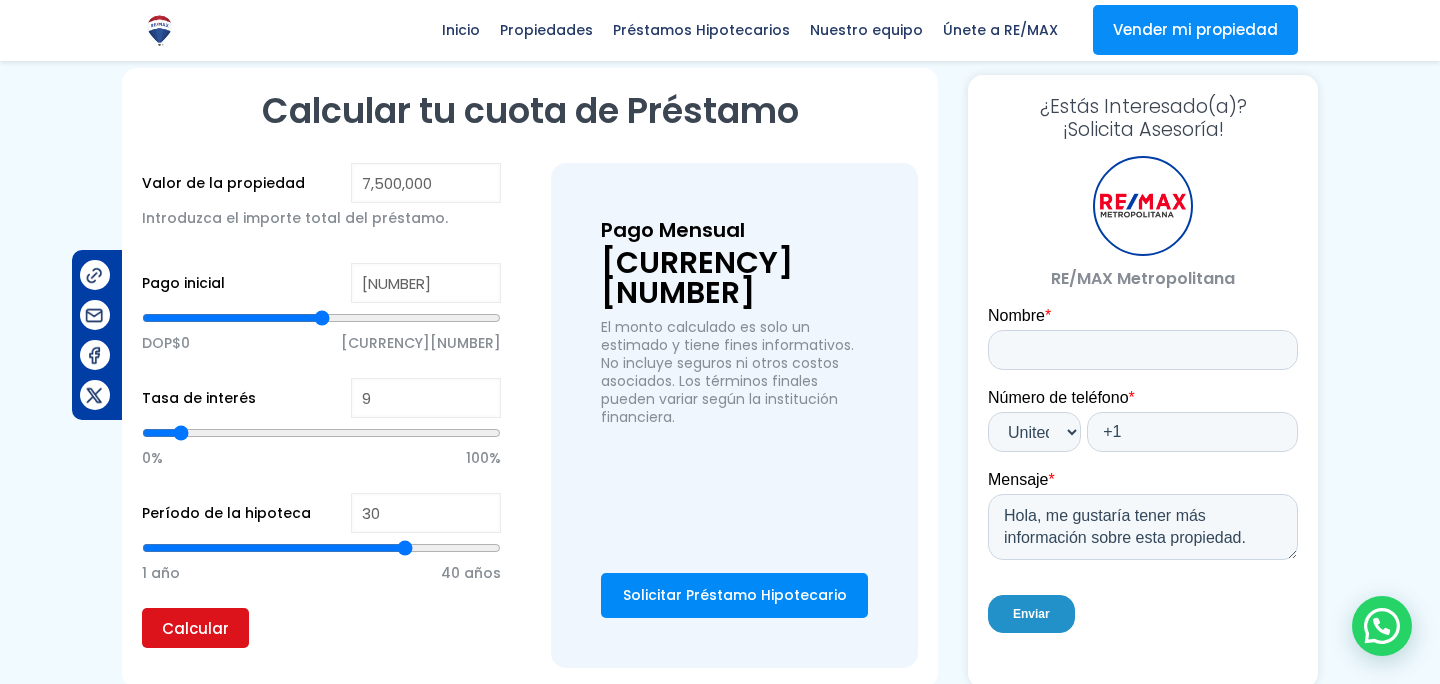 click on "Calcular" at bounding box center (195, 628) 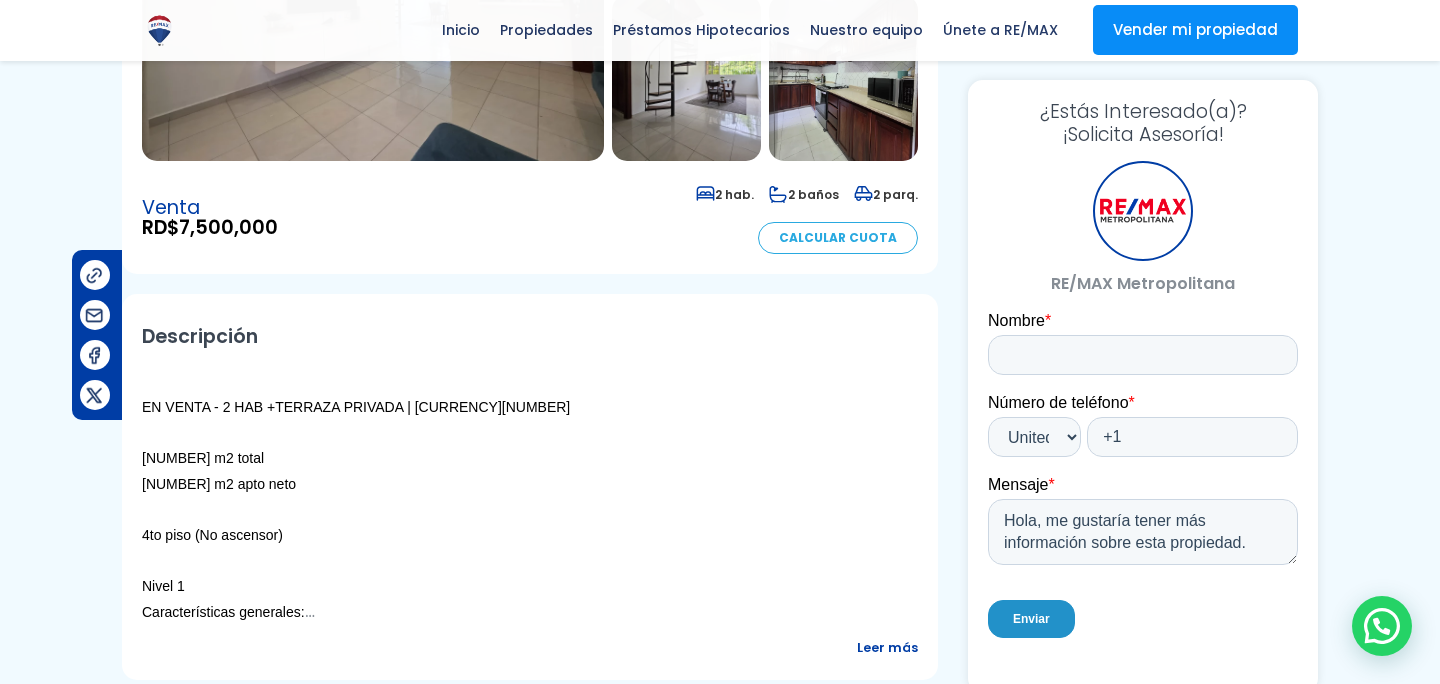 scroll, scrollTop: 0, scrollLeft: 0, axis: both 